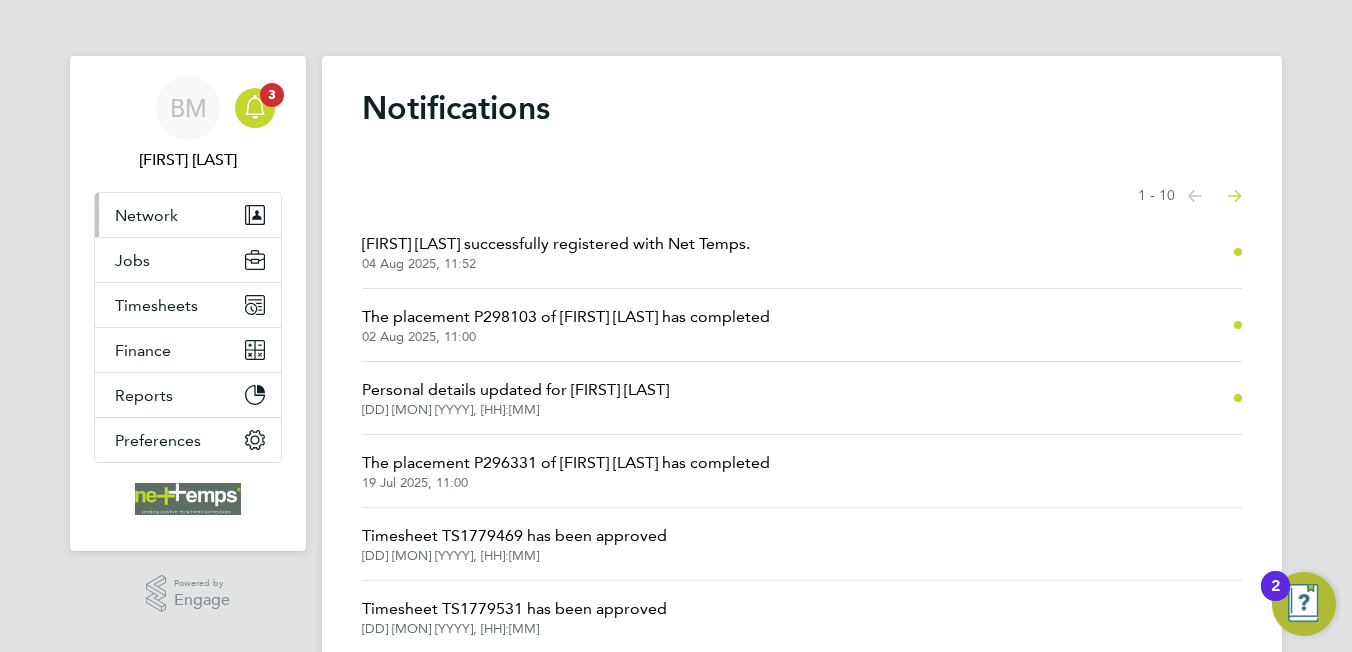scroll, scrollTop: 0, scrollLeft: 0, axis: both 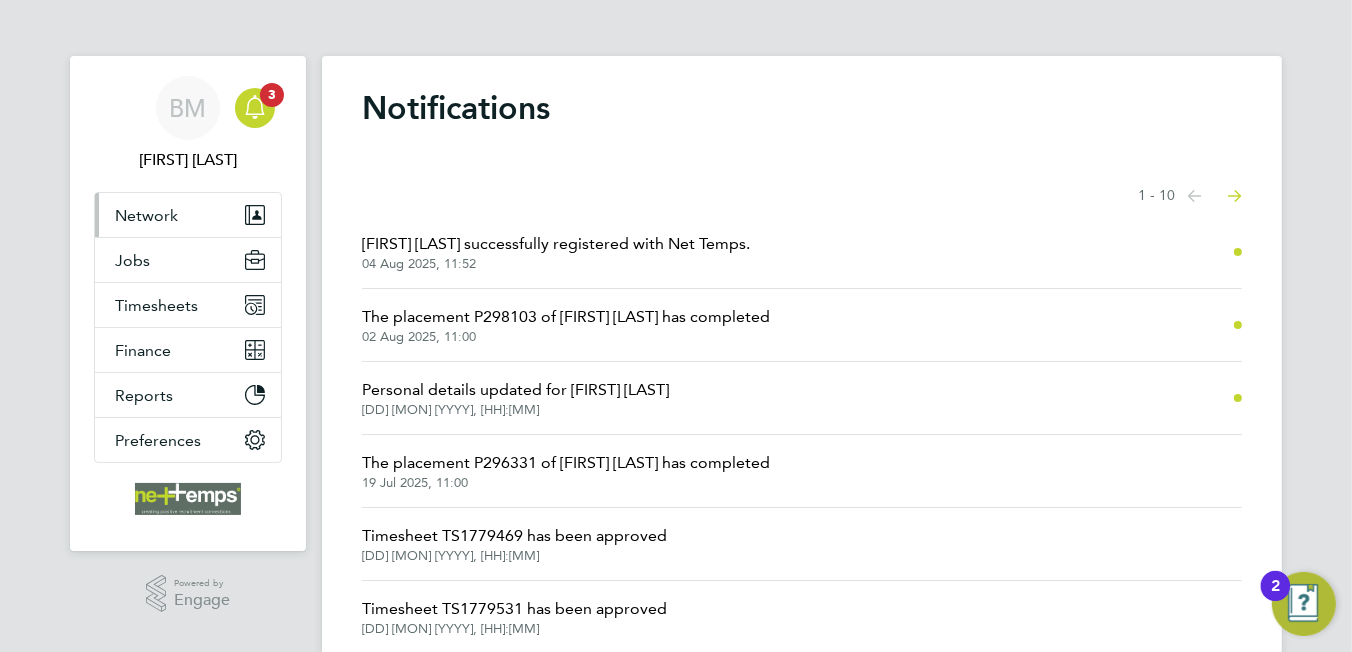 click on "Network" at bounding box center (146, 215) 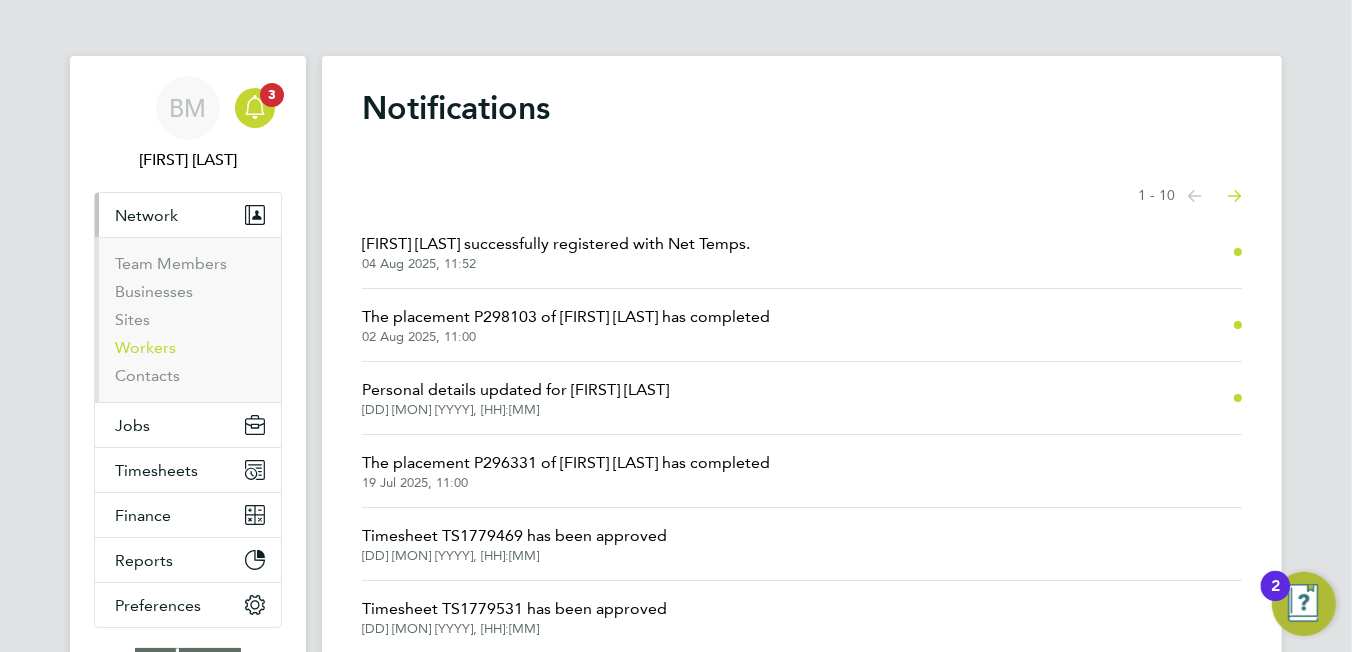 click on "Workers" at bounding box center (145, 347) 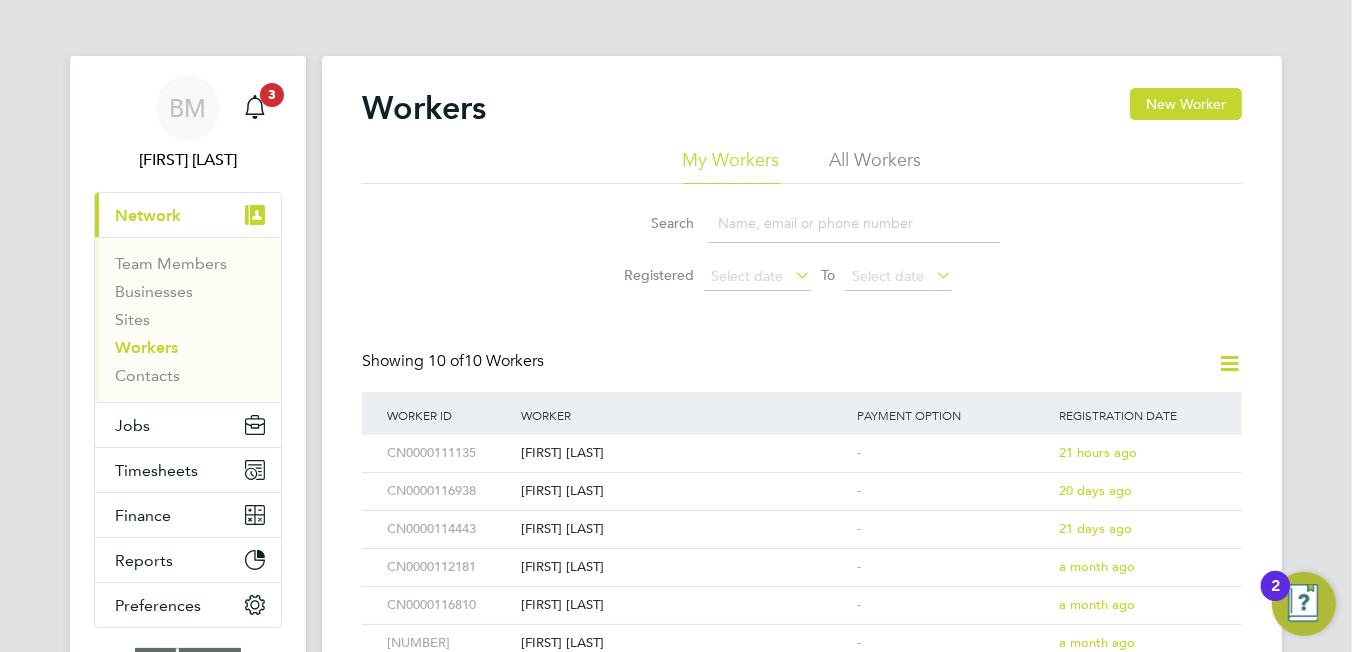 click 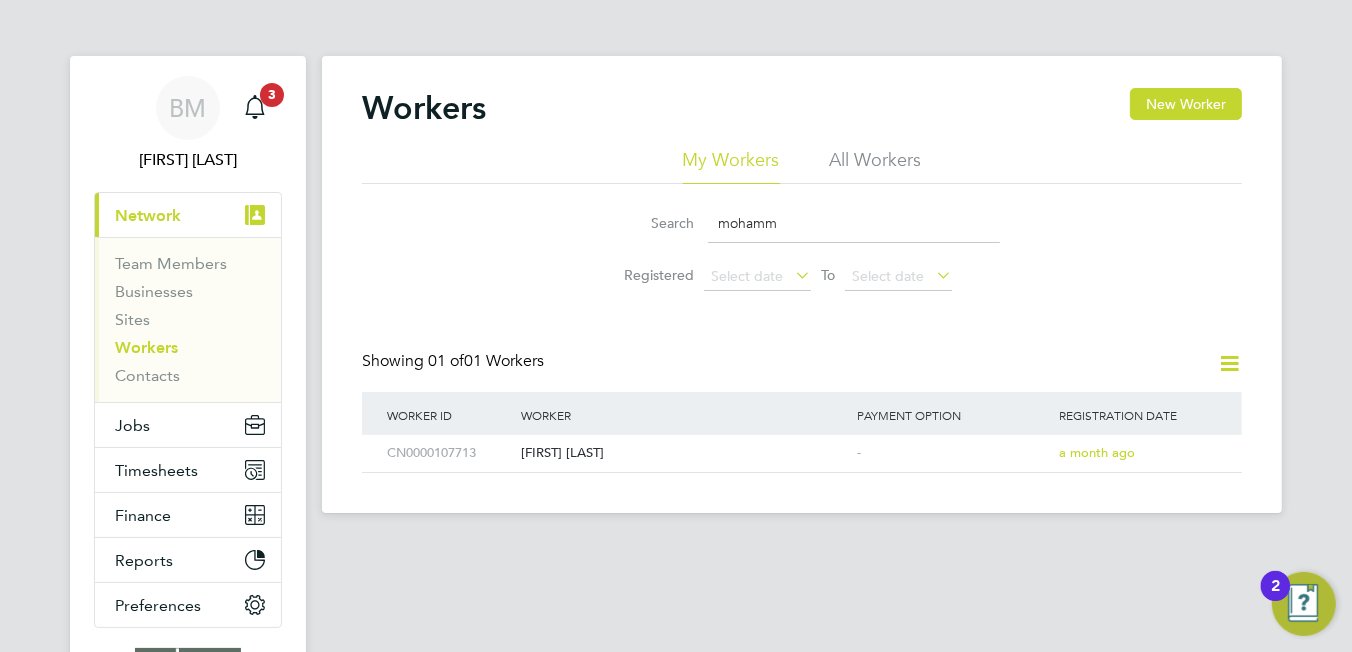 drag, startPoint x: 854, startPoint y: 157, endPoint x: 825, endPoint y: 174, distance: 33.61547 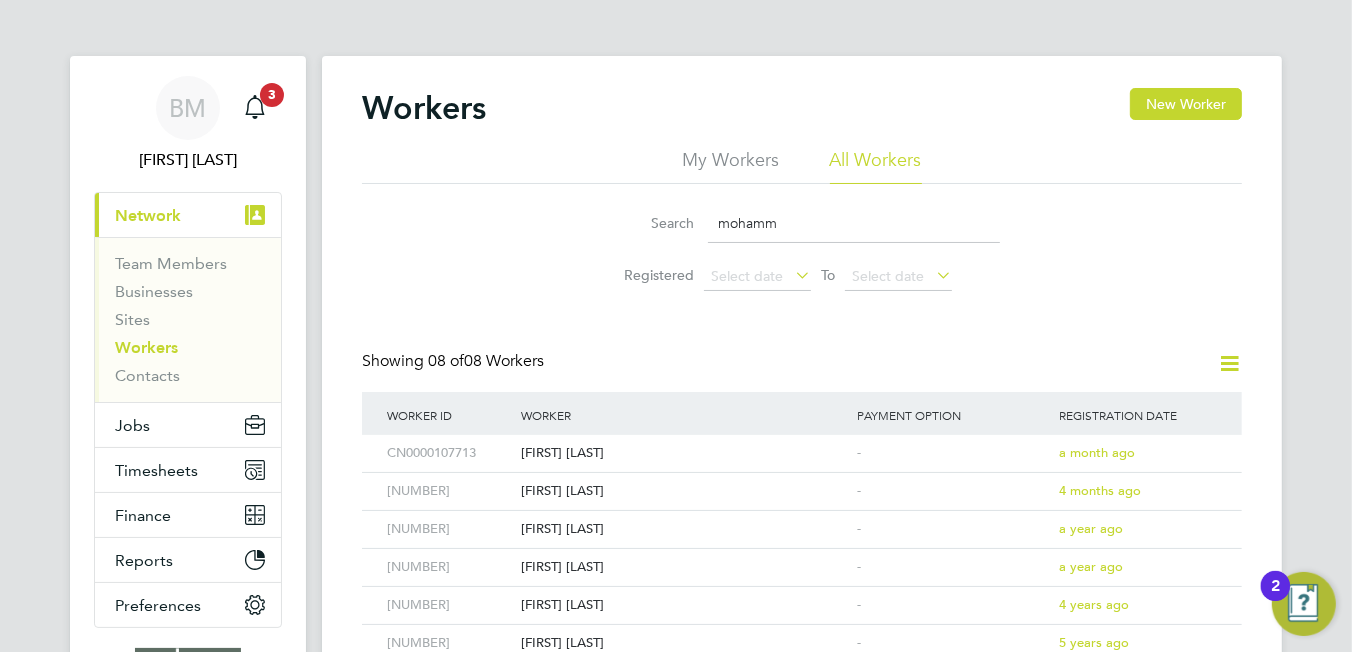 click on "mohamm" 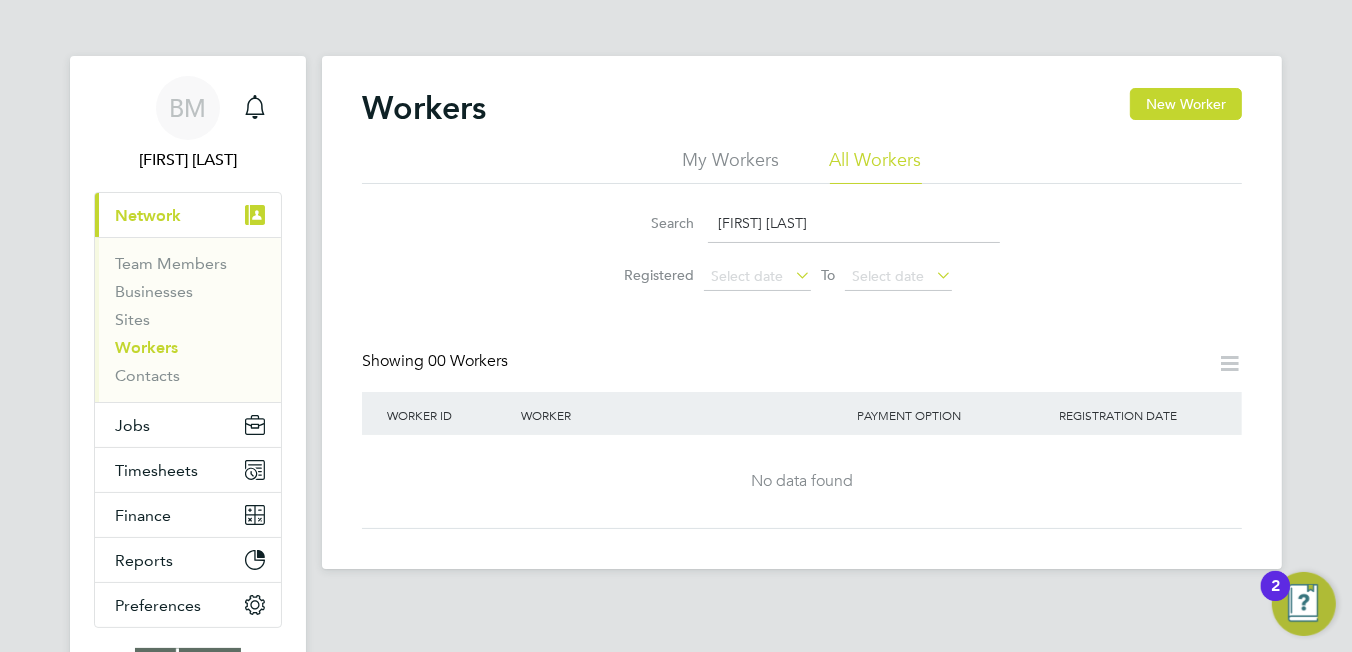 type on "[FIRST] [LAST]" 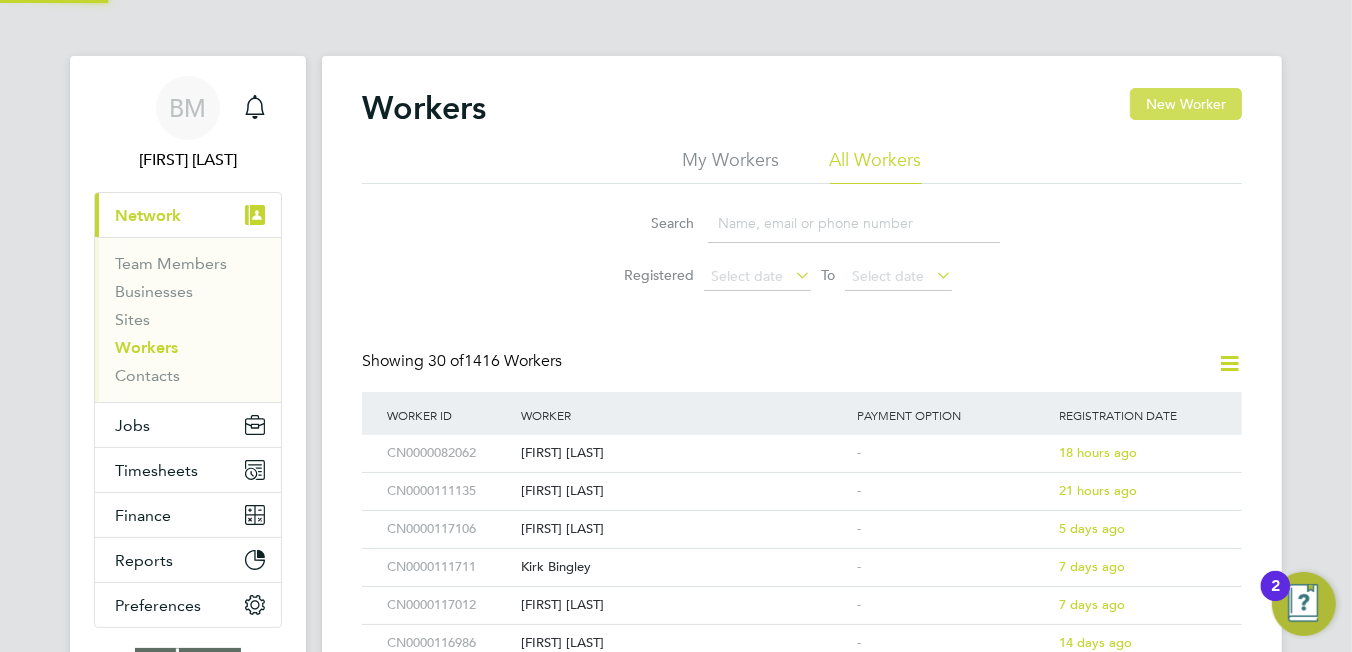 type 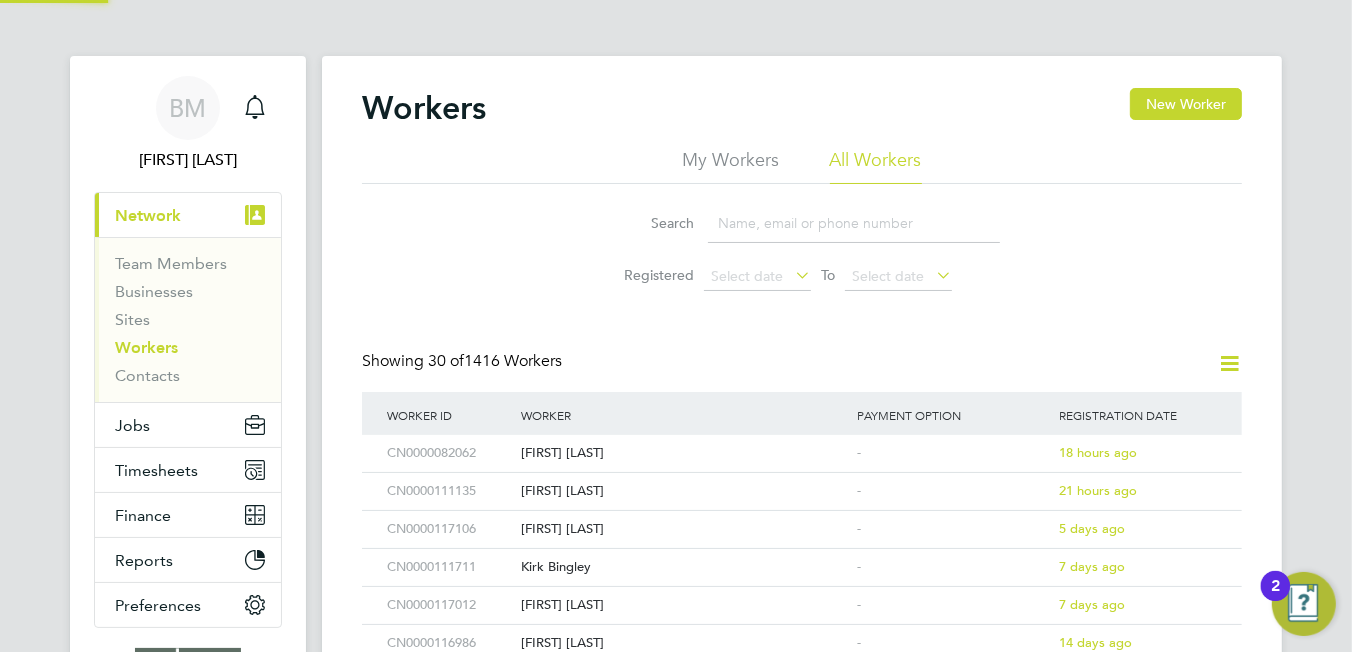 drag, startPoint x: 1164, startPoint y: 98, endPoint x: 1157, endPoint y: 131, distance: 33.734257 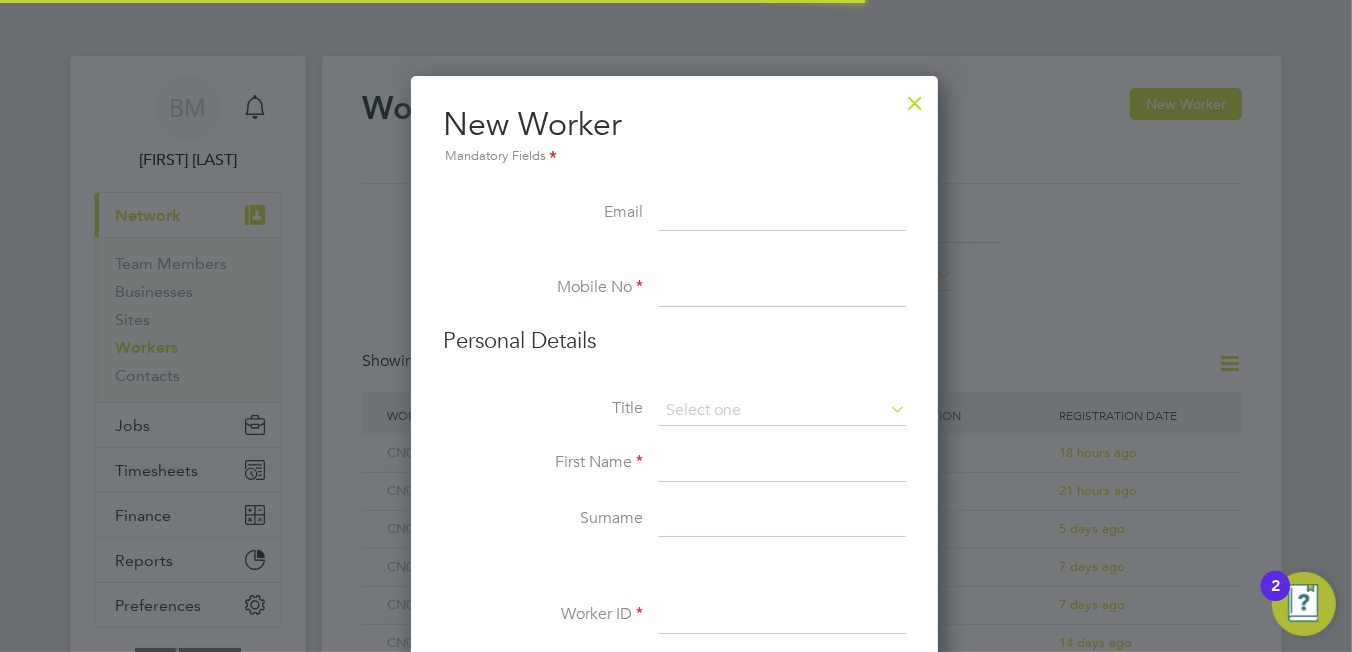 scroll, scrollTop: 9, scrollLeft: 9, axis: both 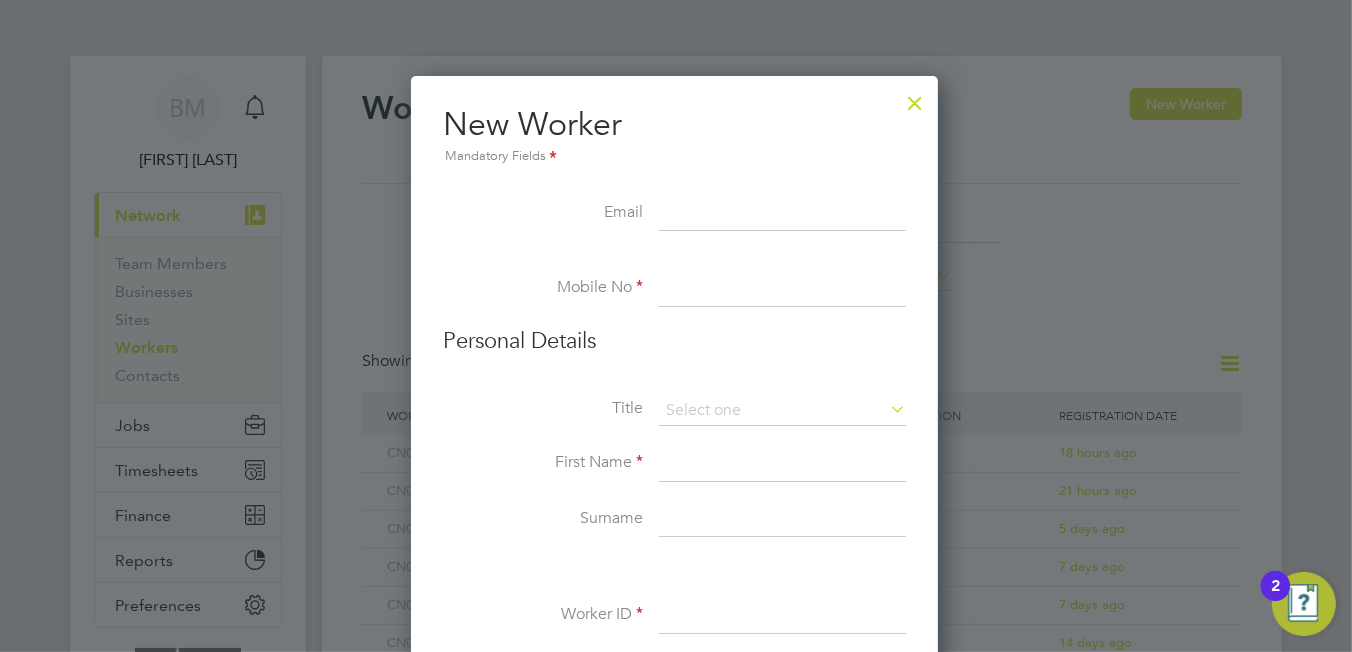 click at bounding box center (782, 214) 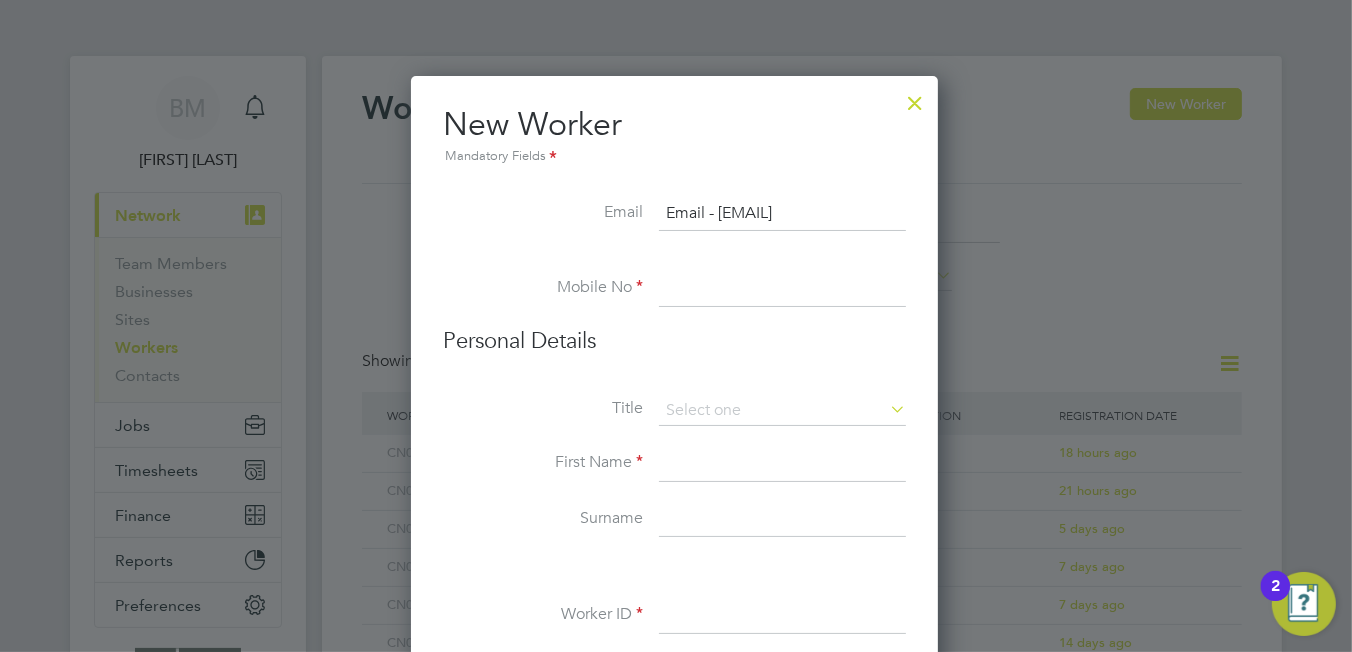 scroll, scrollTop: 0, scrollLeft: 30, axis: horizontal 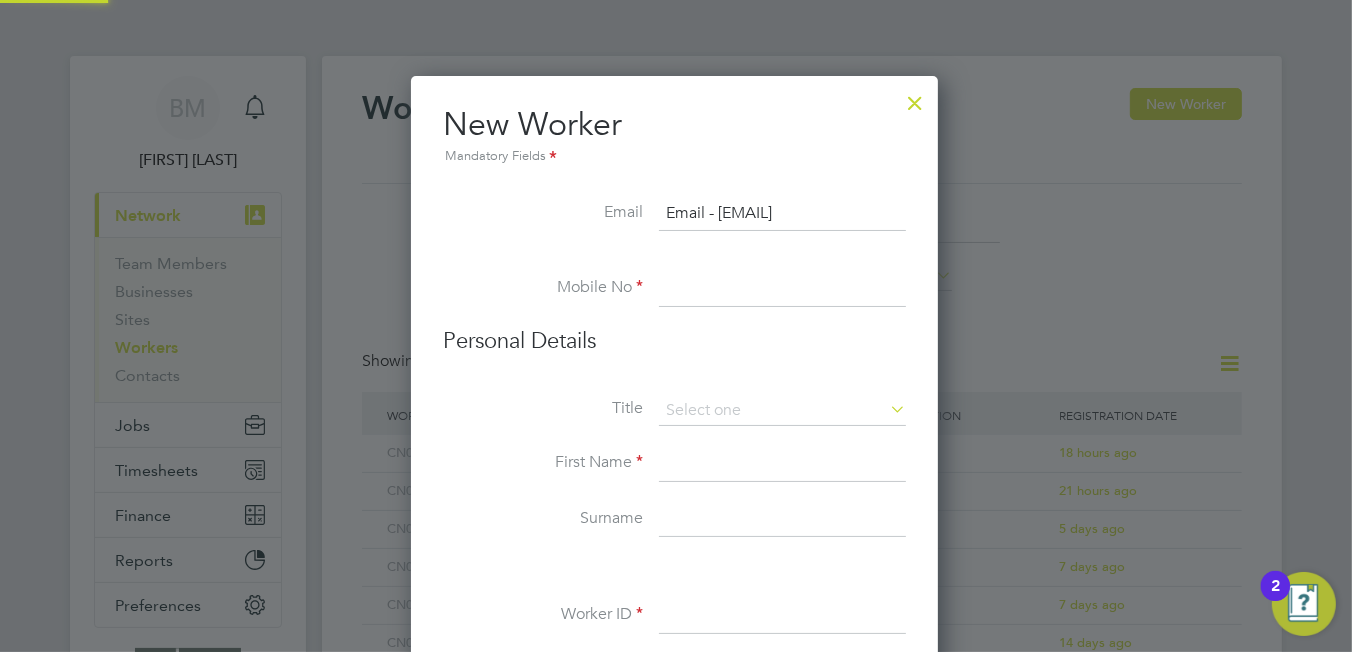 drag, startPoint x: 730, startPoint y: 309, endPoint x: 724, endPoint y: 298, distance: 12.529964 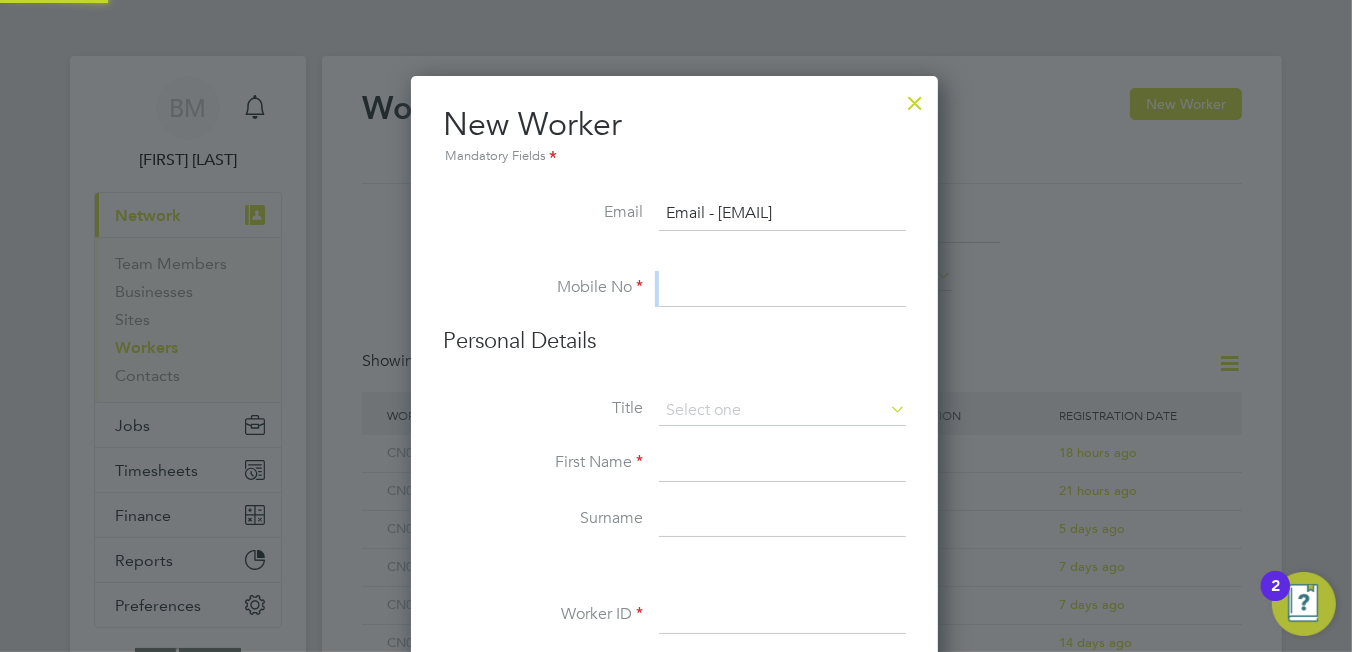 click at bounding box center [782, 289] 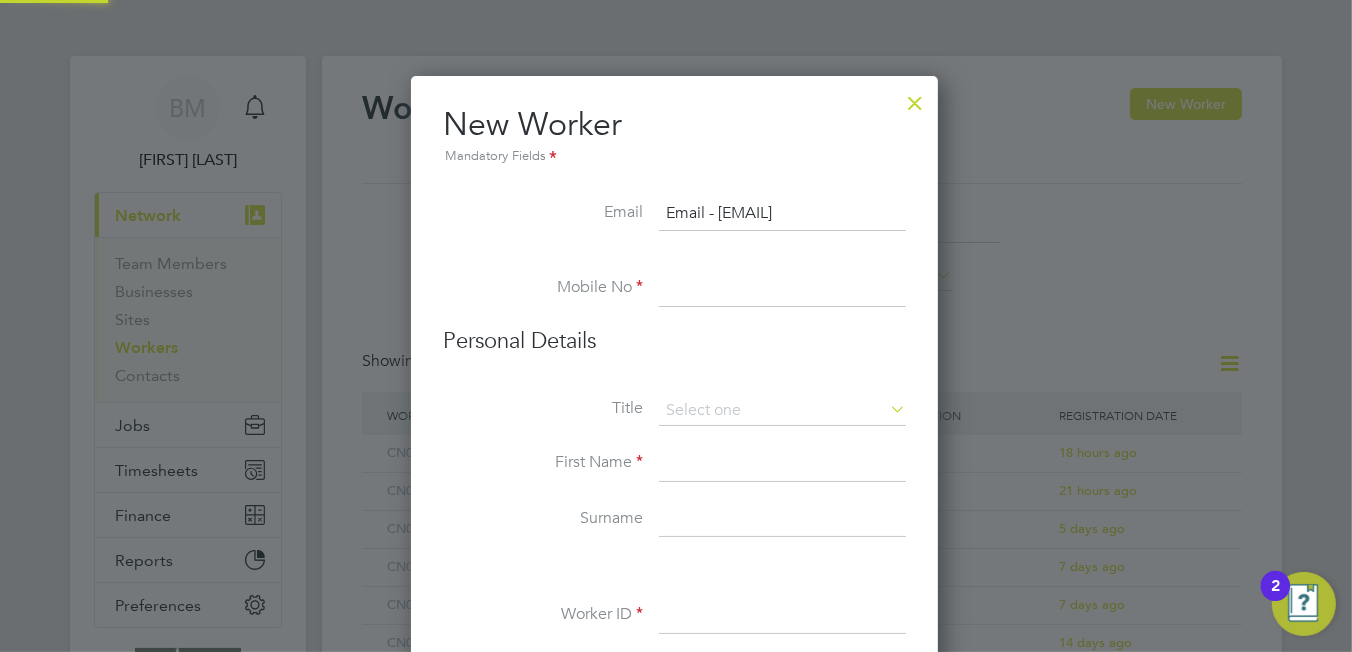 paste on "[PHONE]" 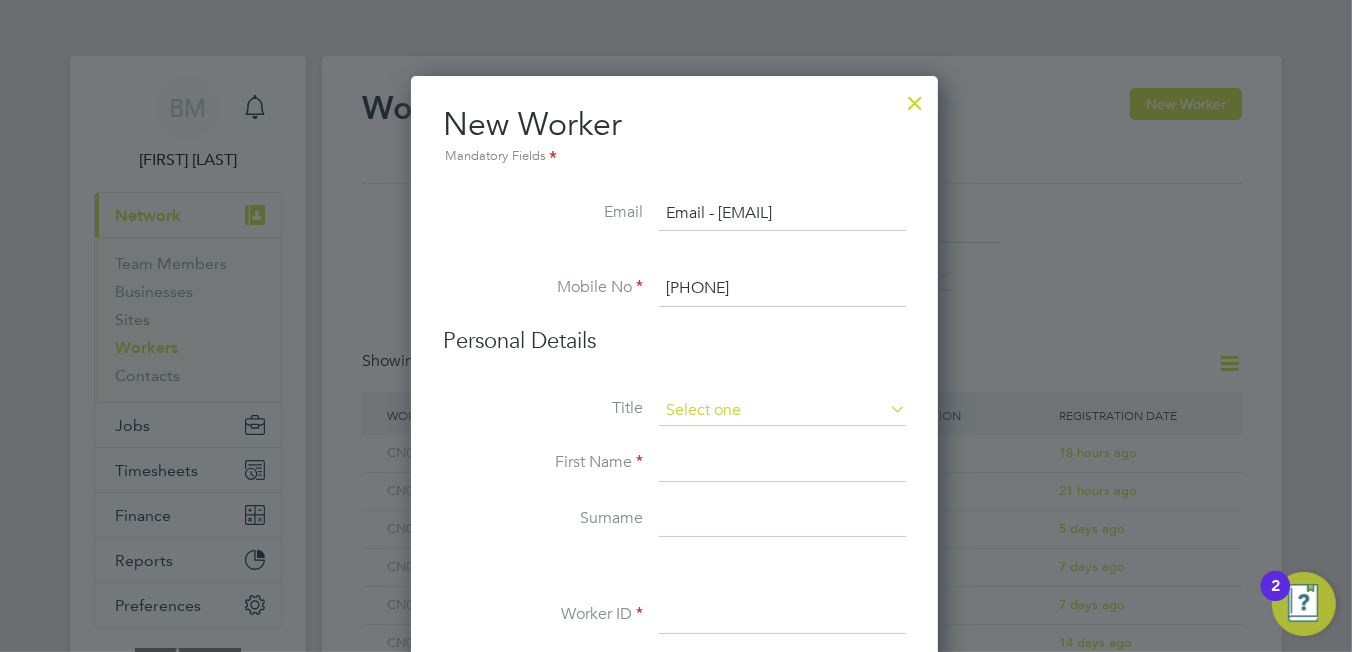 type on "[PHONE]" 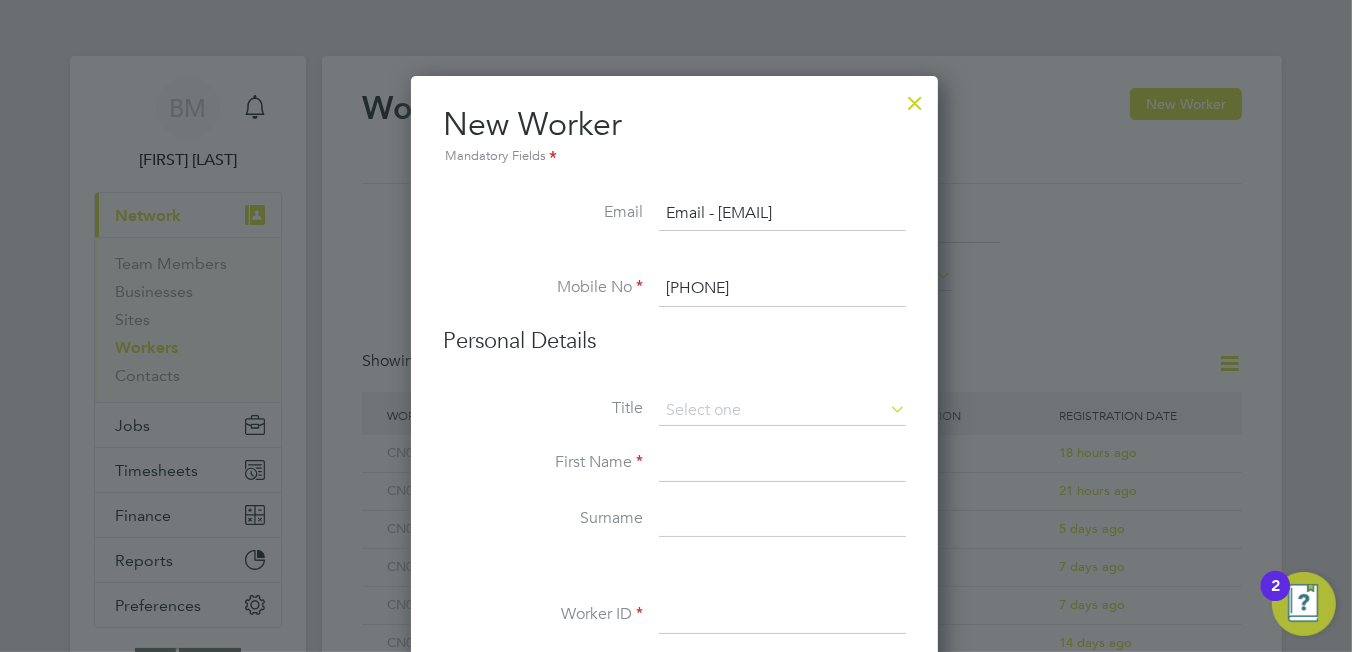 click on "Mr" 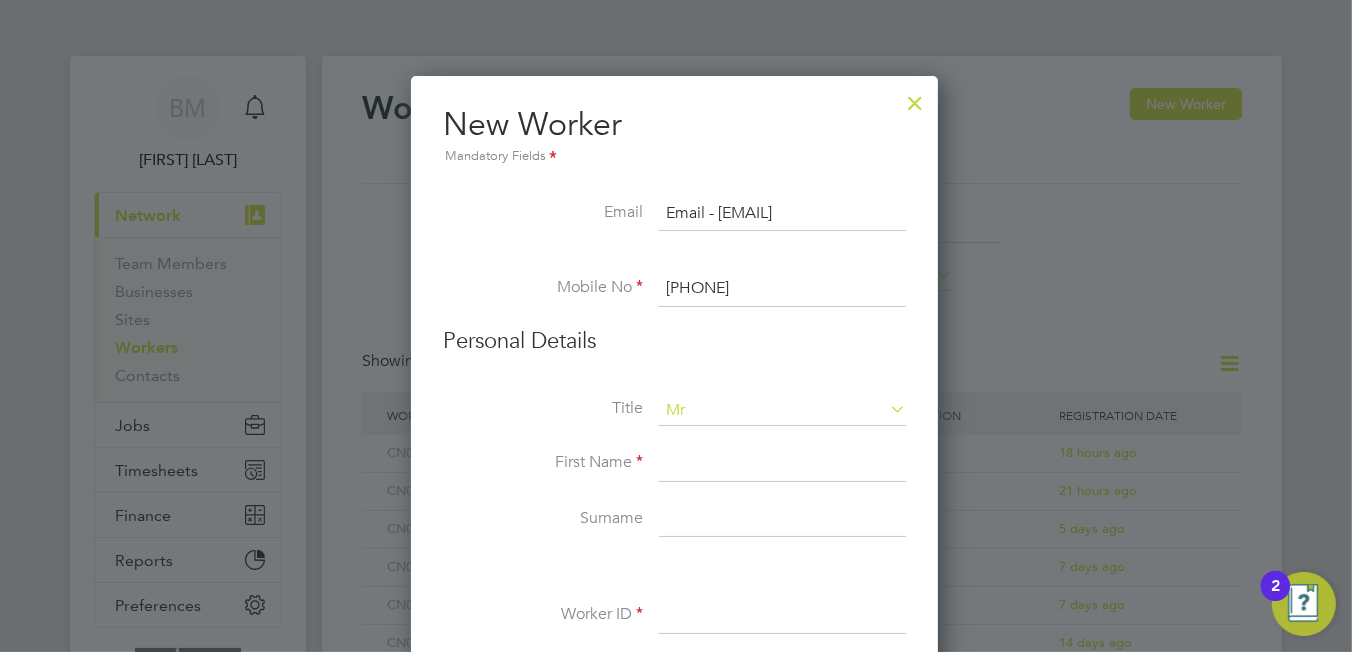scroll, scrollTop: 1694, scrollLeft: 528, axis: both 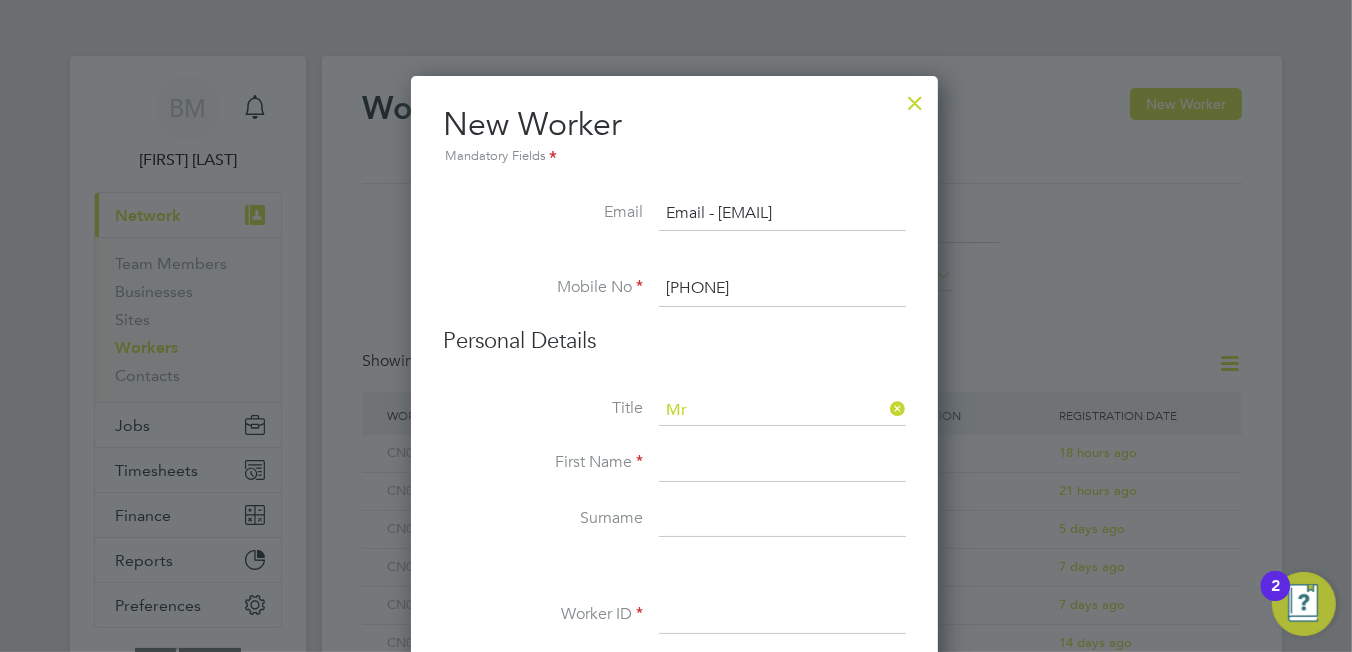 click at bounding box center (782, 464) 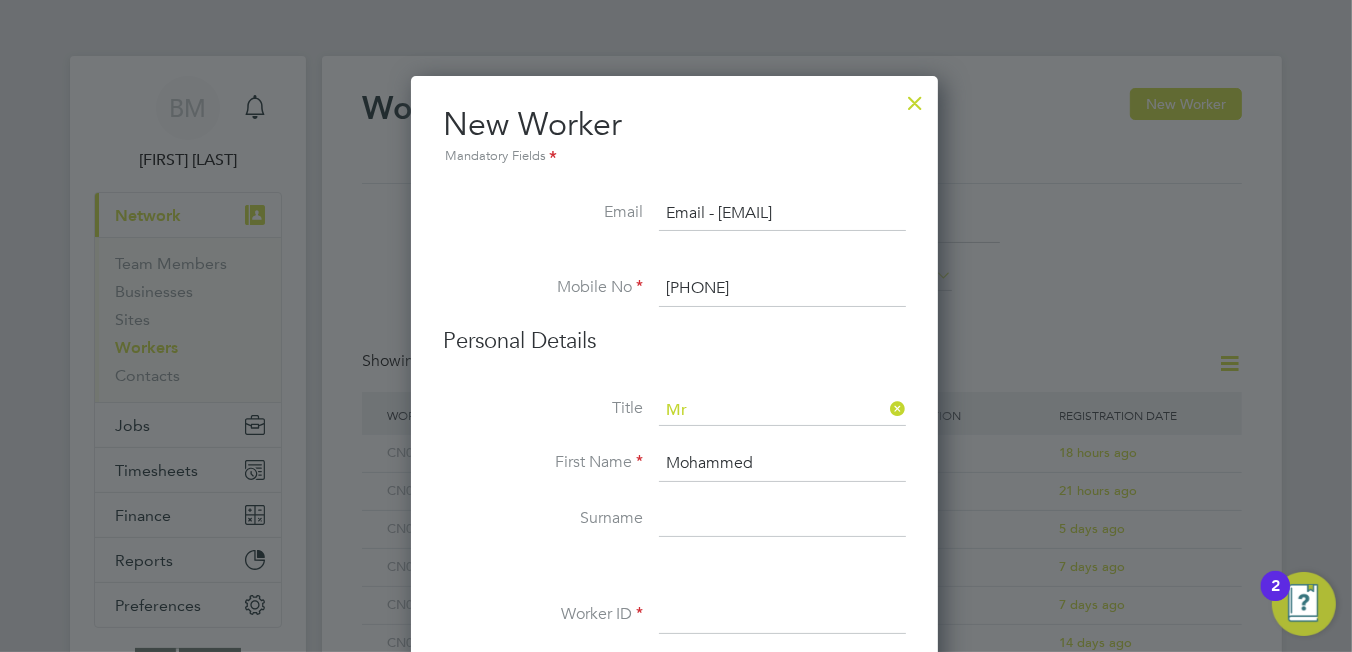 type on "Mohammed" 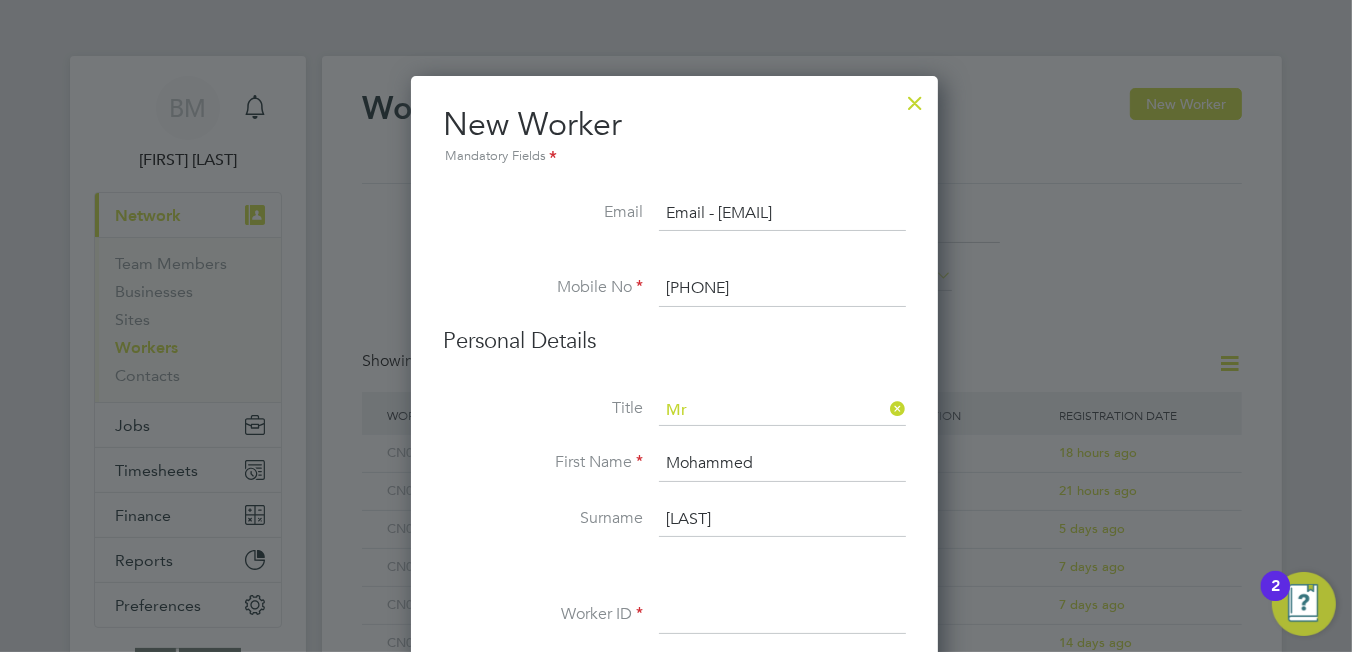 scroll, scrollTop: 200, scrollLeft: 0, axis: vertical 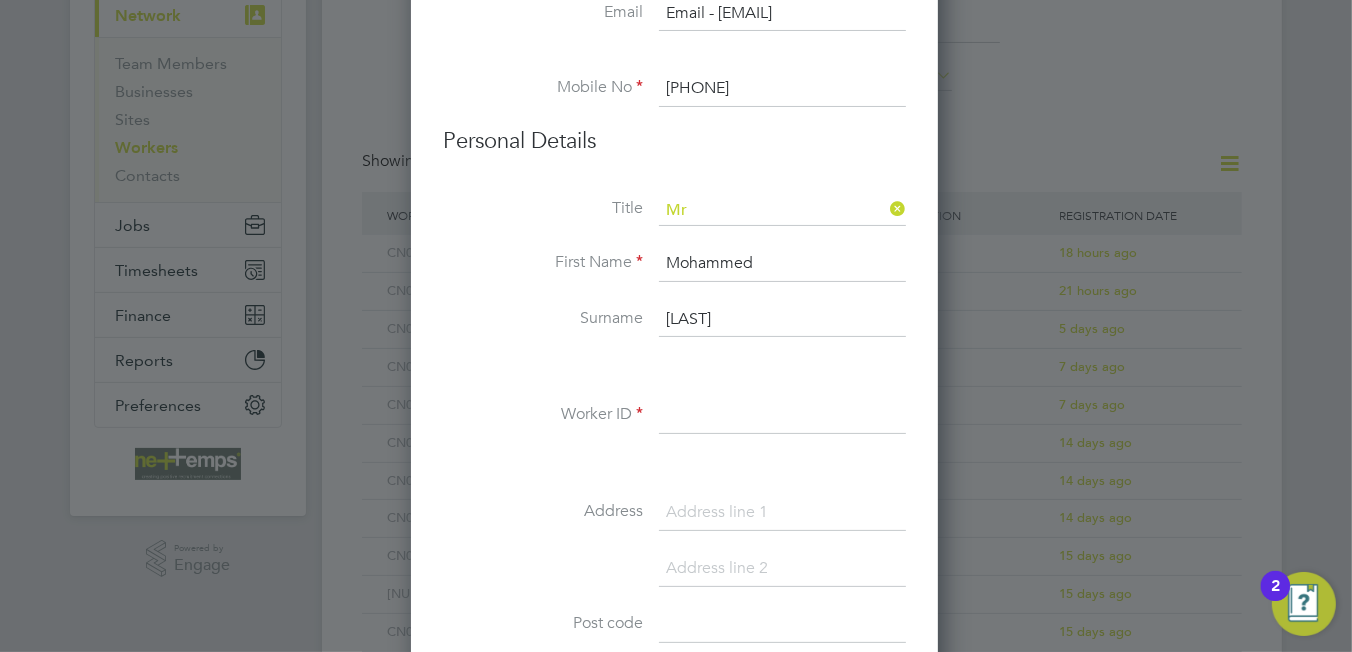 type on "[LAST]" 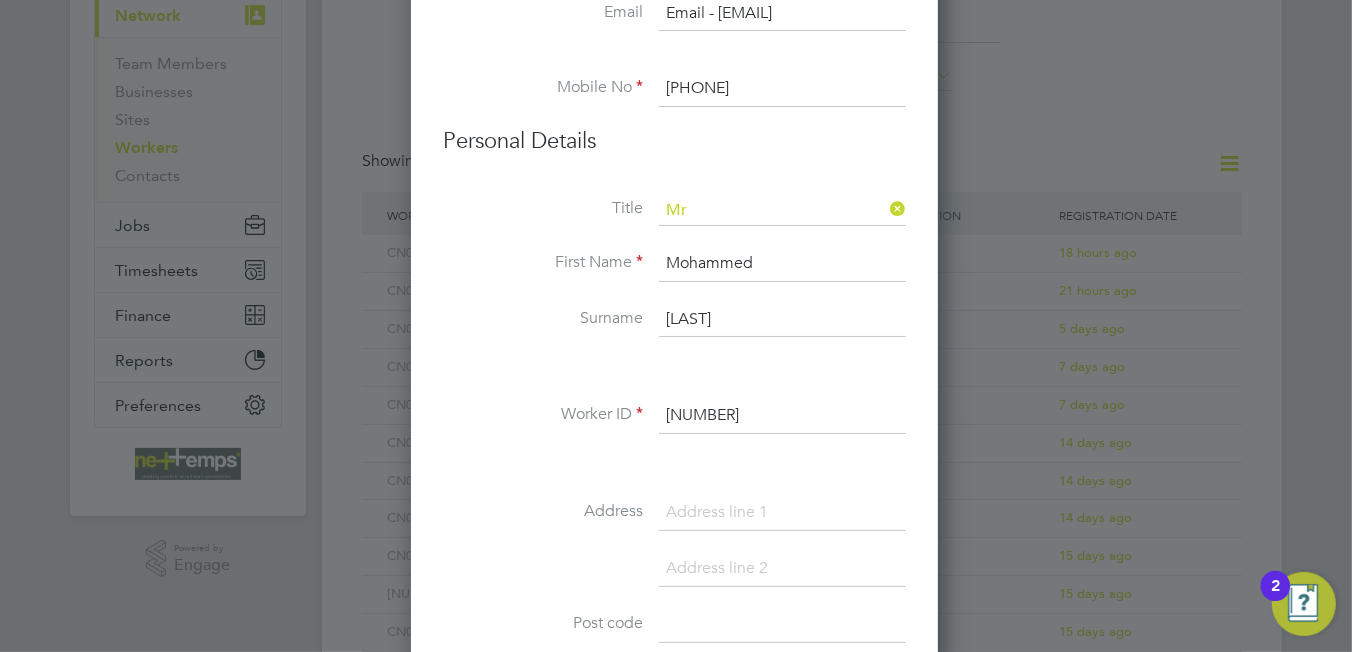 type on "[NUMBER]" 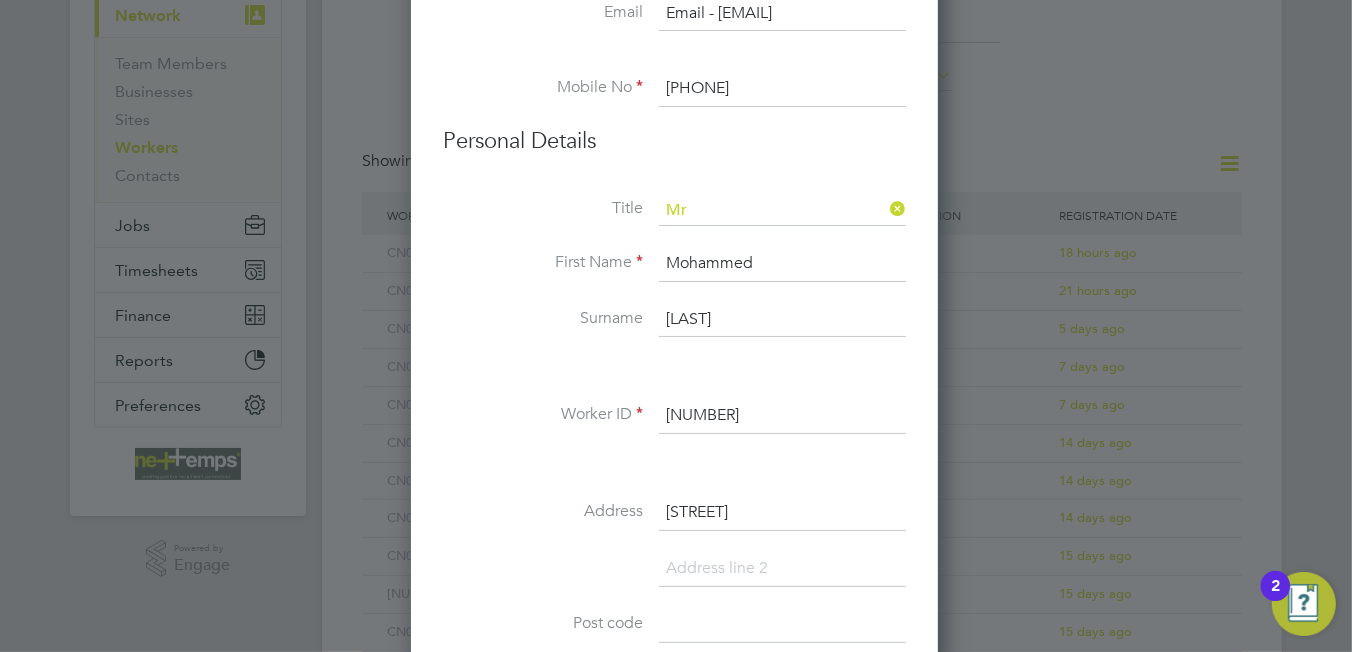 type on "[STREET]" 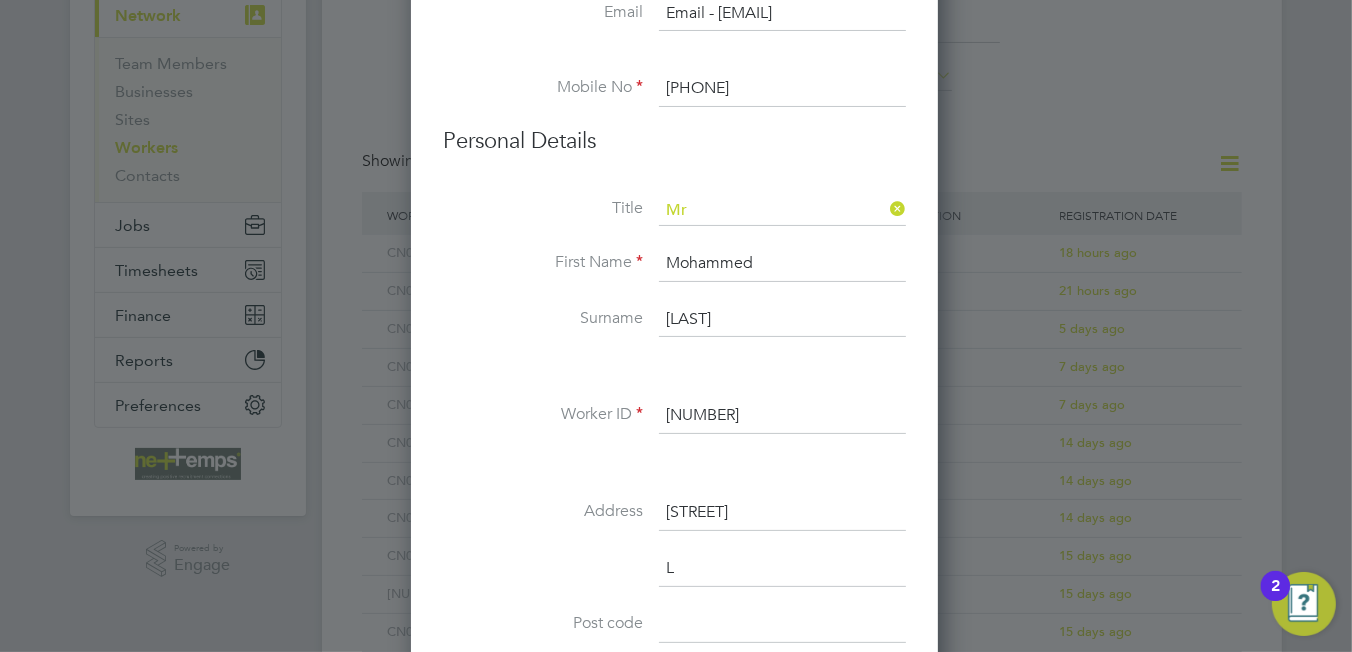 scroll, scrollTop: 9, scrollLeft: 9, axis: both 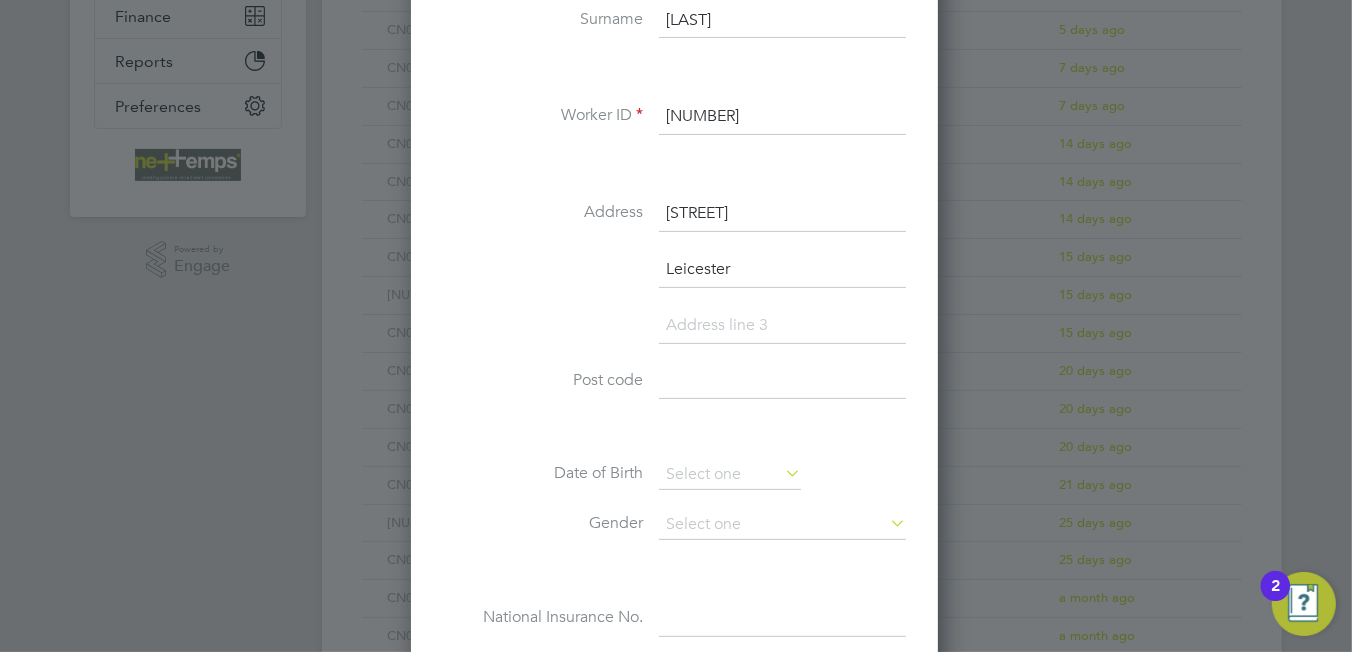 type on "Leicester" 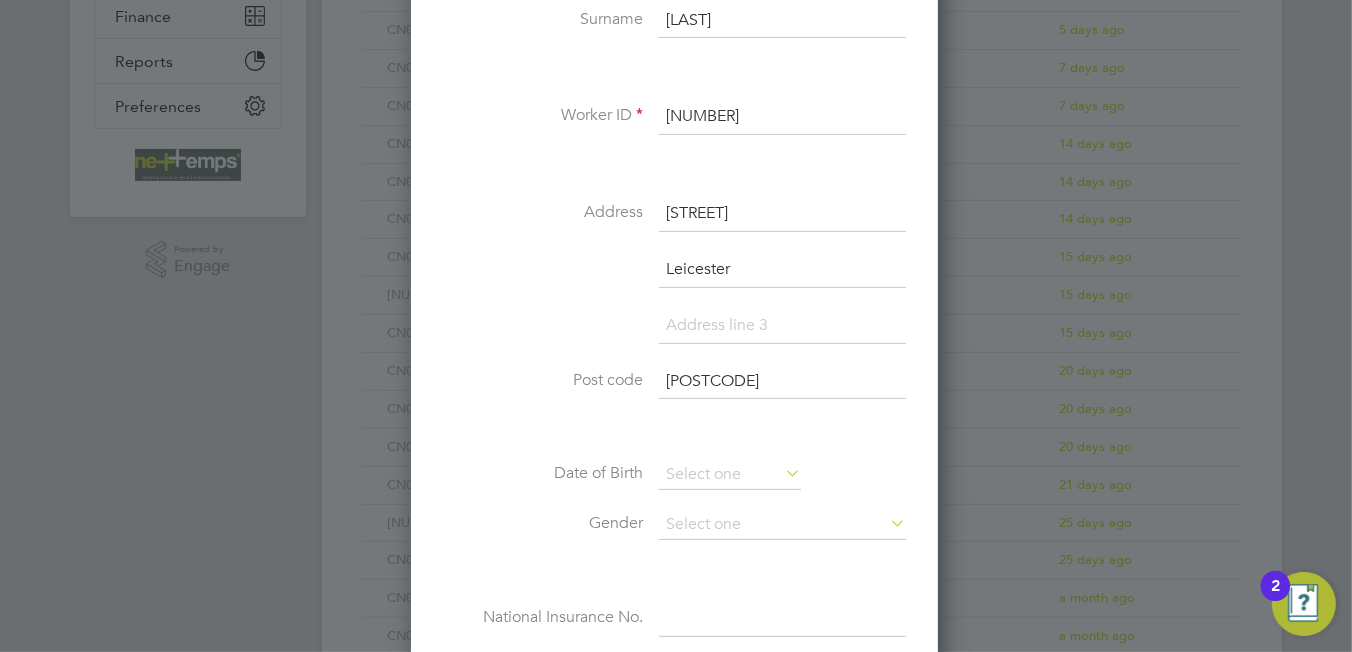 scroll, scrollTop: 800, scrollLeft: 0, axis: vertical 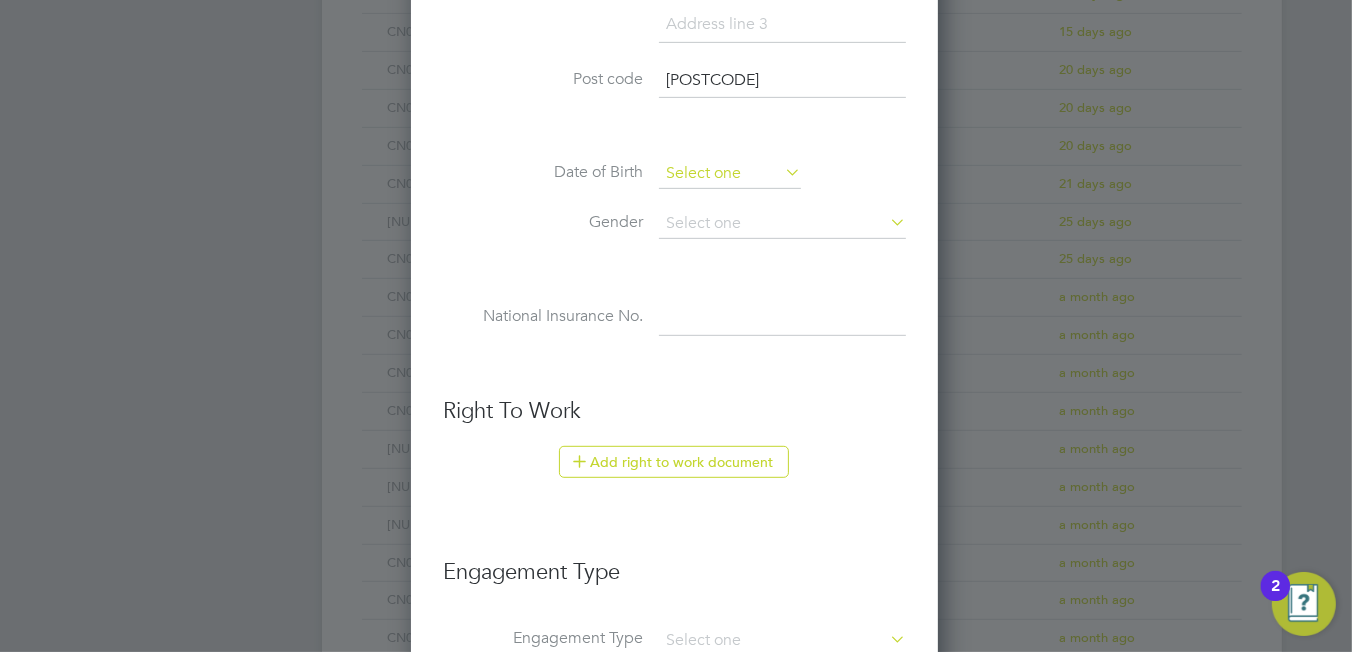 type on "[POSTCODE]" 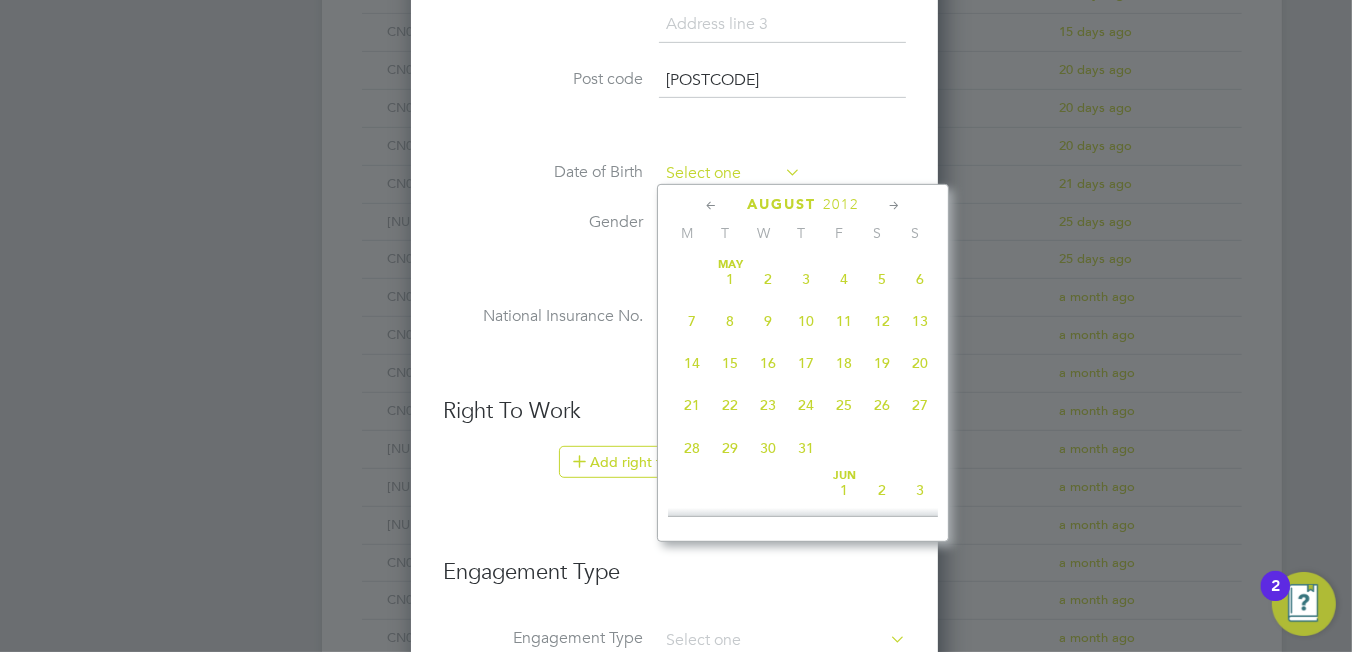 click at bounding box center [730, 174] 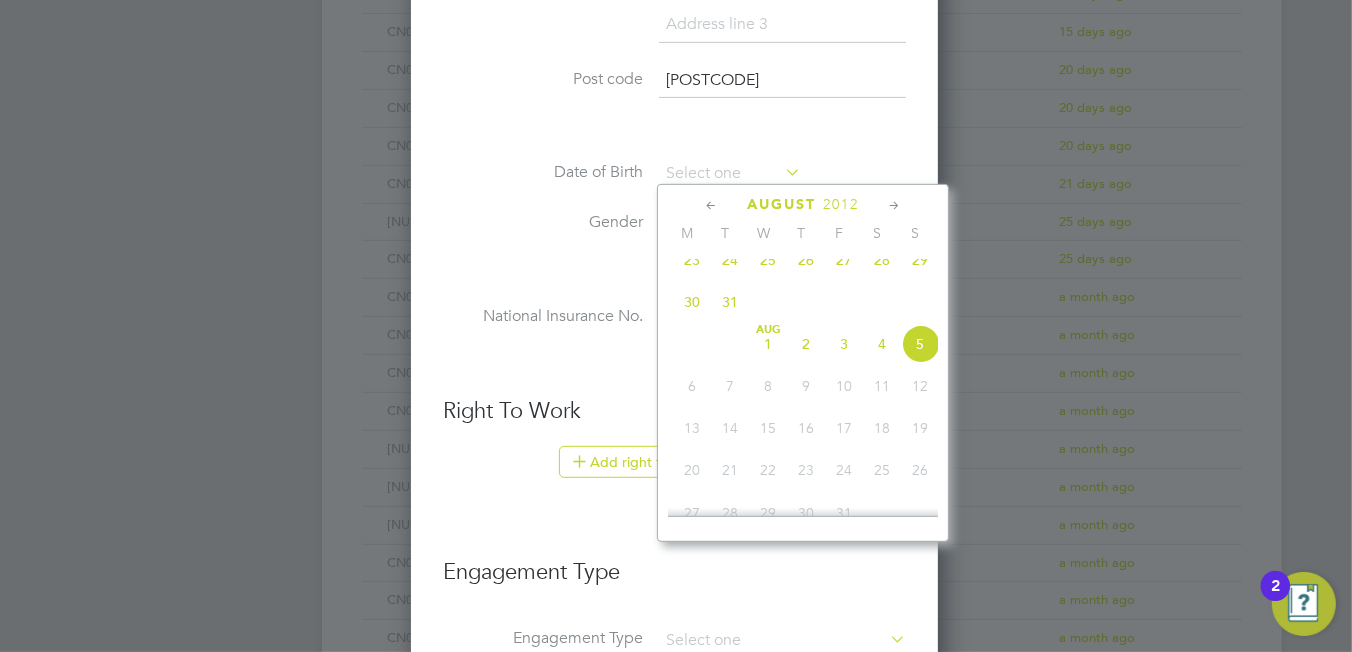click on "2012" 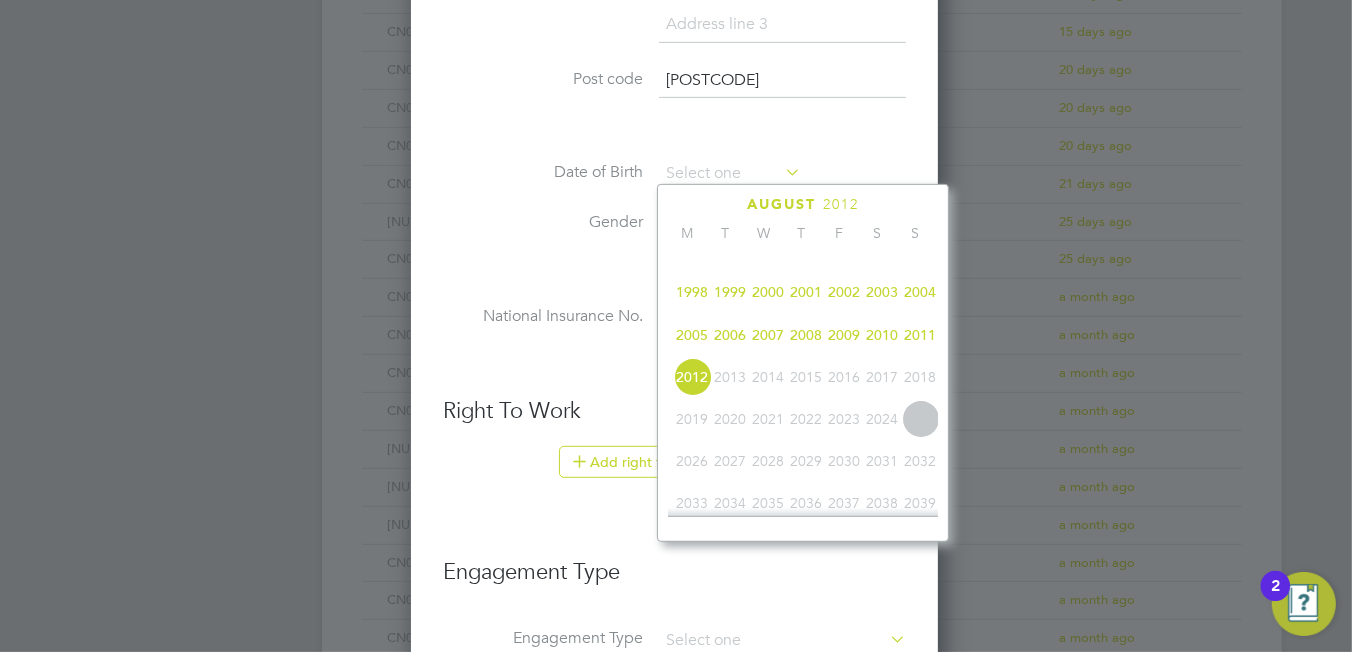 scroll, scrollTop: 435, scrollLeft: 0, axis: vertical 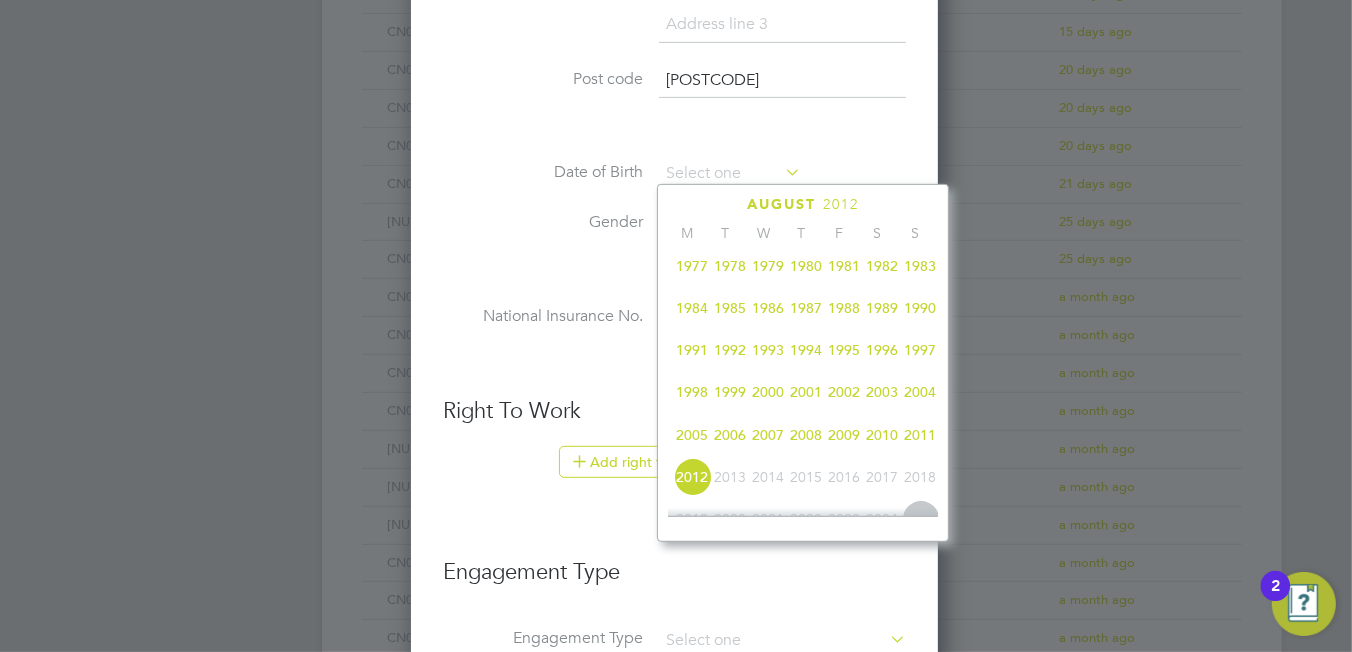 click on "1997" 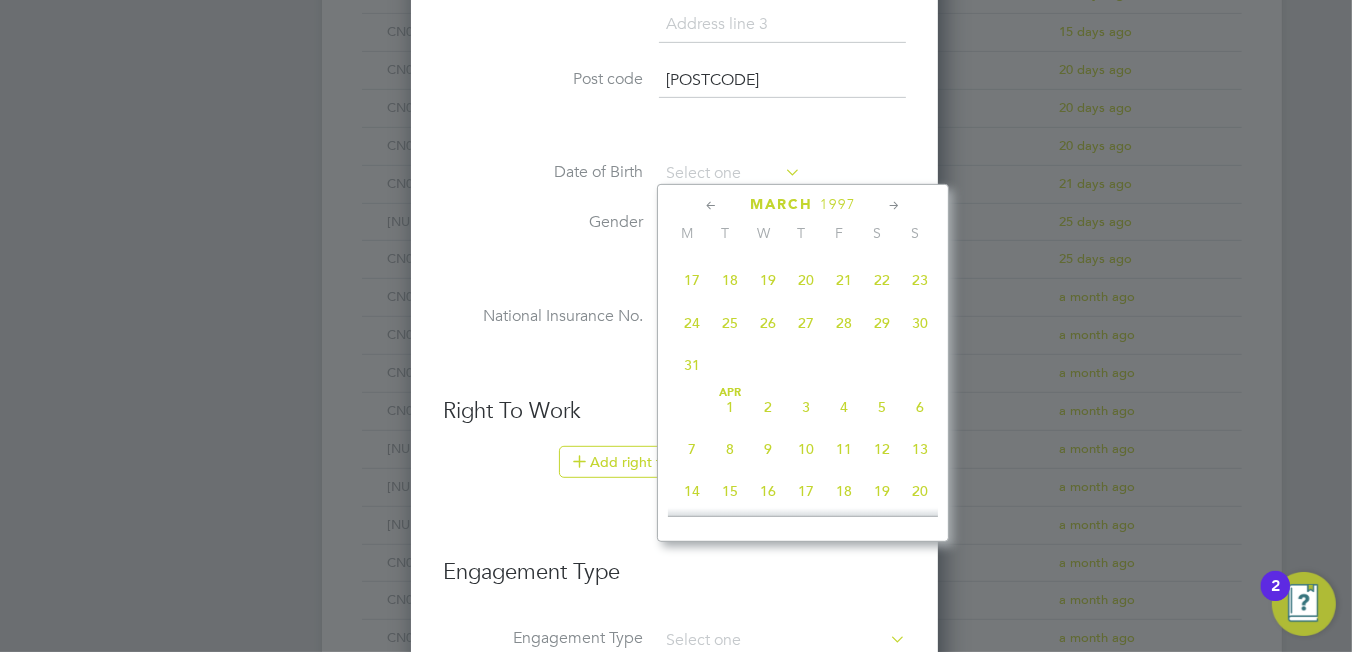 scroll, scrollTop: 448, scrollLeft: 0, axis: vertical 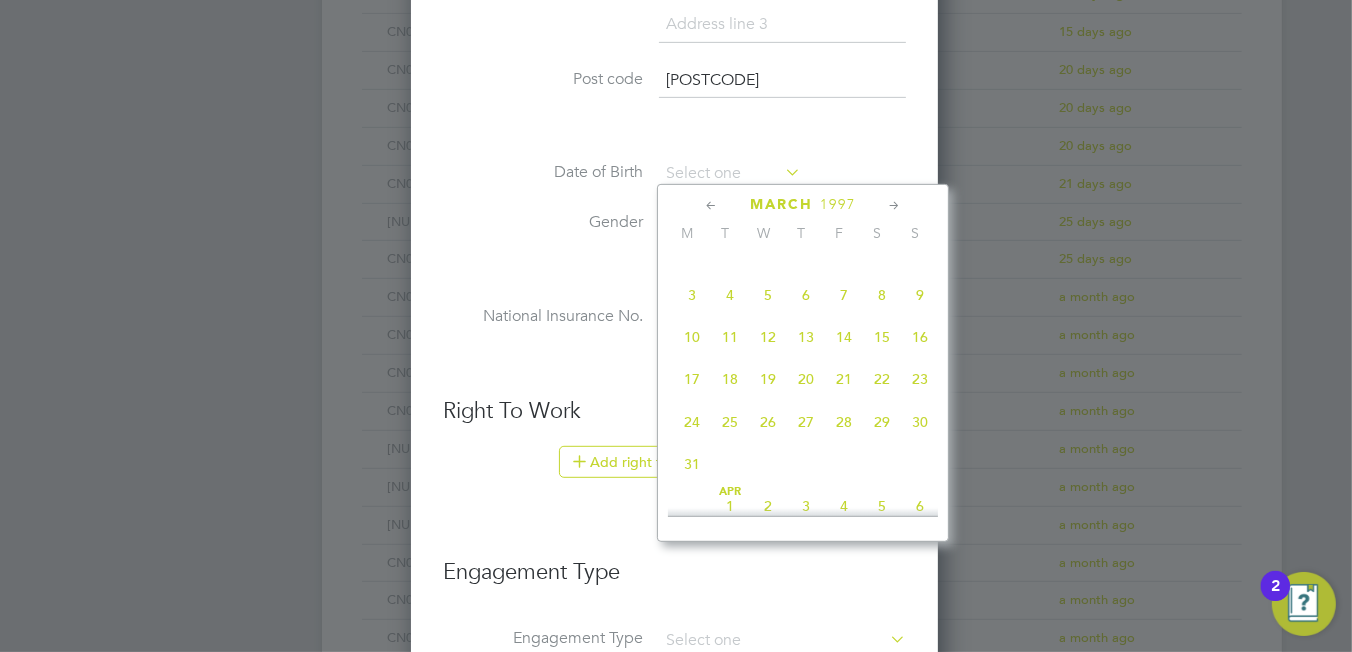 click on "18" 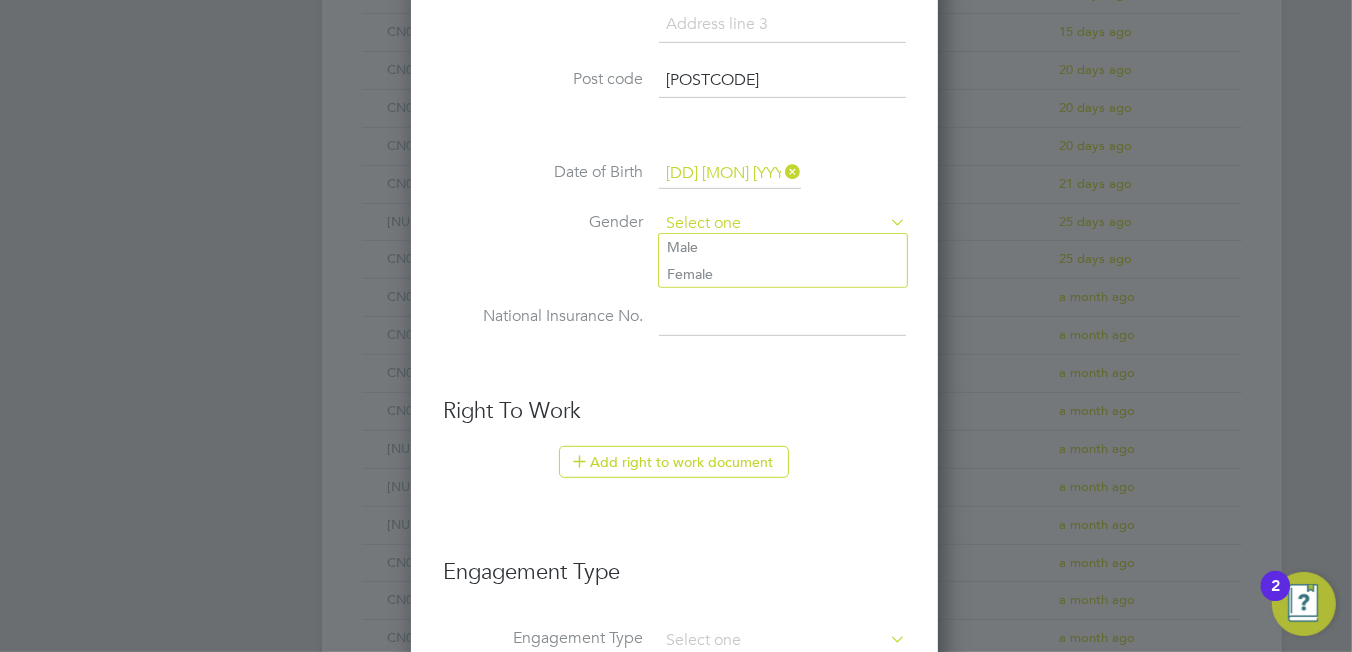 click at bounding box center (782, 224) 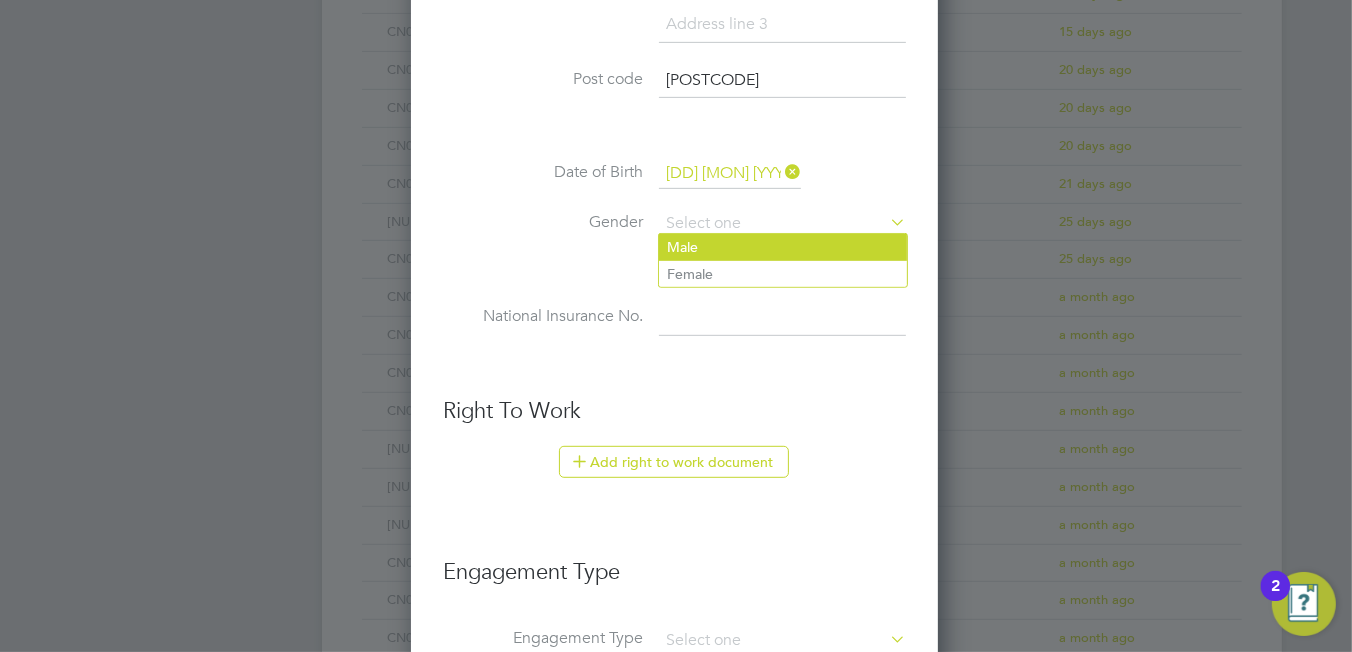 click on "Male" 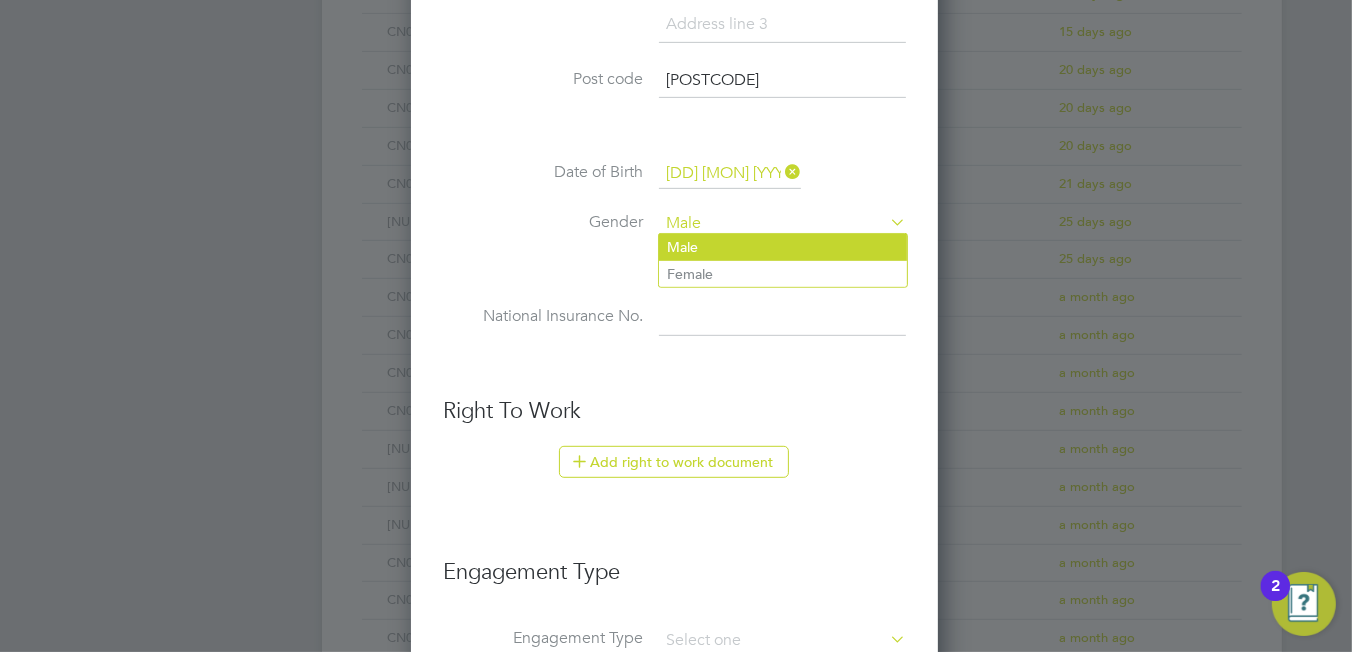 scroll, scrollTop: 1749, scrollLeft: 528, axis: both 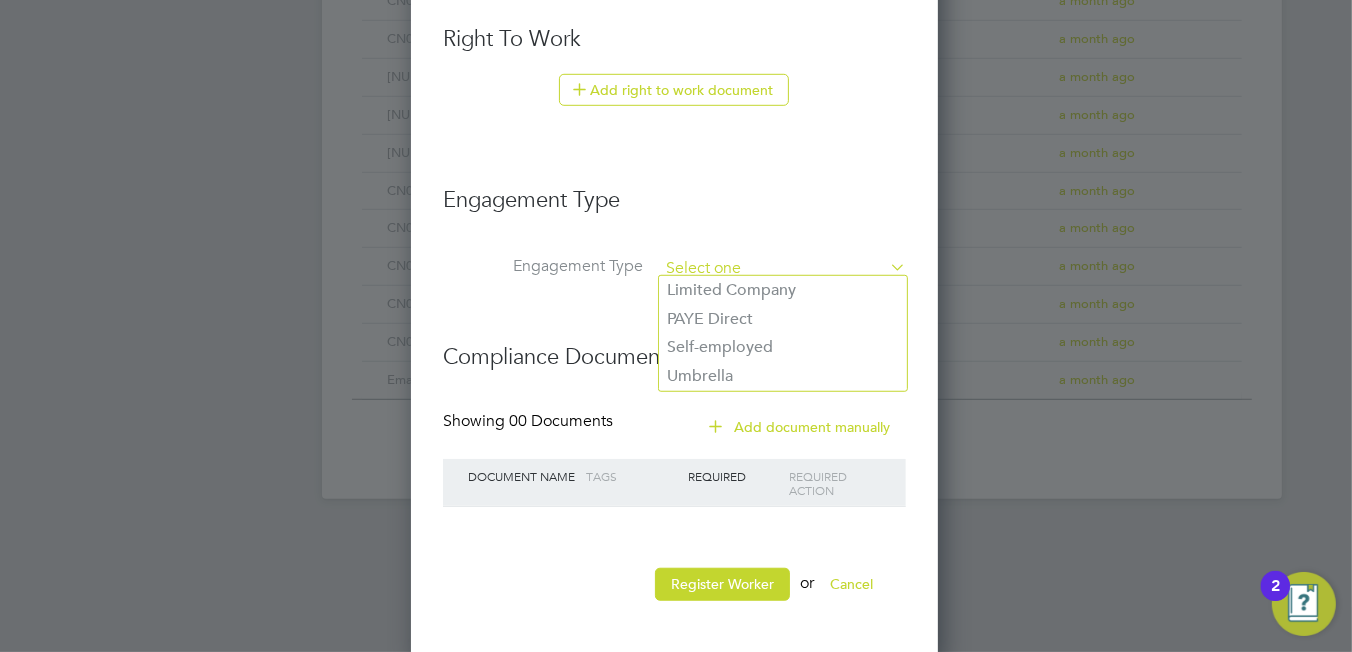 click at bounding box center (782, 269) 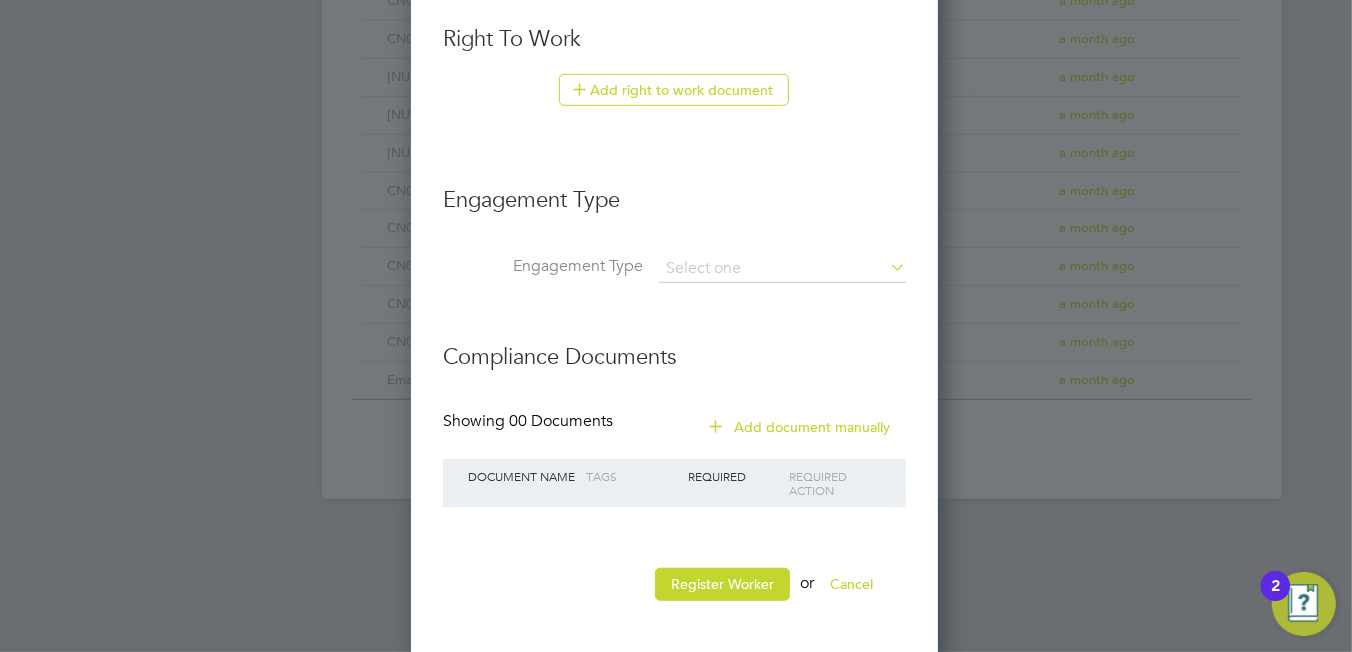 click on "PAYE Direct" 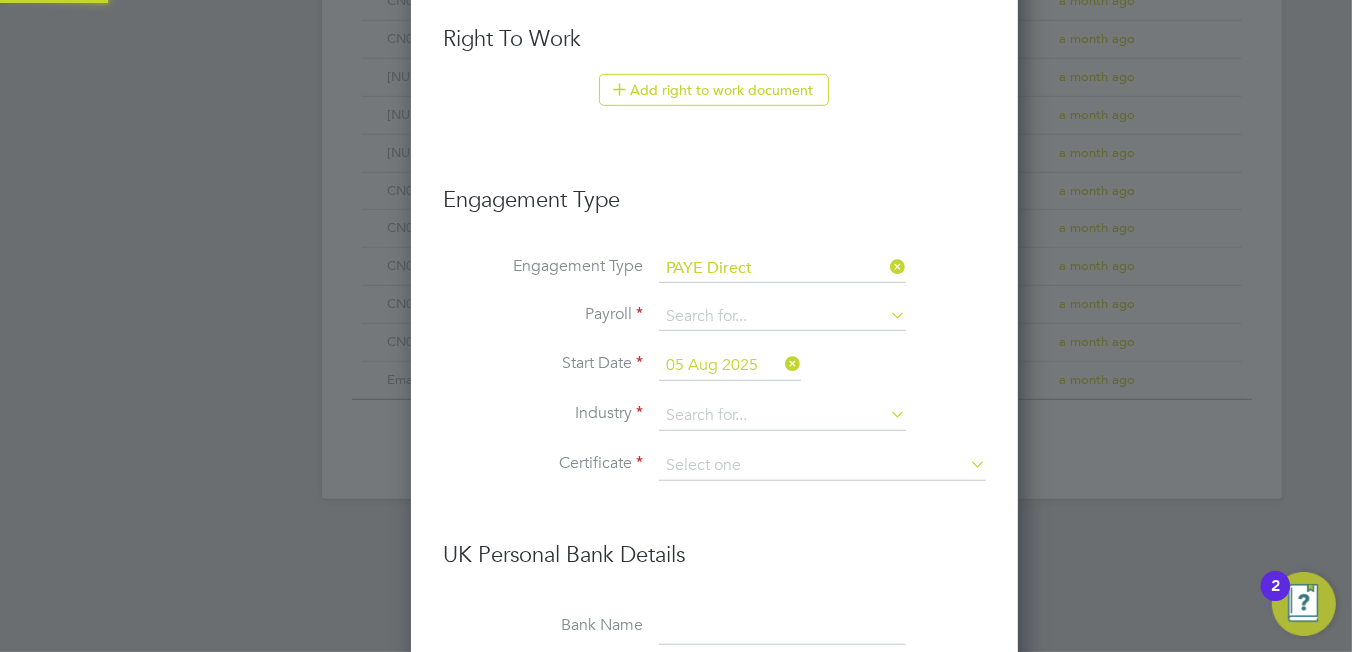 scroll, scrollTop: 9, scrollLeft: 9, axis: both 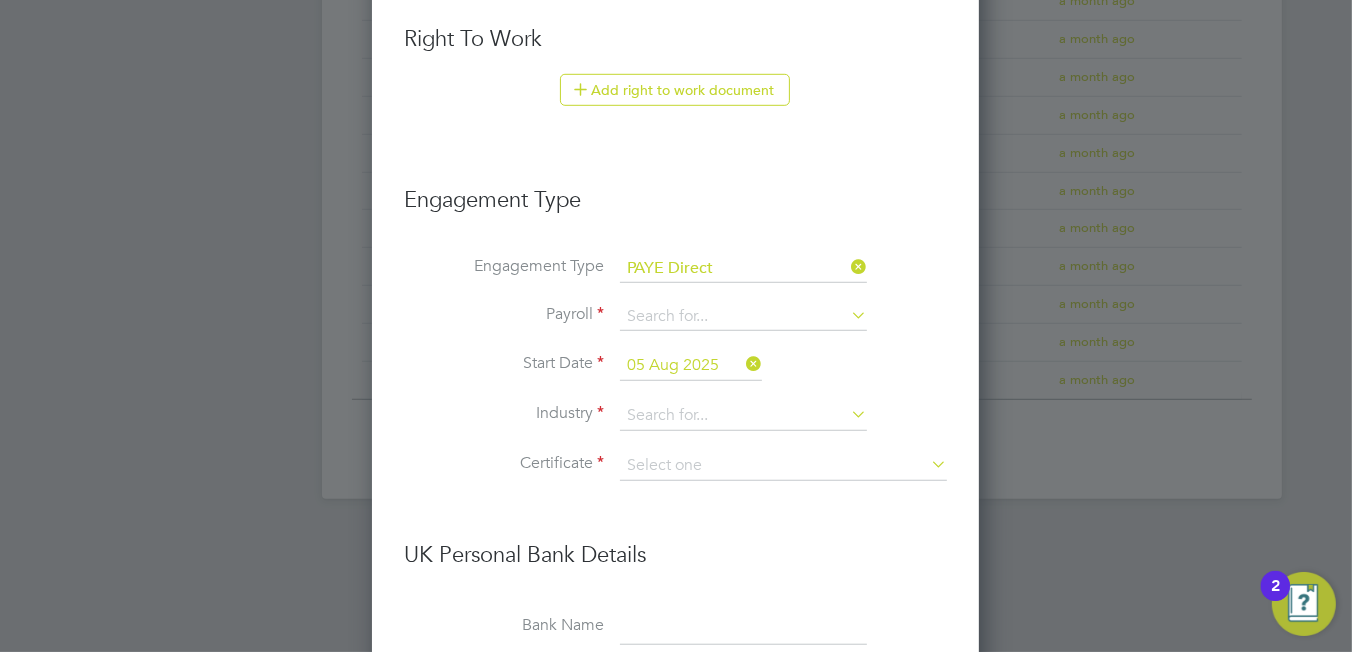 click at bounding box center [847, 267] 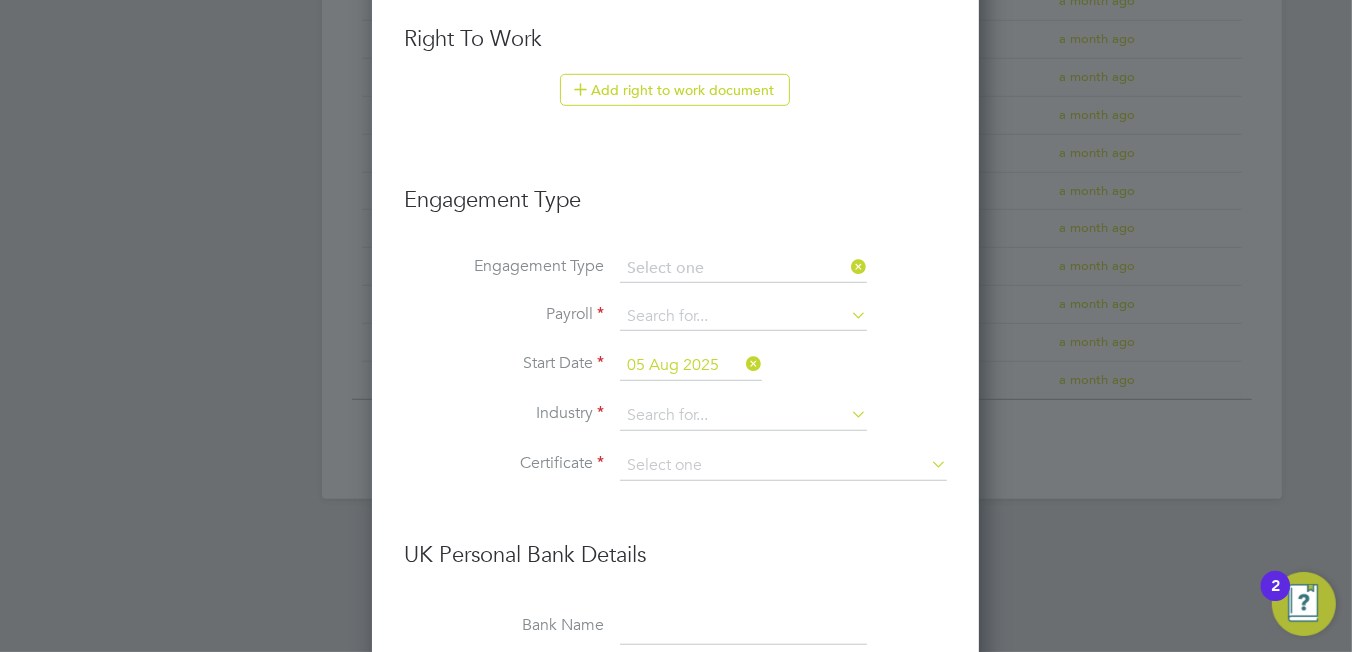 scroll, scrollTop: 2048, scrollLeft: 608, axis: both 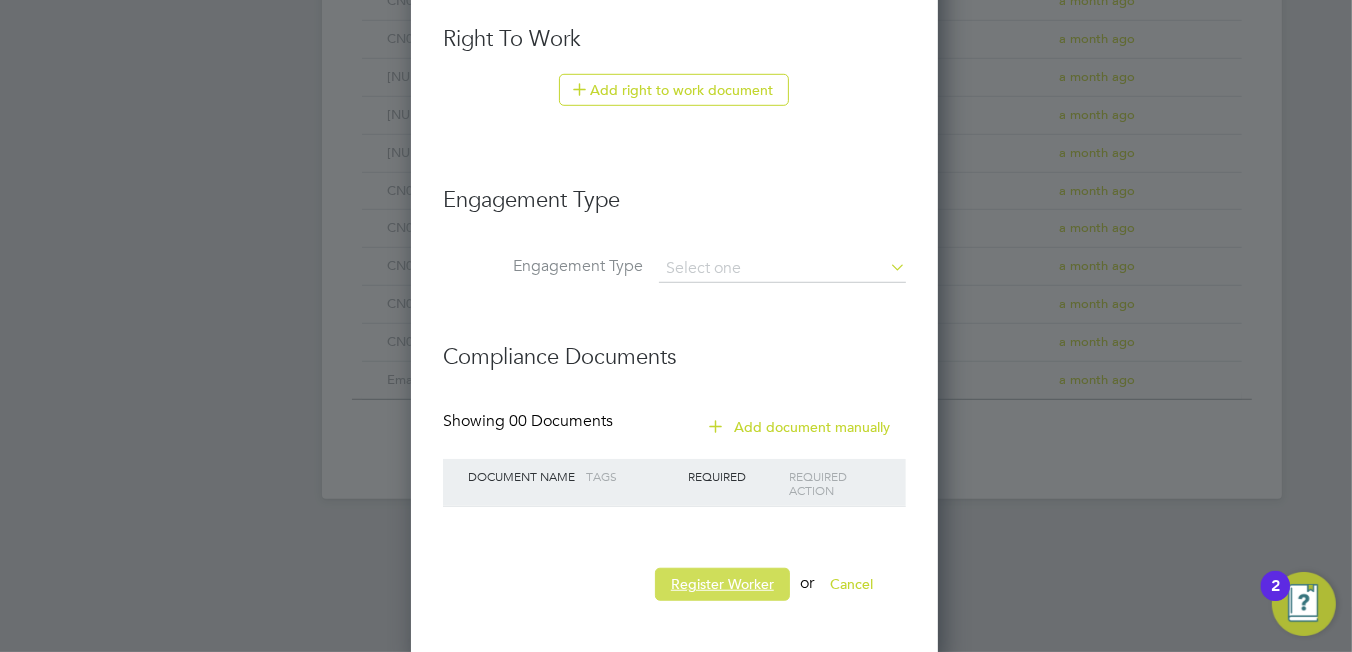 click on "Register Worker" at bounding box center (722, 584) 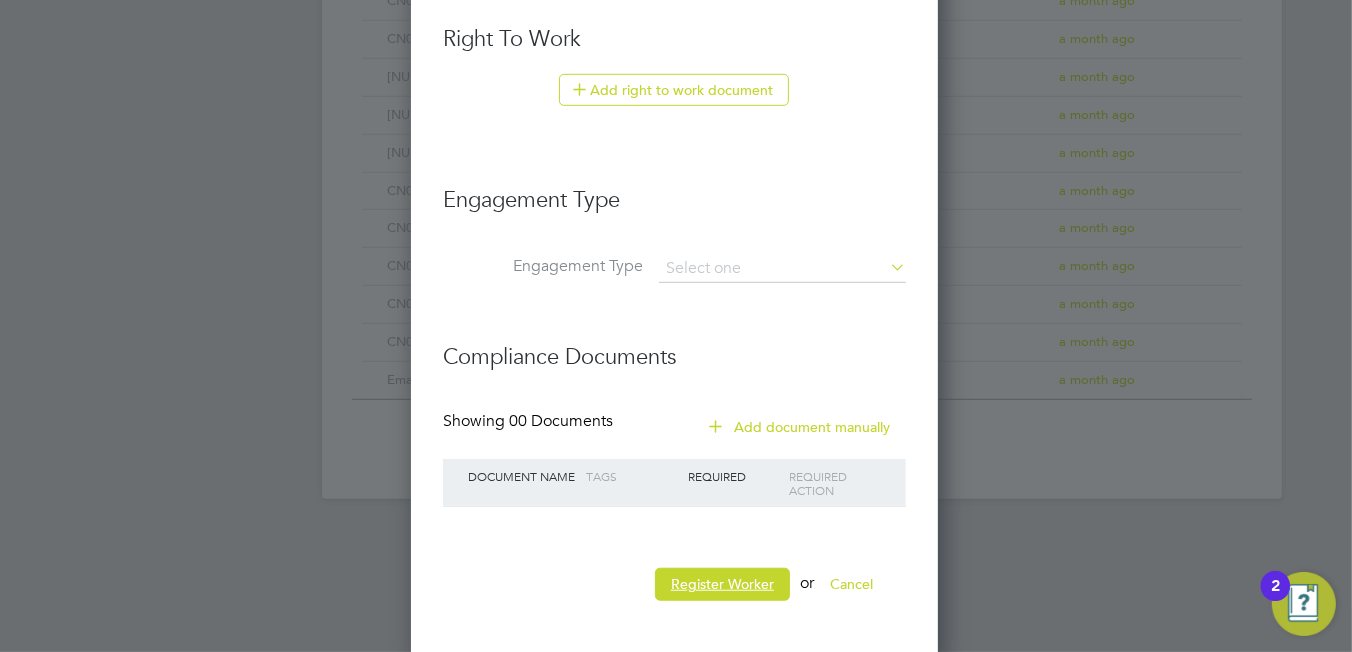 scroll, scrollTop: 9, scrollLeft: 9, axis: both 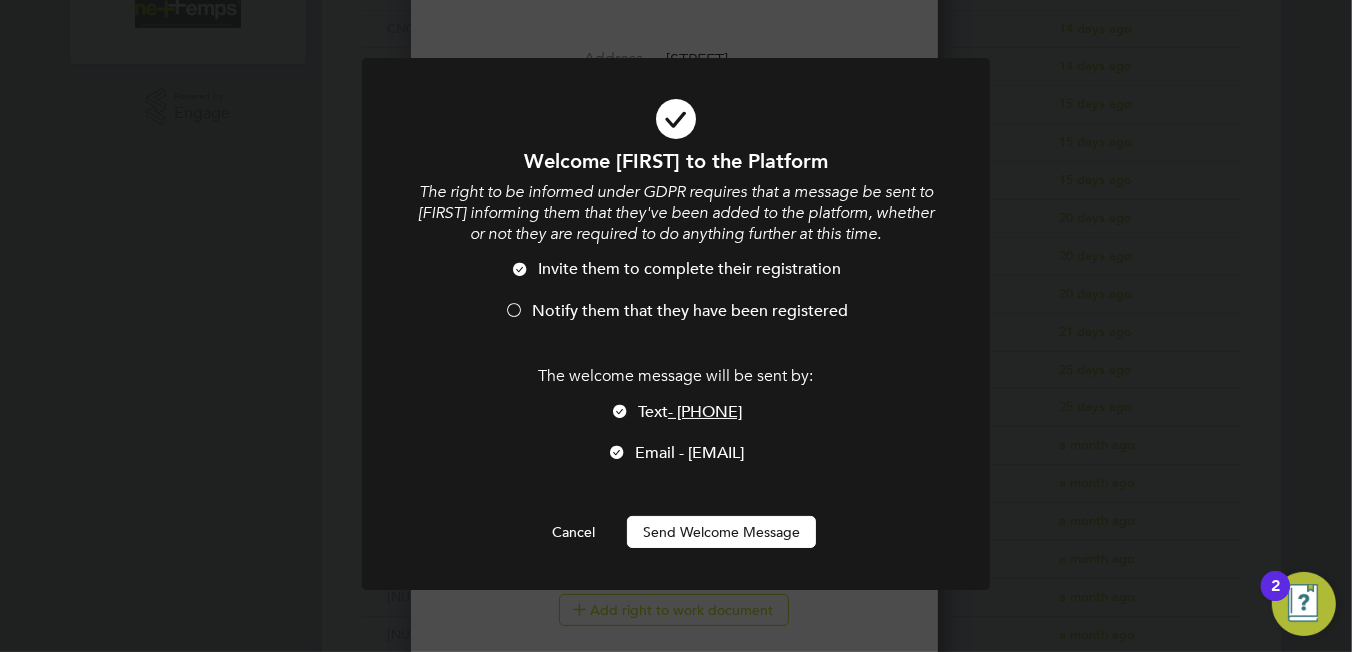 click at bounding box center (514, 312) 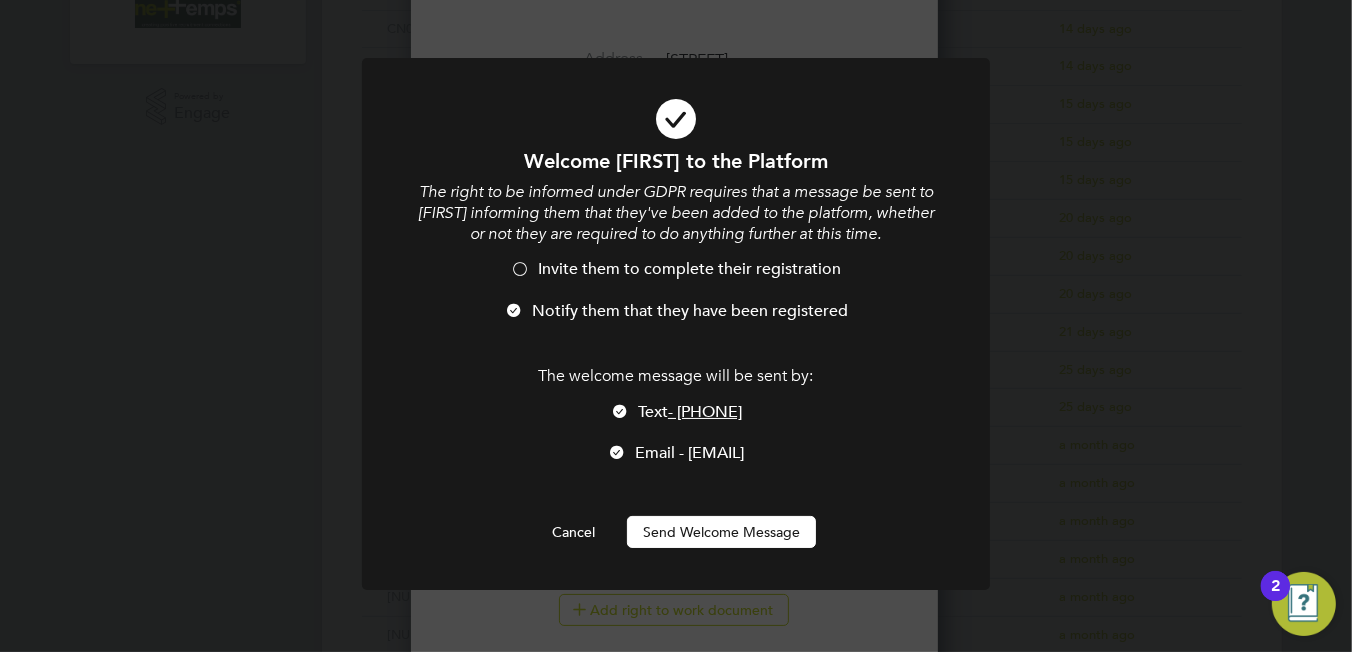 click on "Send Welcome Message" at bounding box center (721, 532) 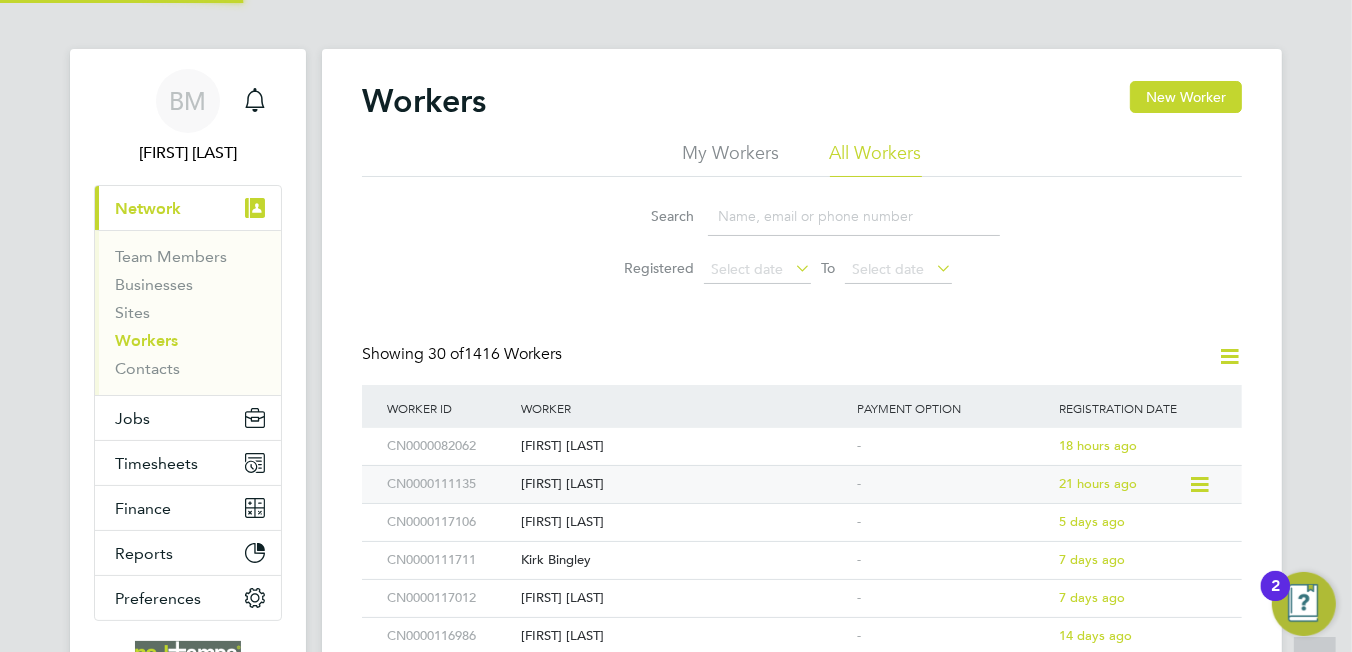 scroll, scrollTop: 0, scrollLeft: 0, axis: both 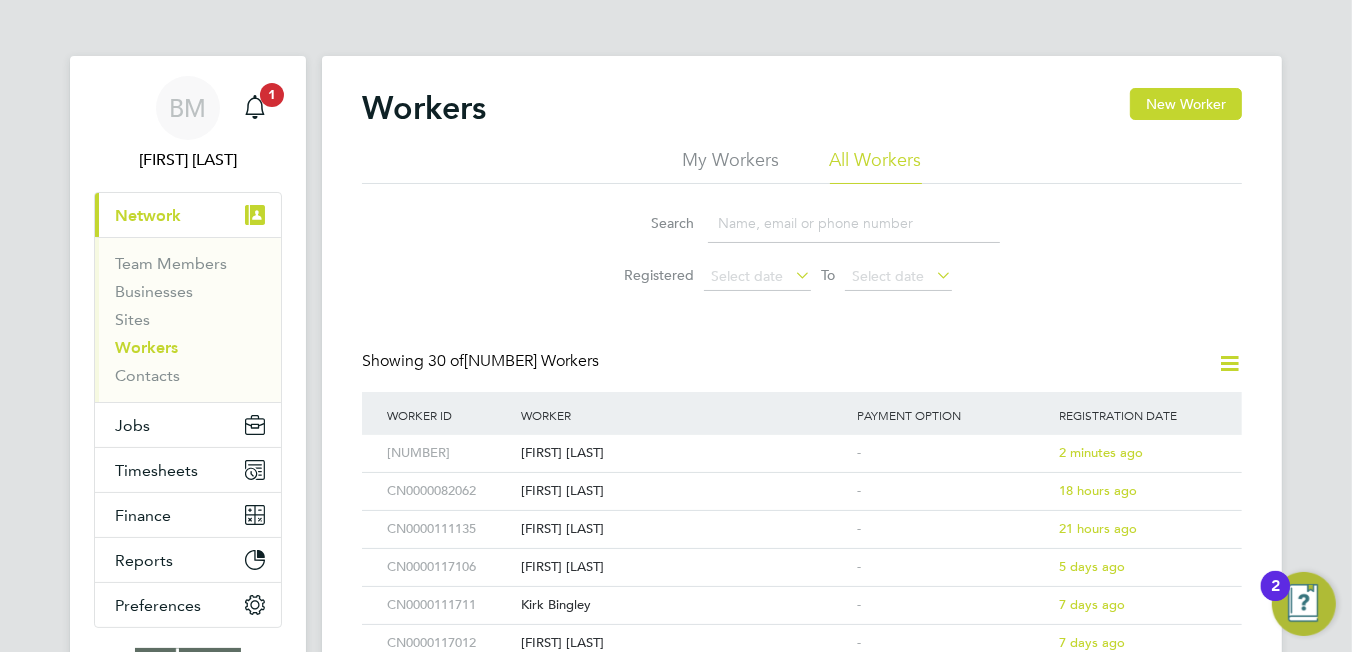 click 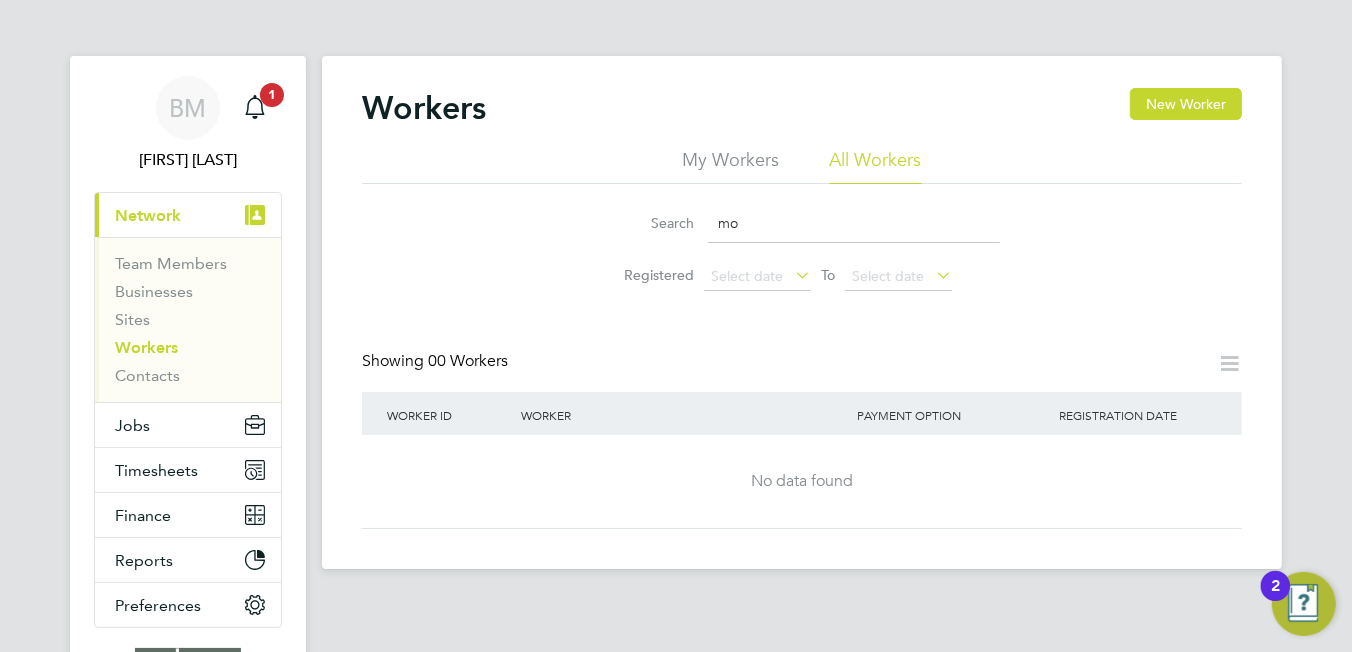 type on "m" 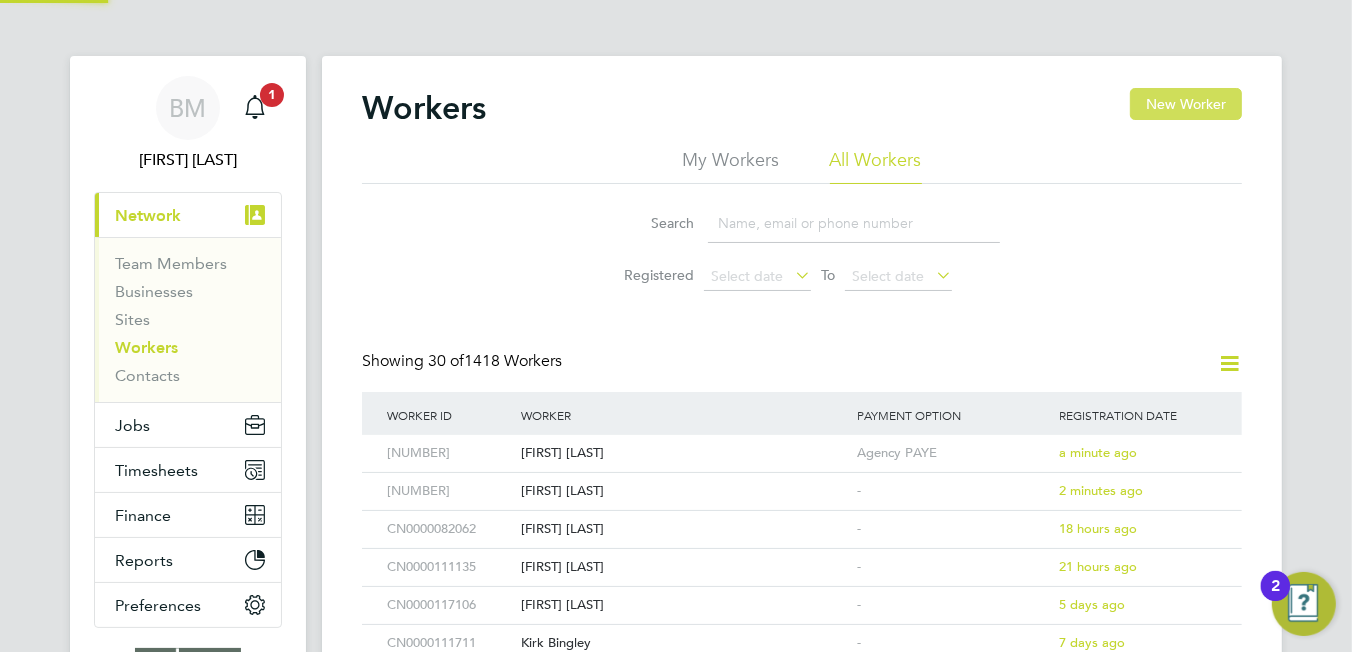 type 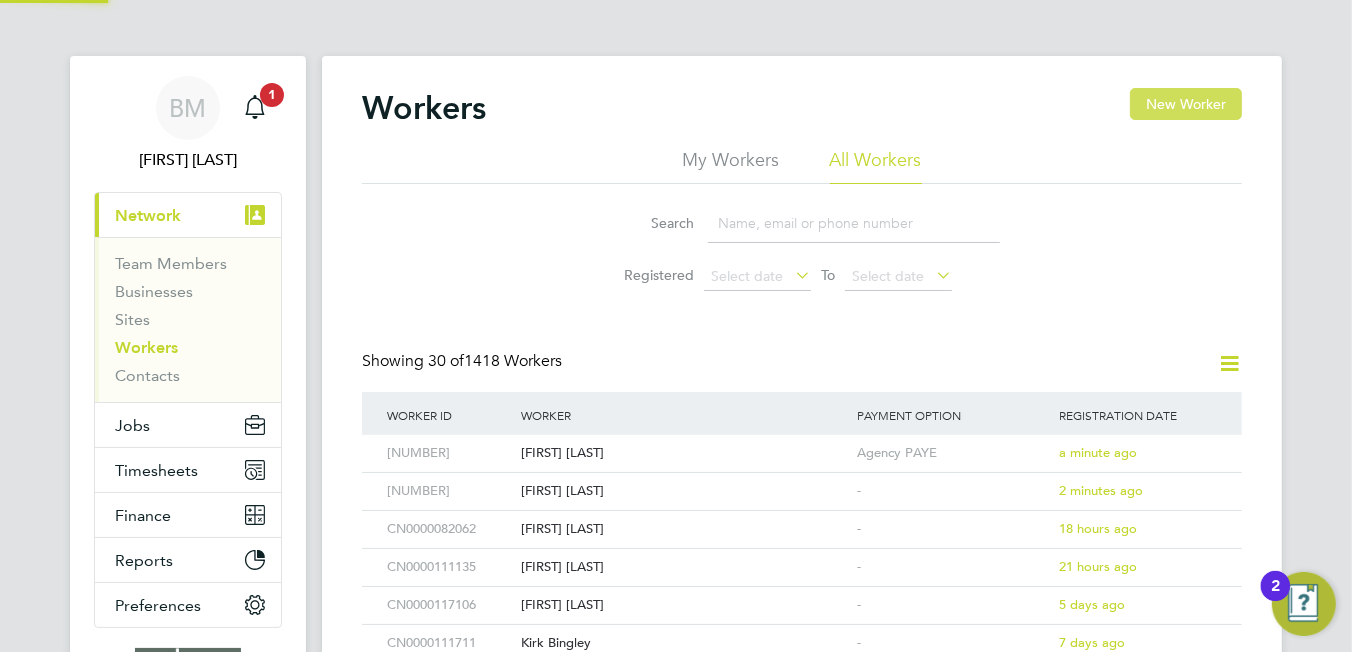 click on "New Worker" 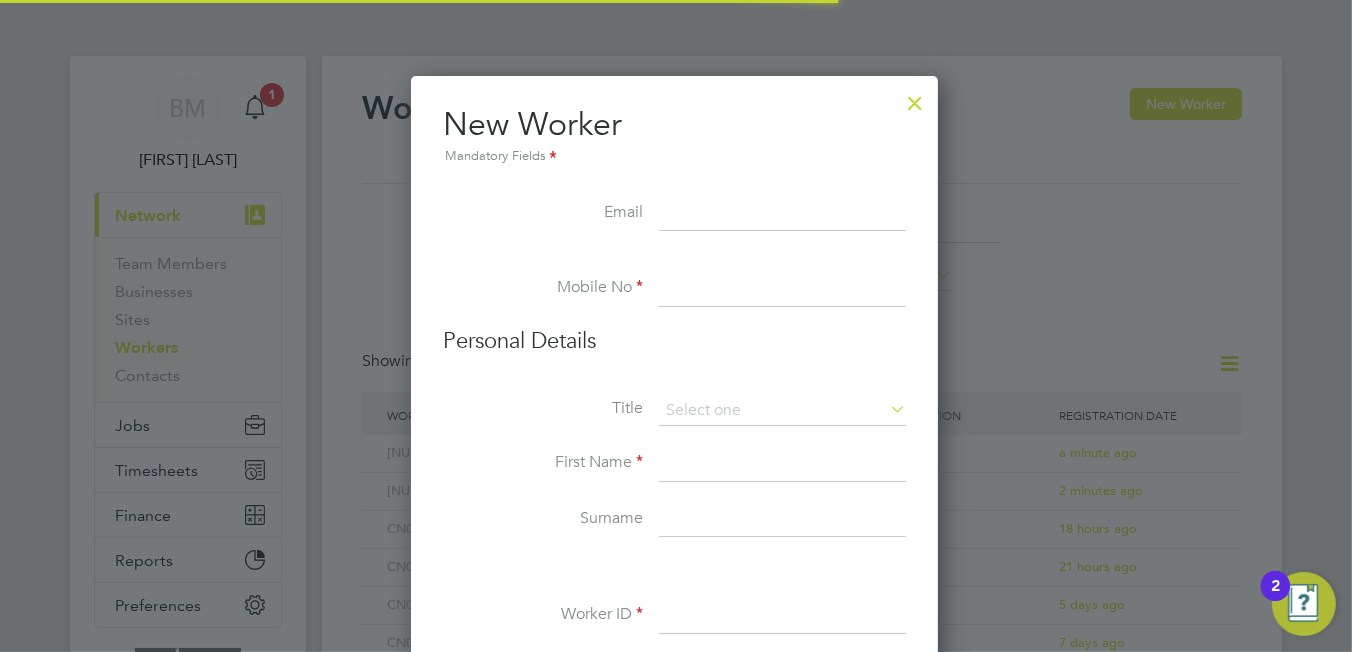 scroll, scrollTop: 9, scrollLeft: 9, axis: both 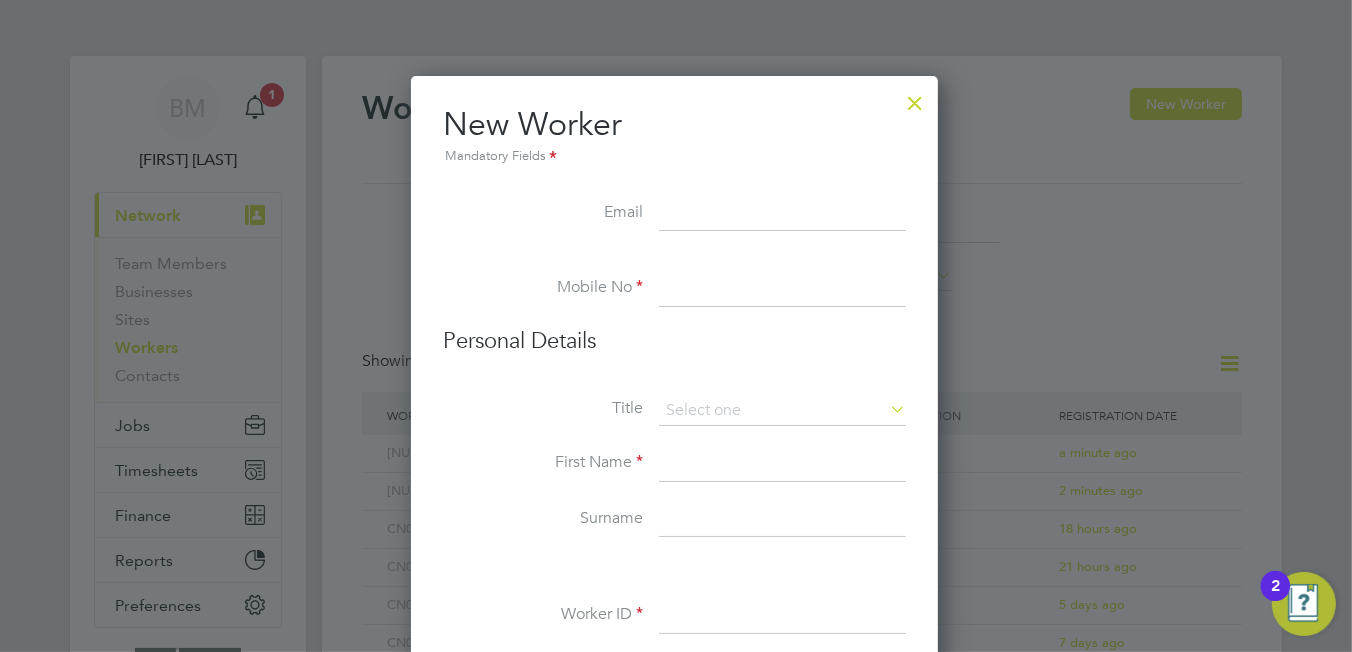 click at bounding box center (782, 214) 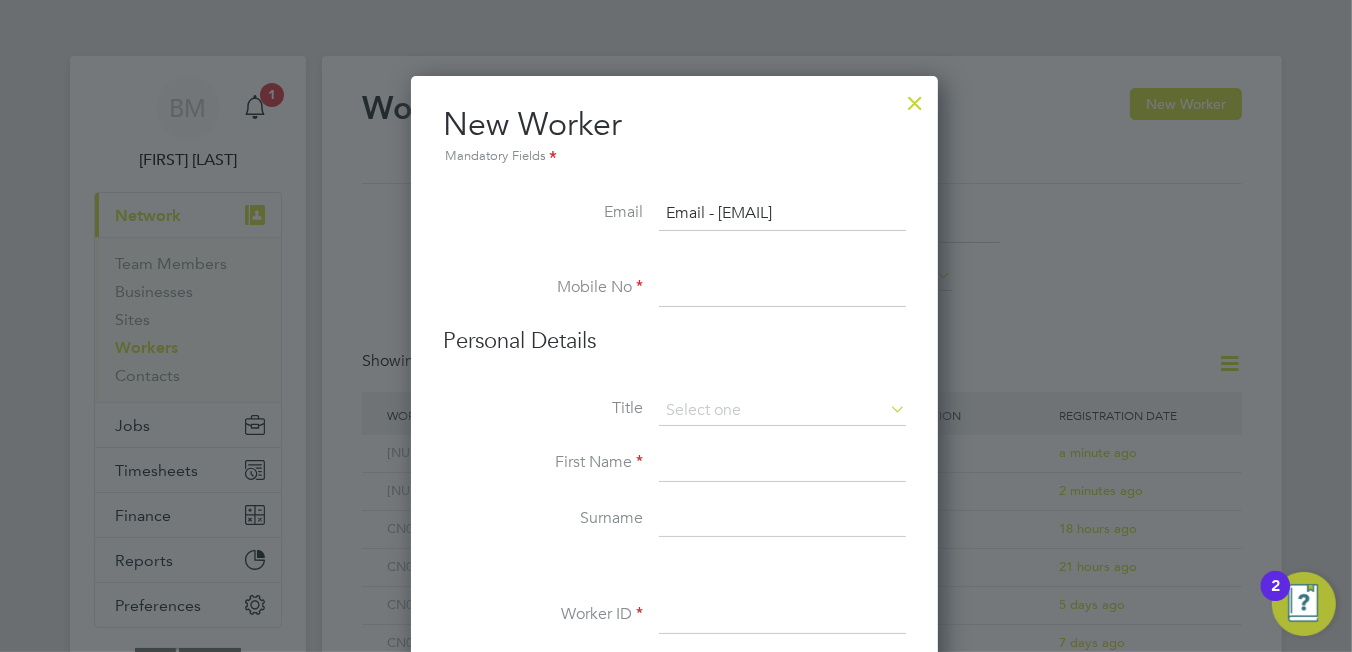 type on "Email - [EMAIL]" 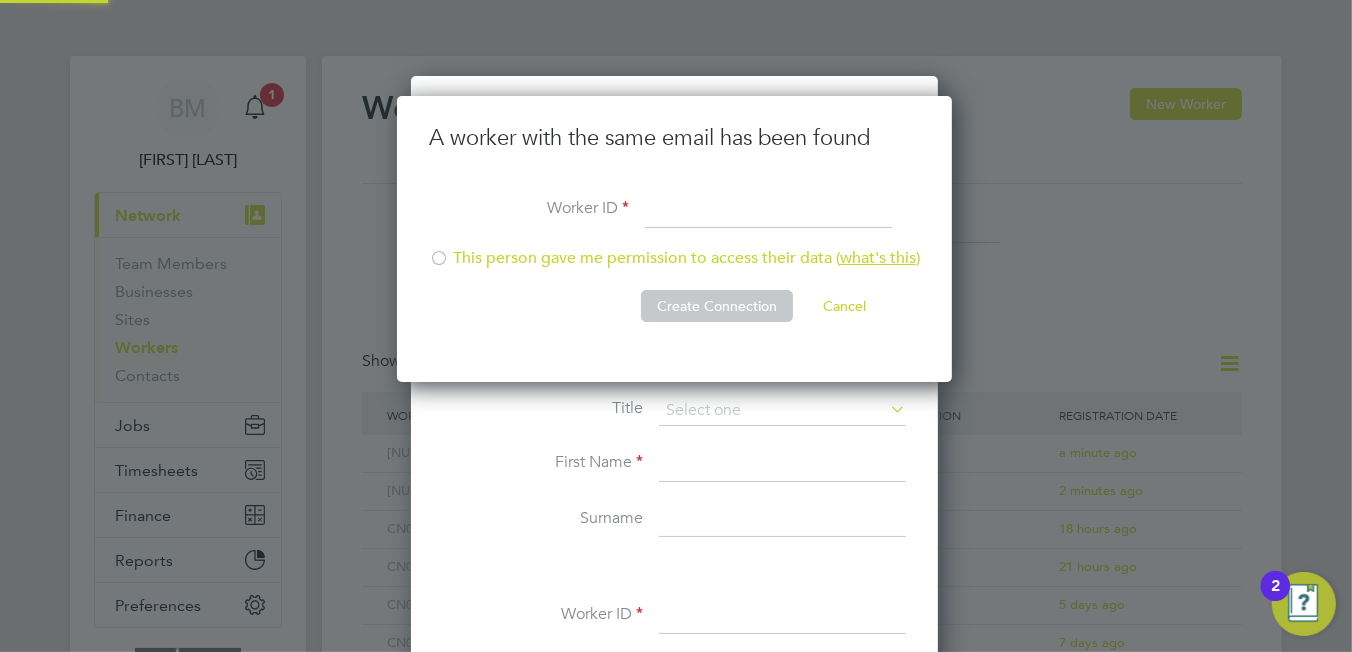 scroll, scrollTop: 9, scrollLeft: 9, axis: both 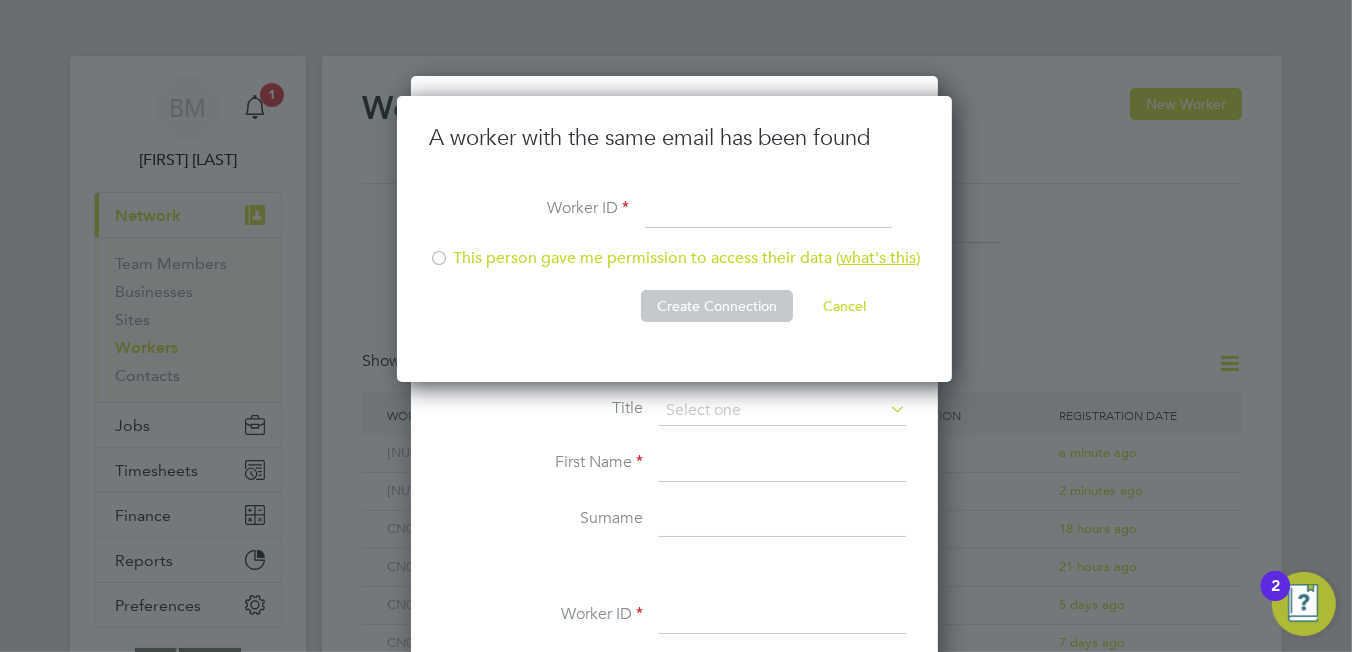 click 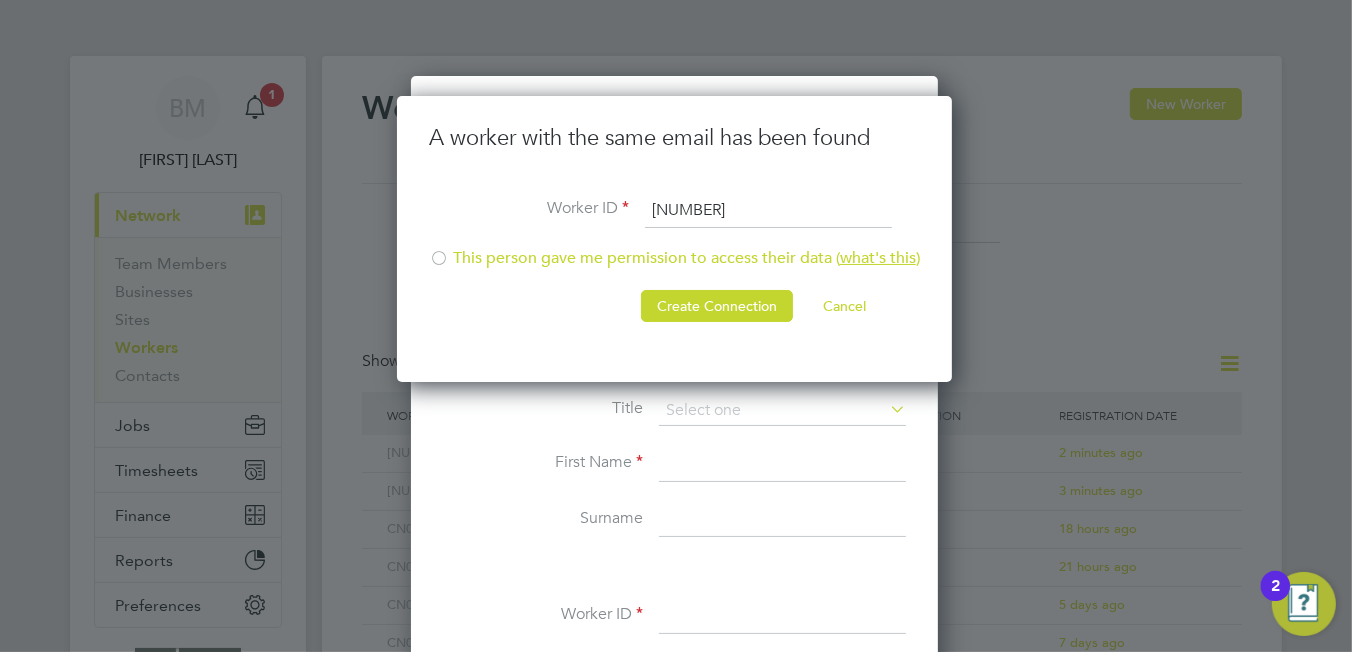 type on "[NUMBER]" 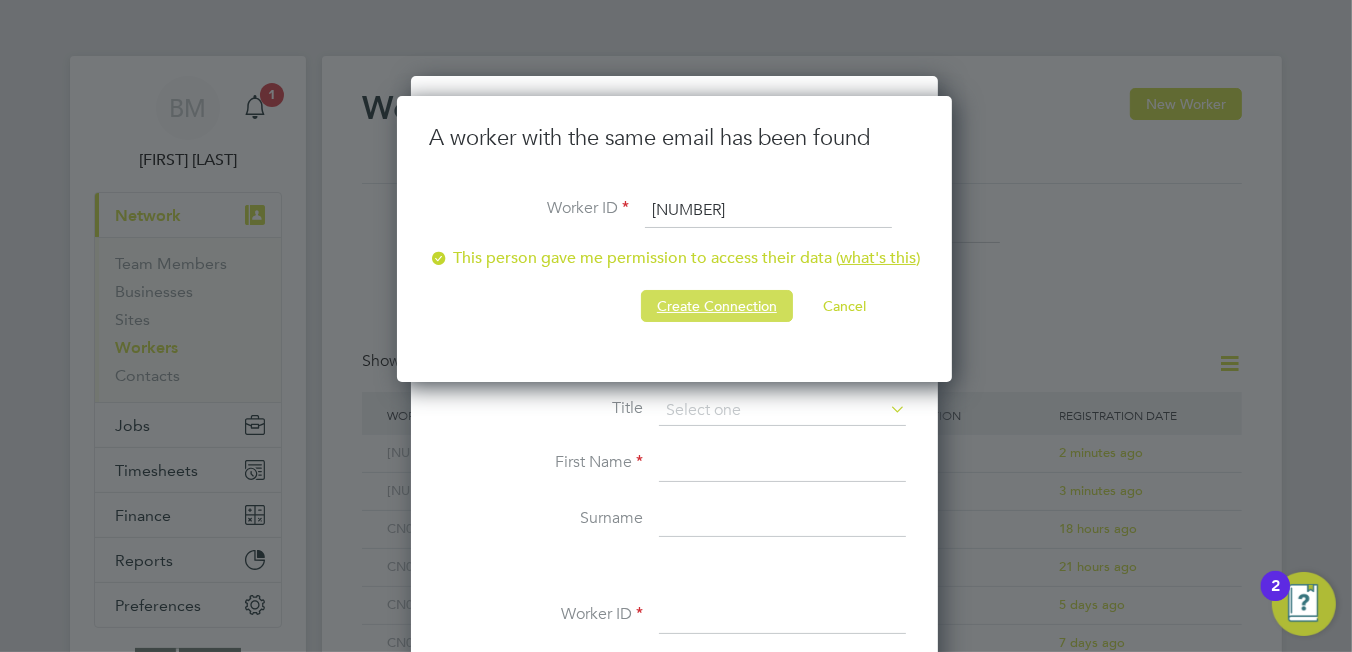click on "Create Connection" 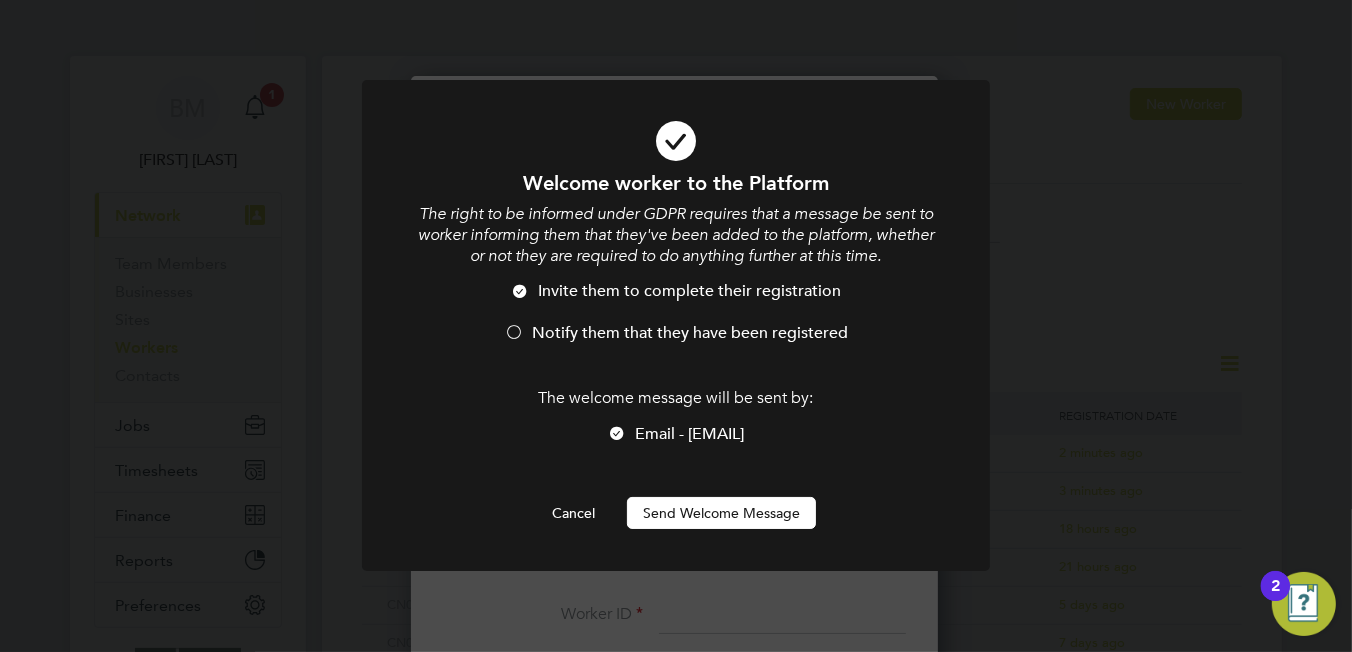 click at bounding box center (514, 334) 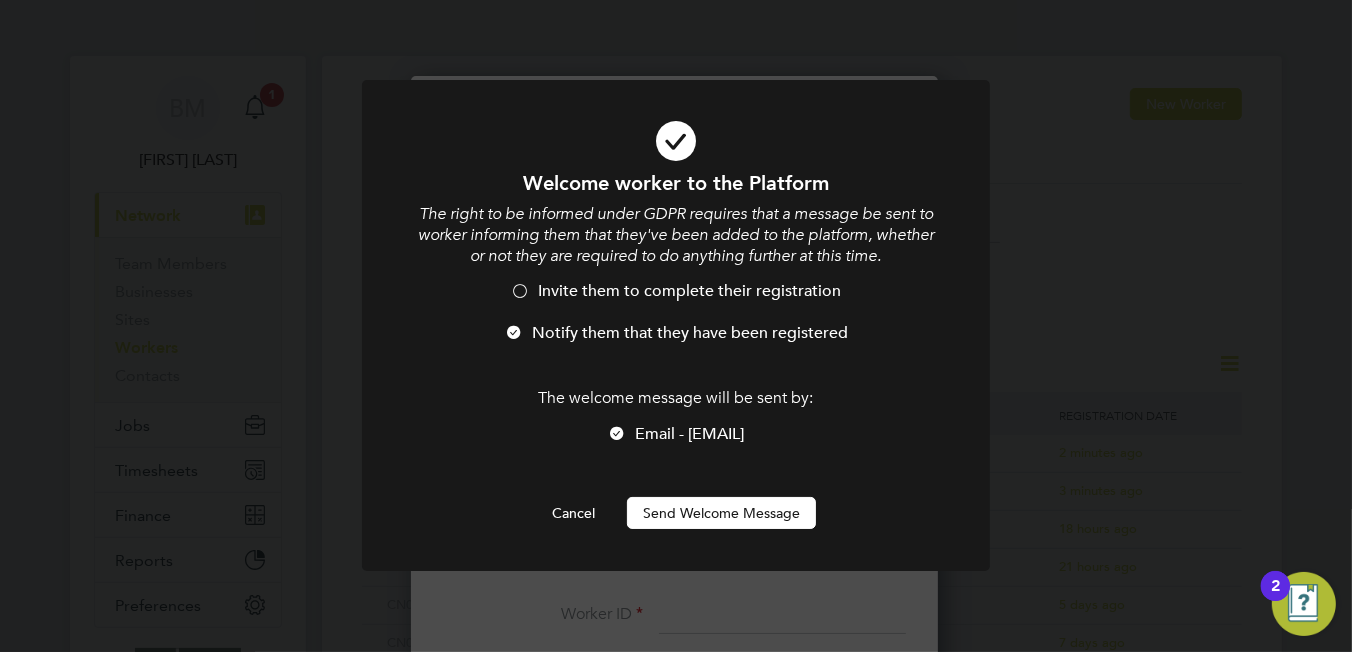 click on "Send Welcome Message" at bounding box center (721, 513) 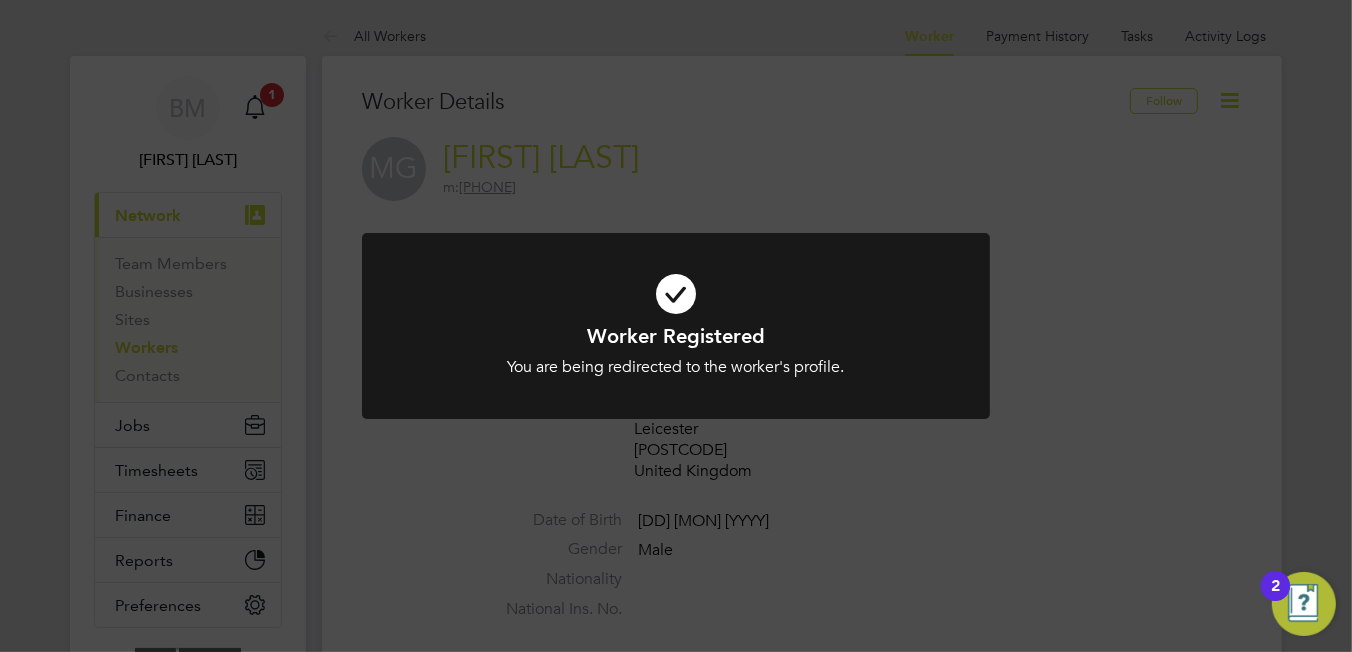 click at bounding box center [676, 326] 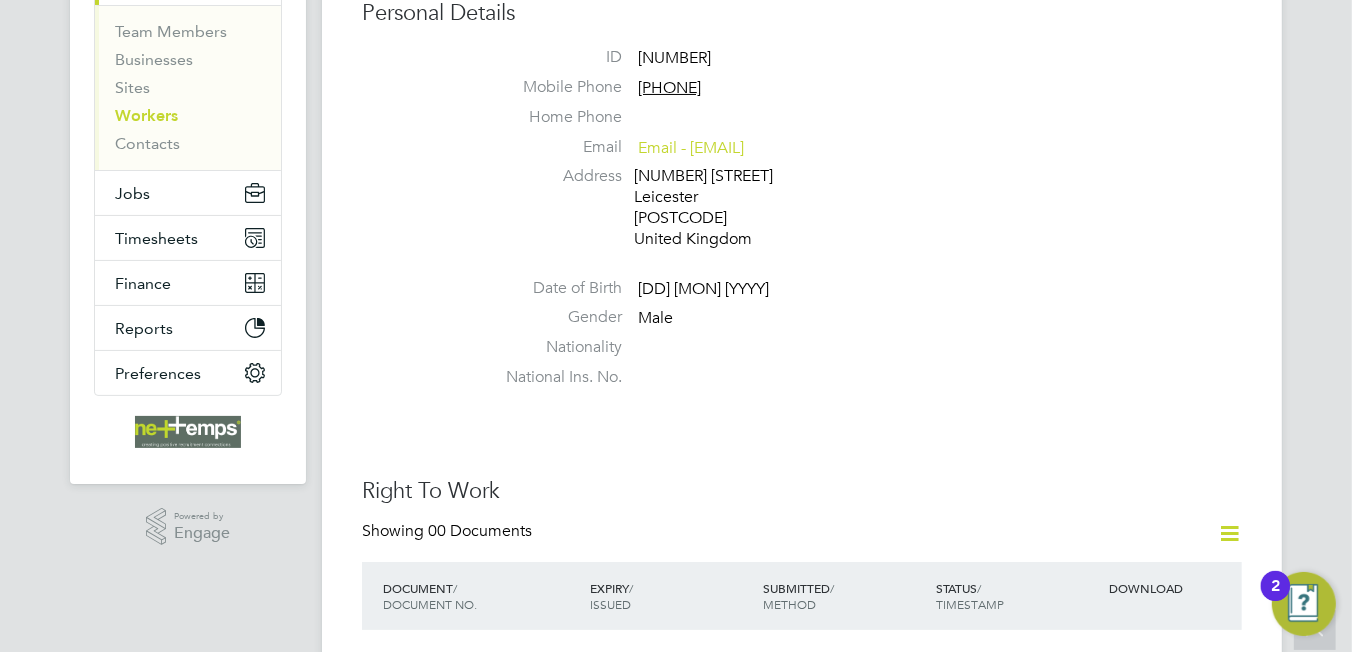 scroll, scrollTop: 0, scrollLeft: 0, axis: both 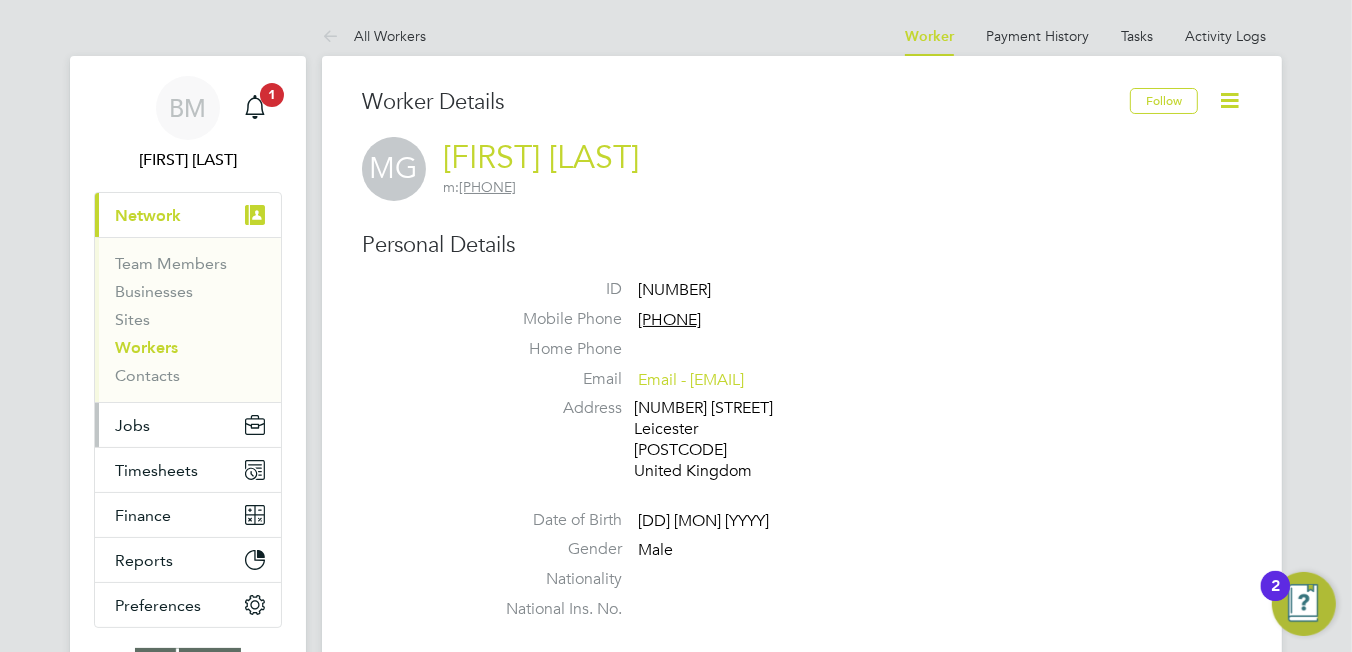 click on "Jobs" at bounding box center (188, 425) 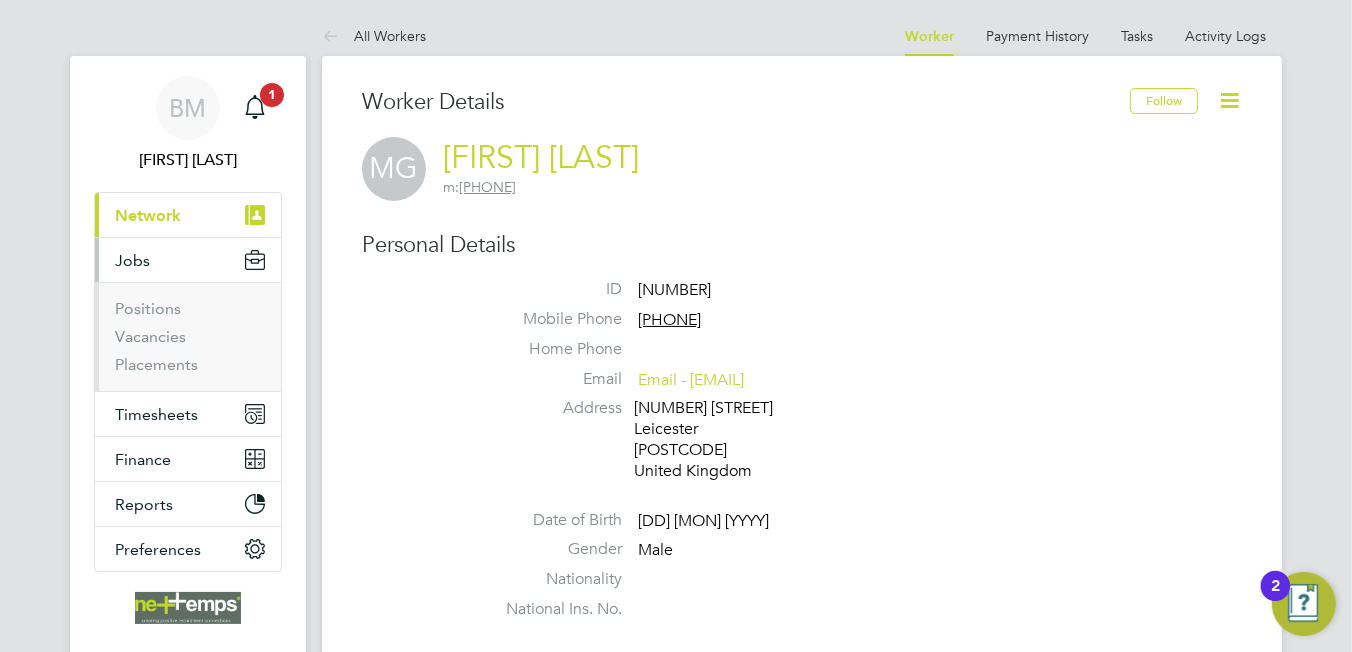 click on "Network" at bounding box center [148, 215] 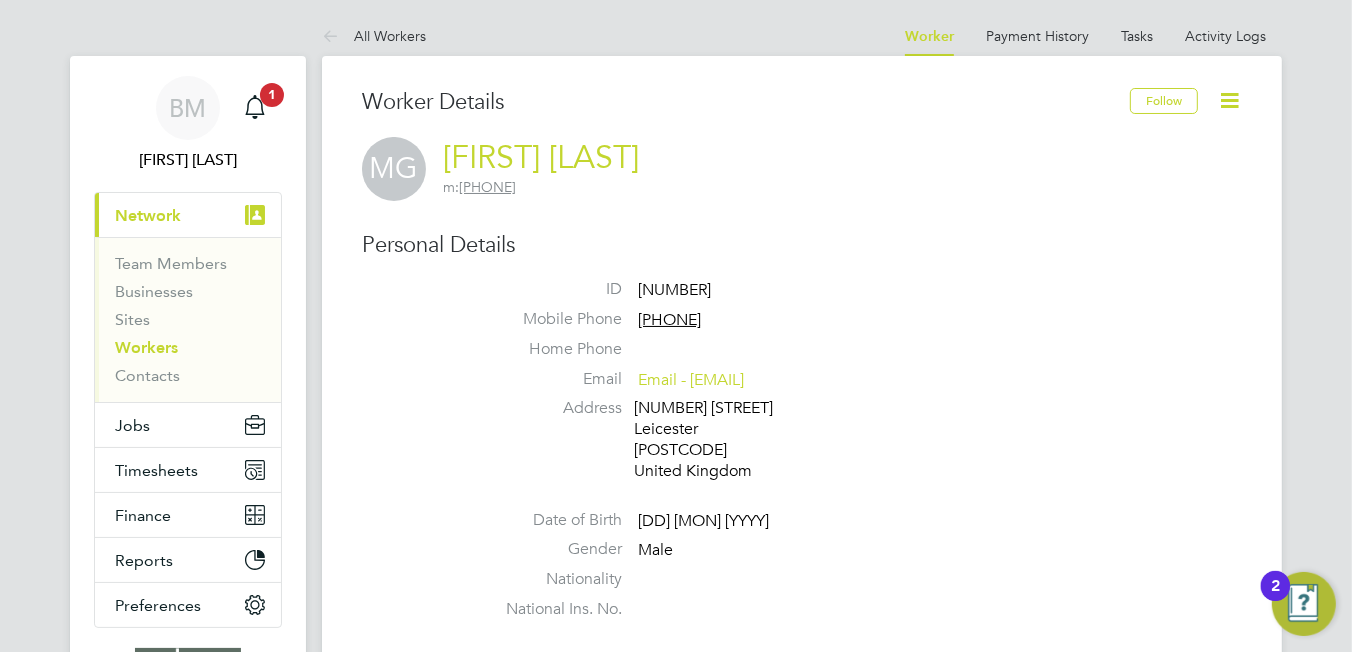 click on "Workers" at bounding box center [146, 347] 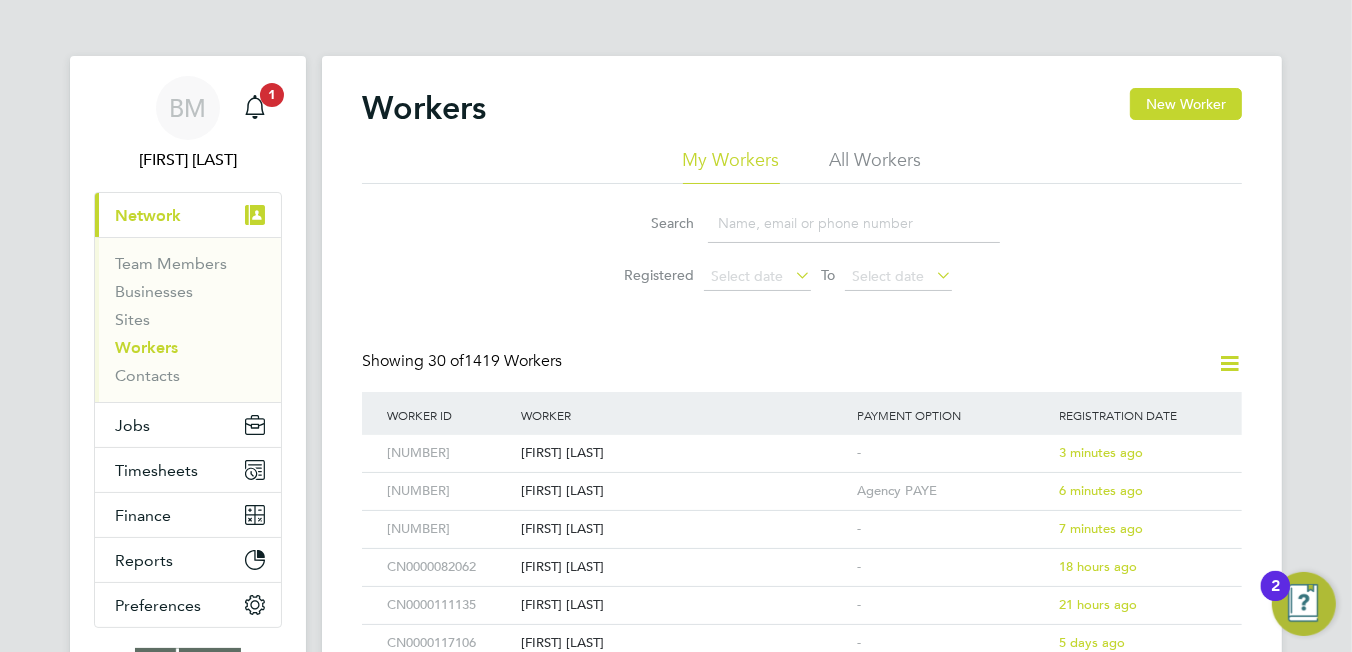 drag, startPoint x: 900, startPoint y: 157, endPoint x: 890, endPoint y: 173, distance: 18.867962 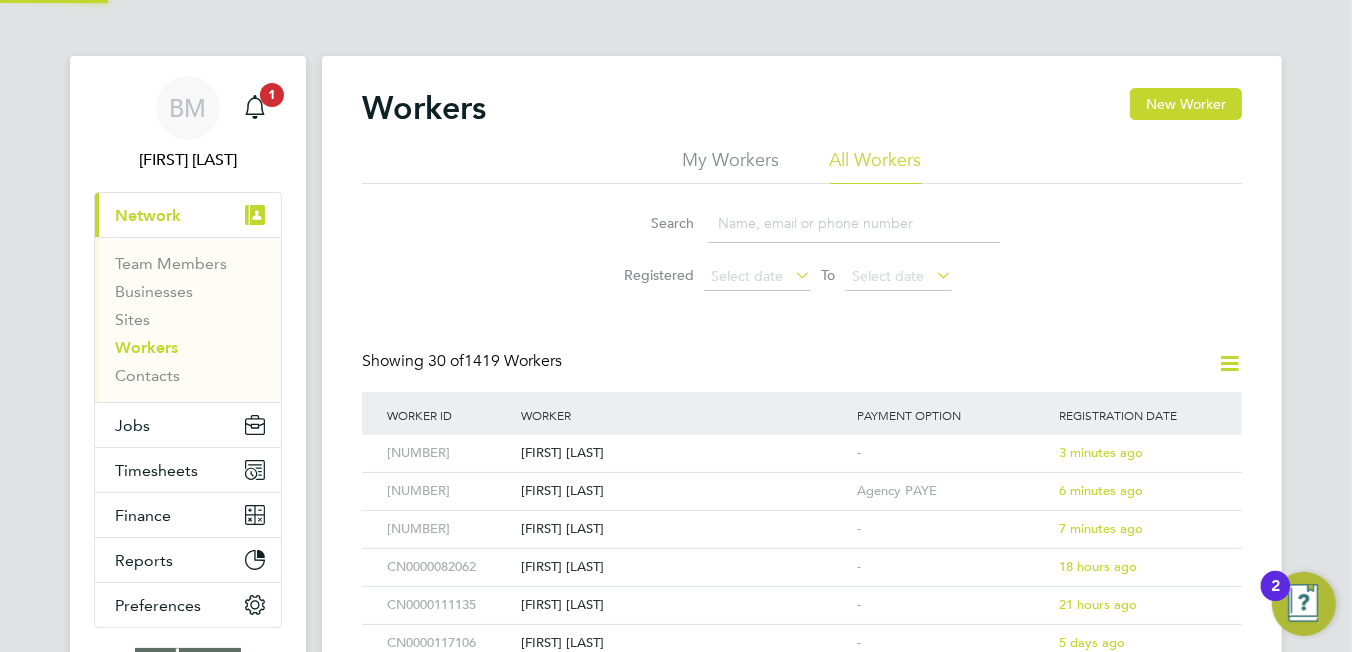 click 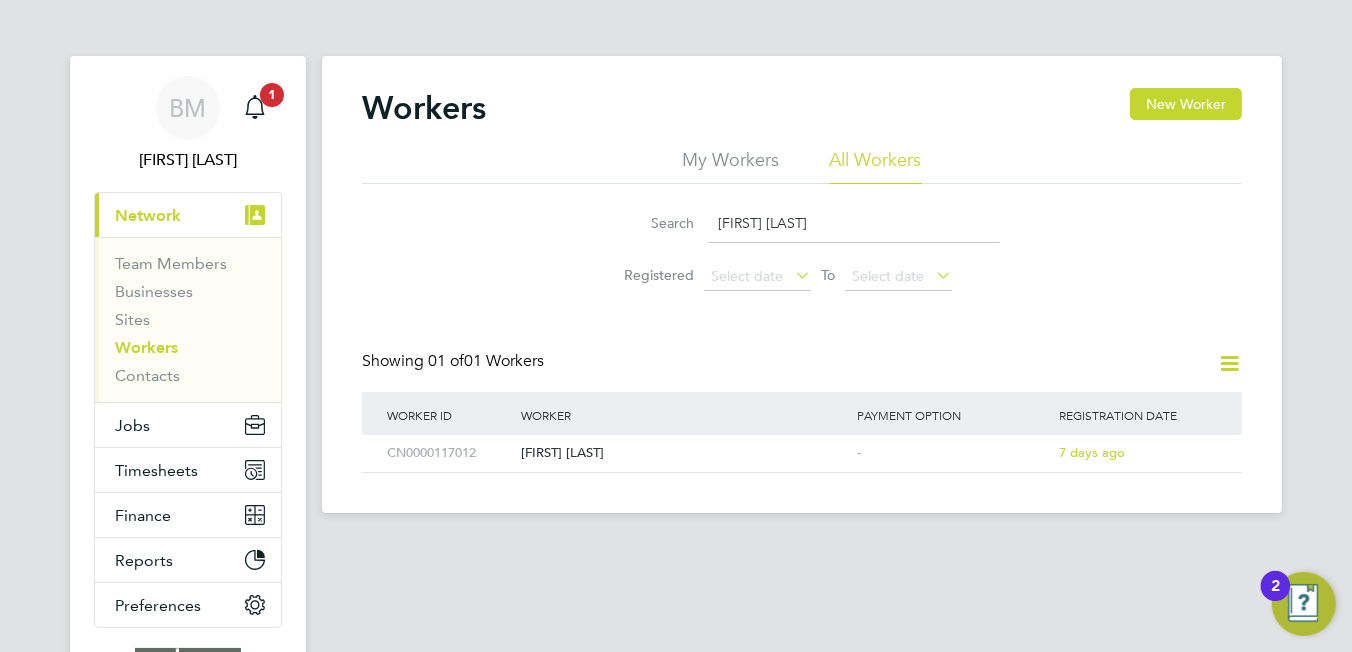 type on "[FIRST] [LAST]" 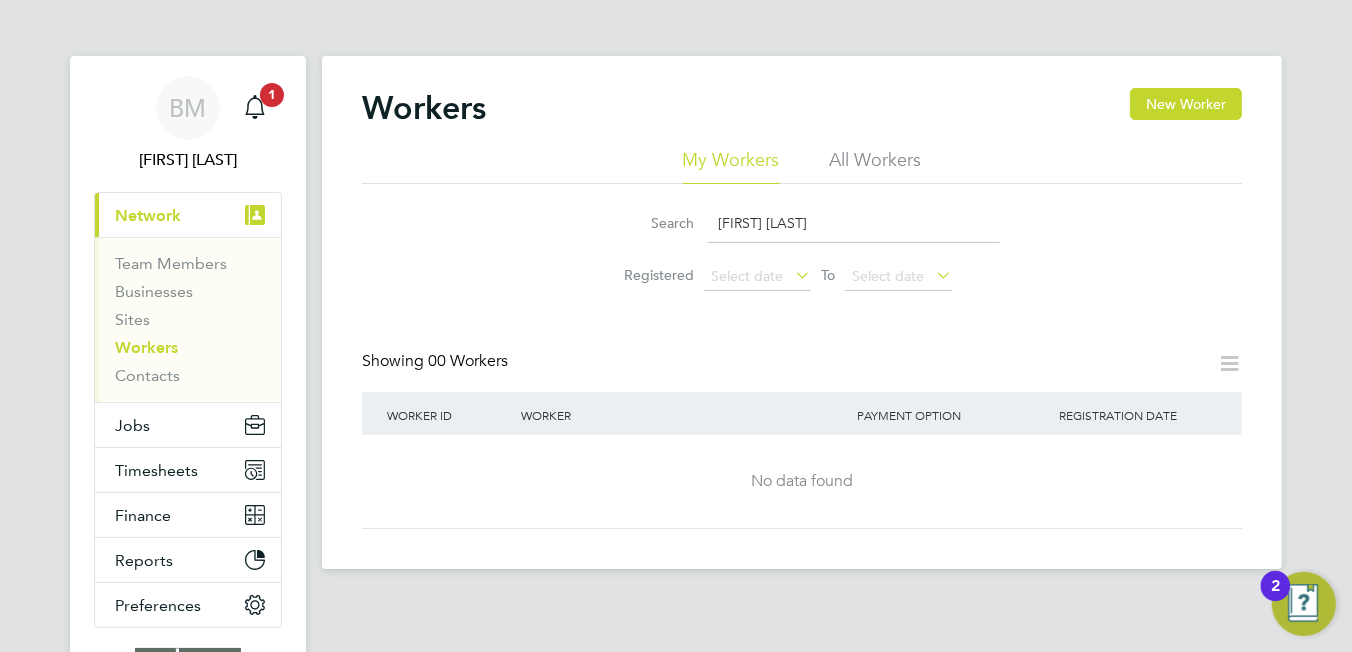 drag, startPoint x: 799, startPoint y: 224, endPoint x: 585, endPoint y: 209, distance: 214.52505 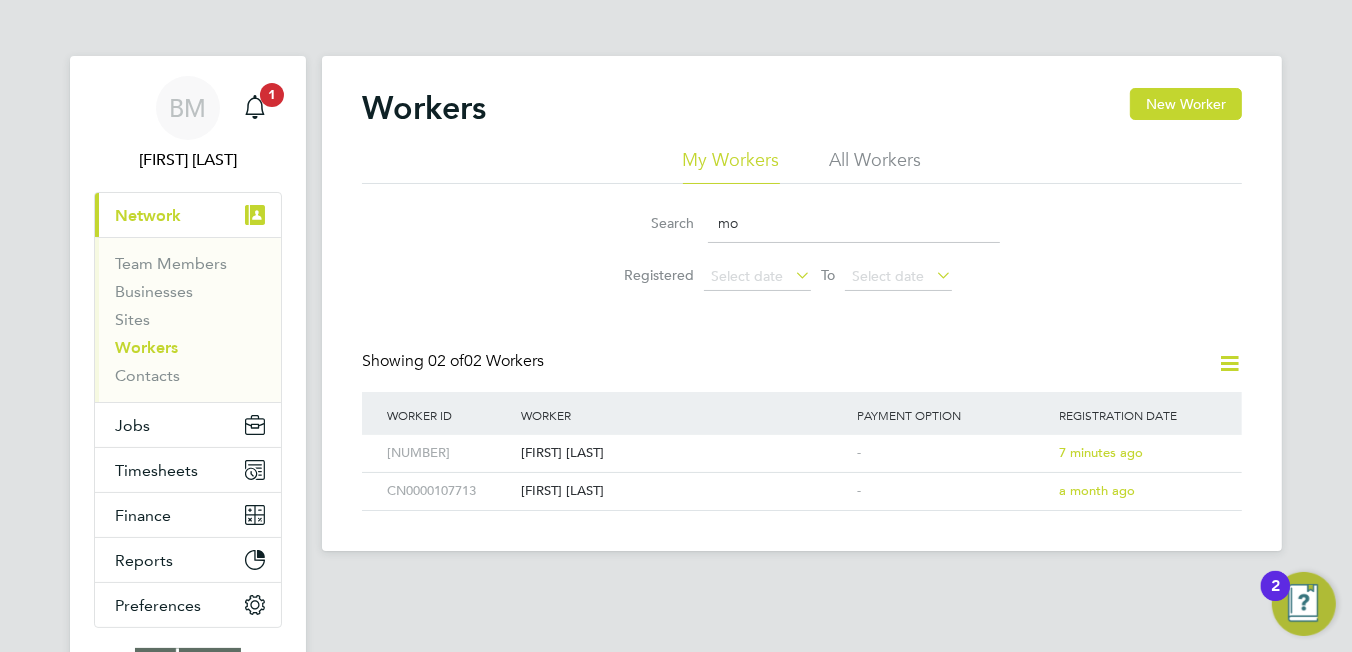 type on "m" 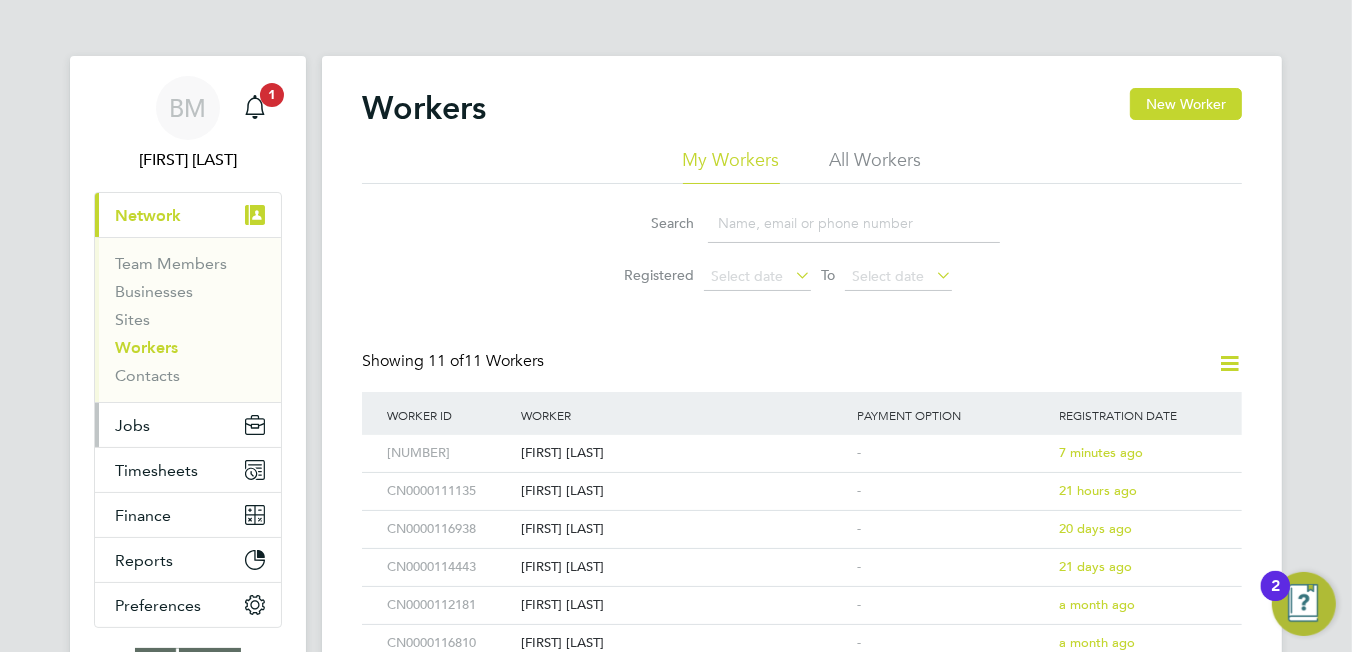 type 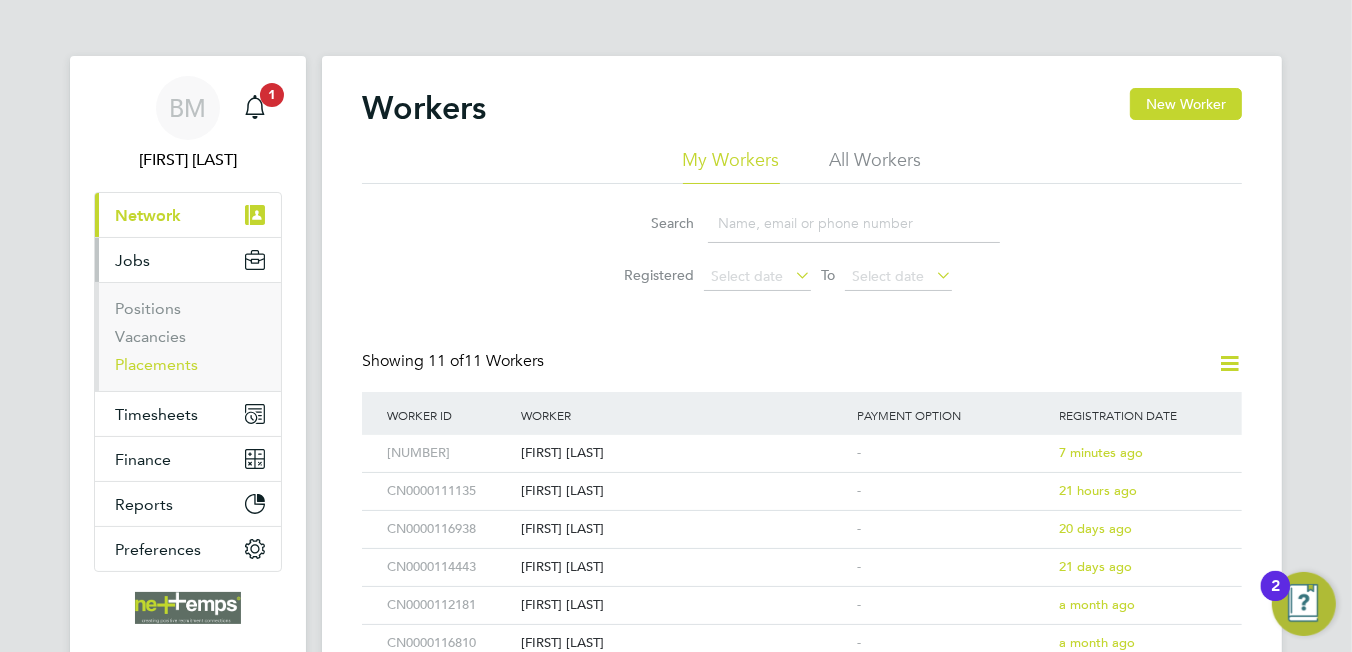 click on "Placements" at bounding box center (156, 364) 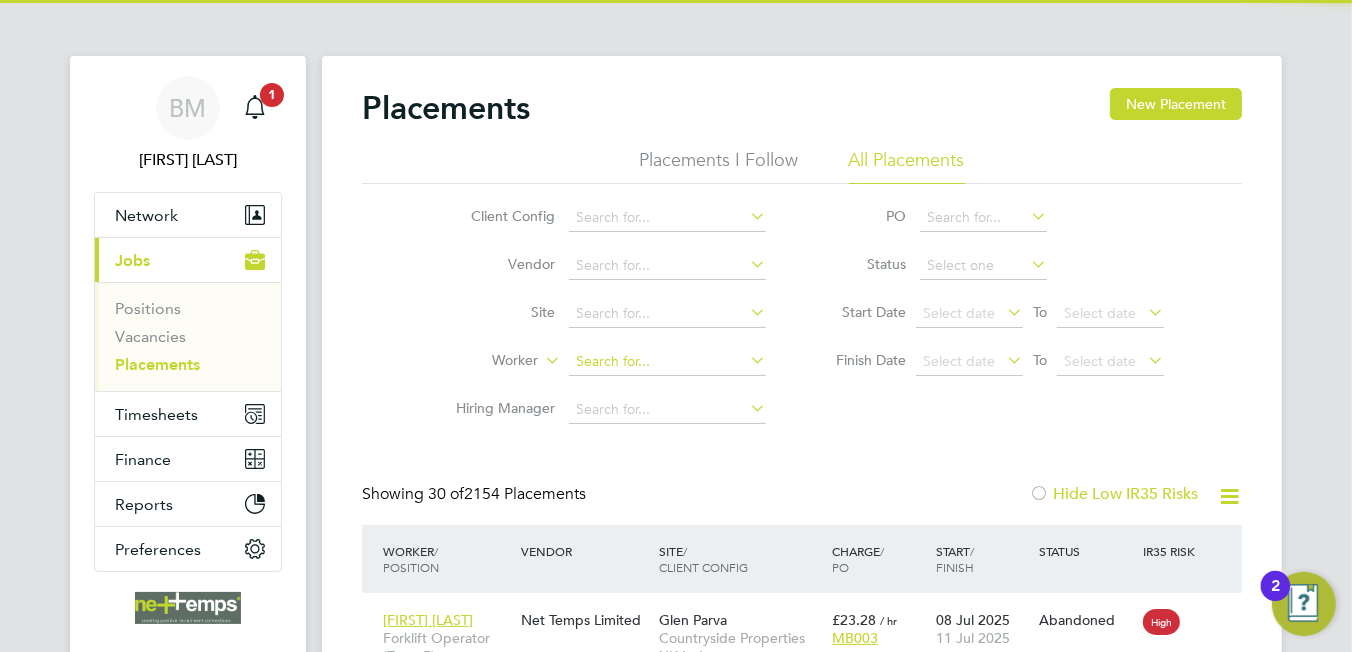 scroll, scrollTop: 9, scrollLeft: 9, axis: both 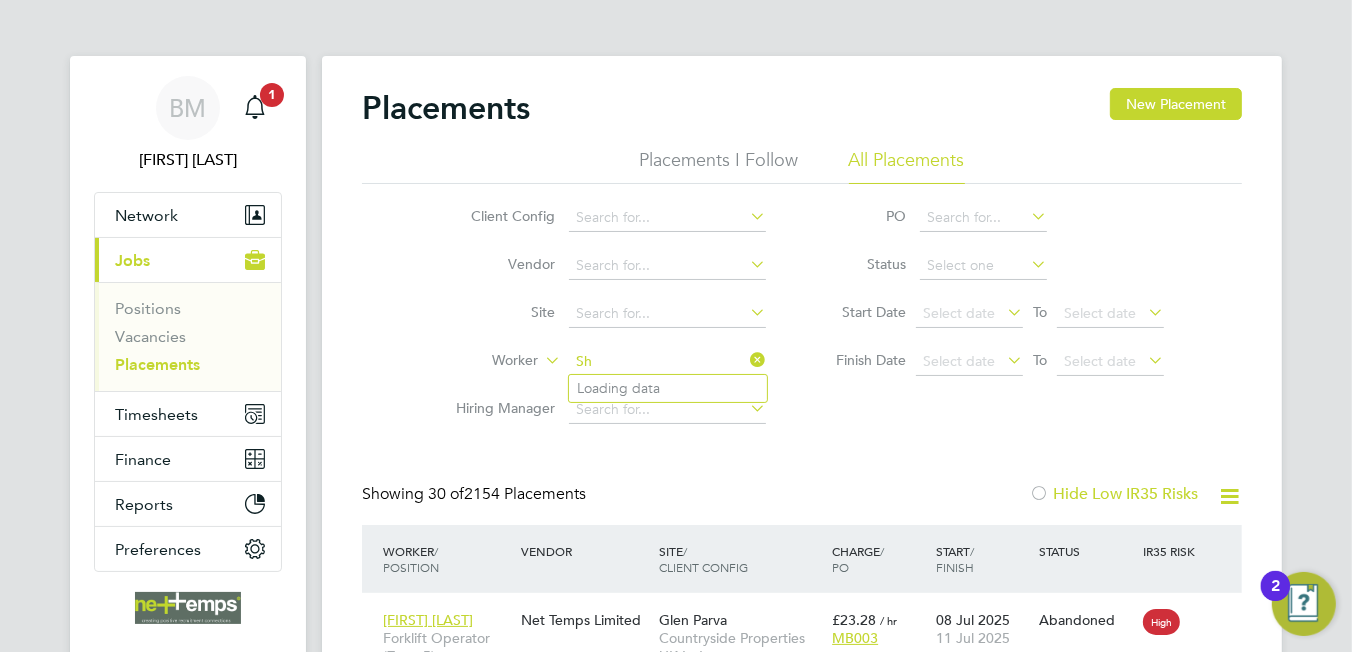 type on "S" 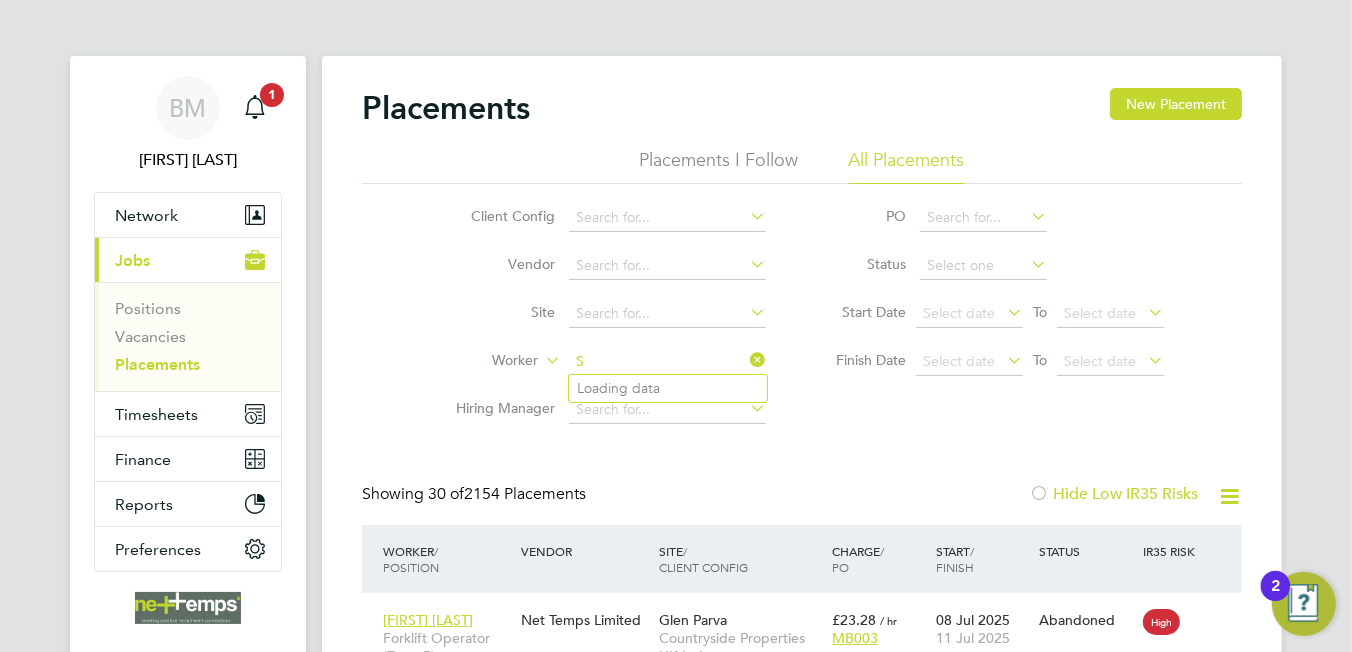 type 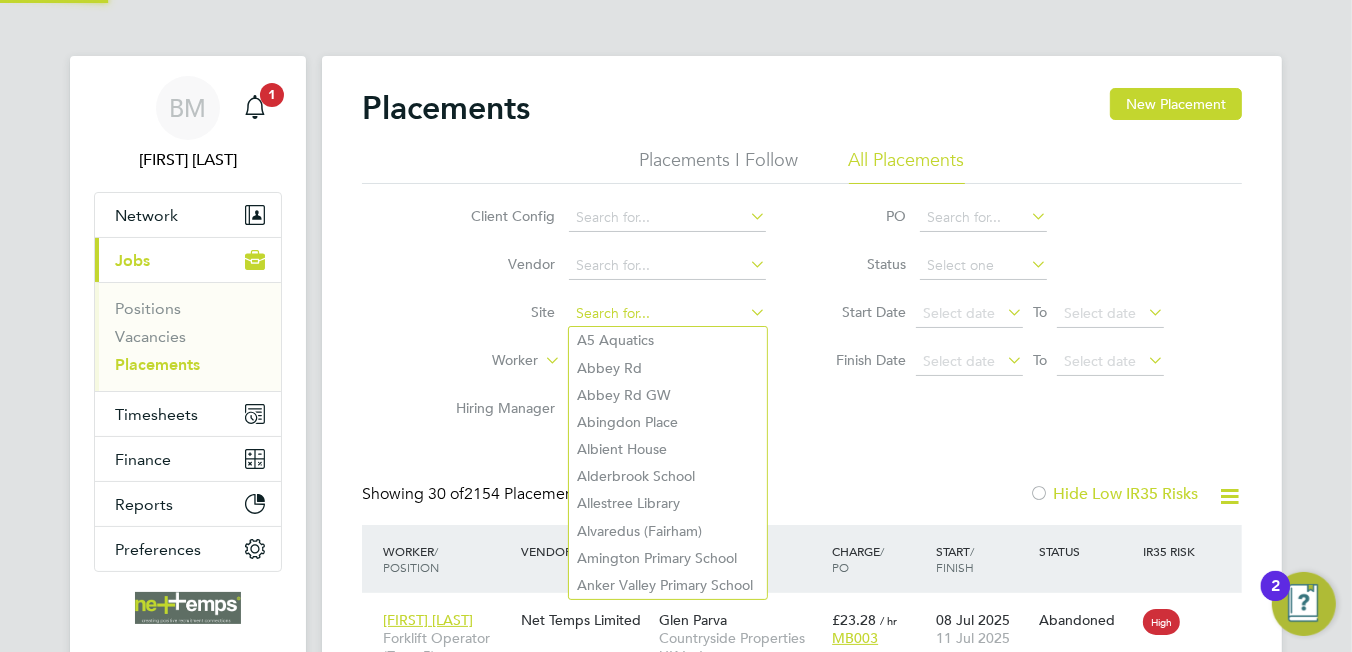 click 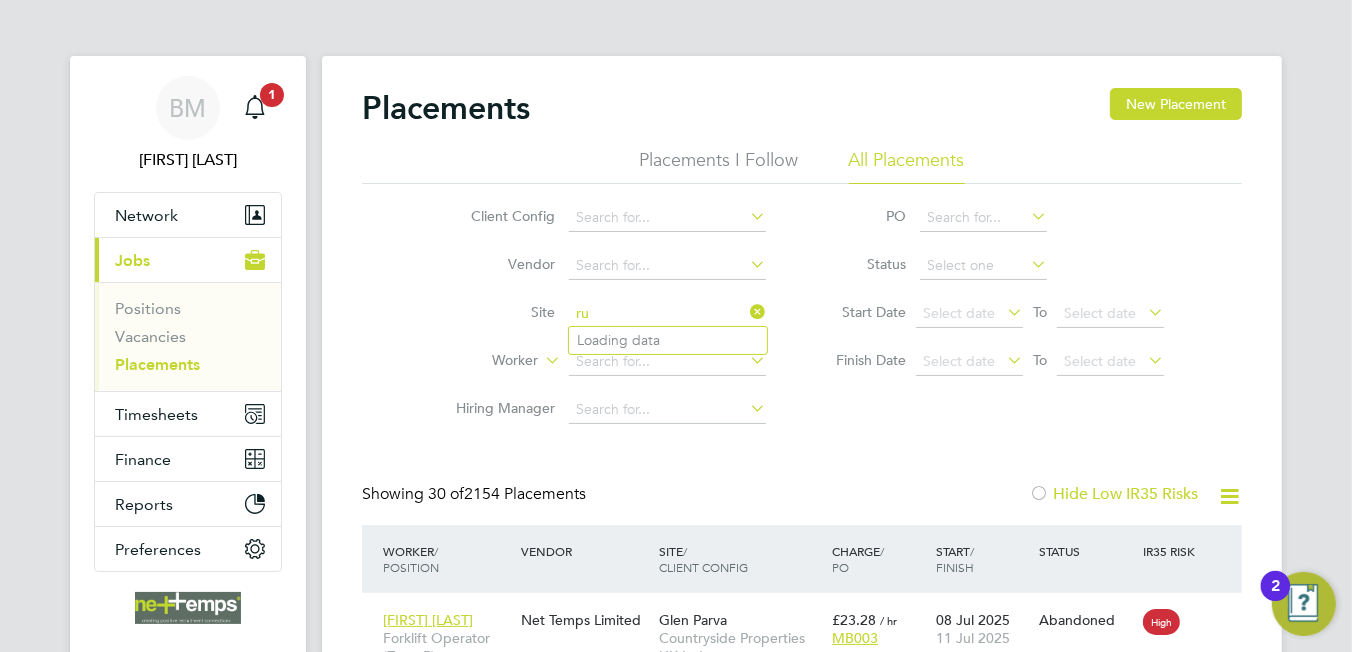type on "r" 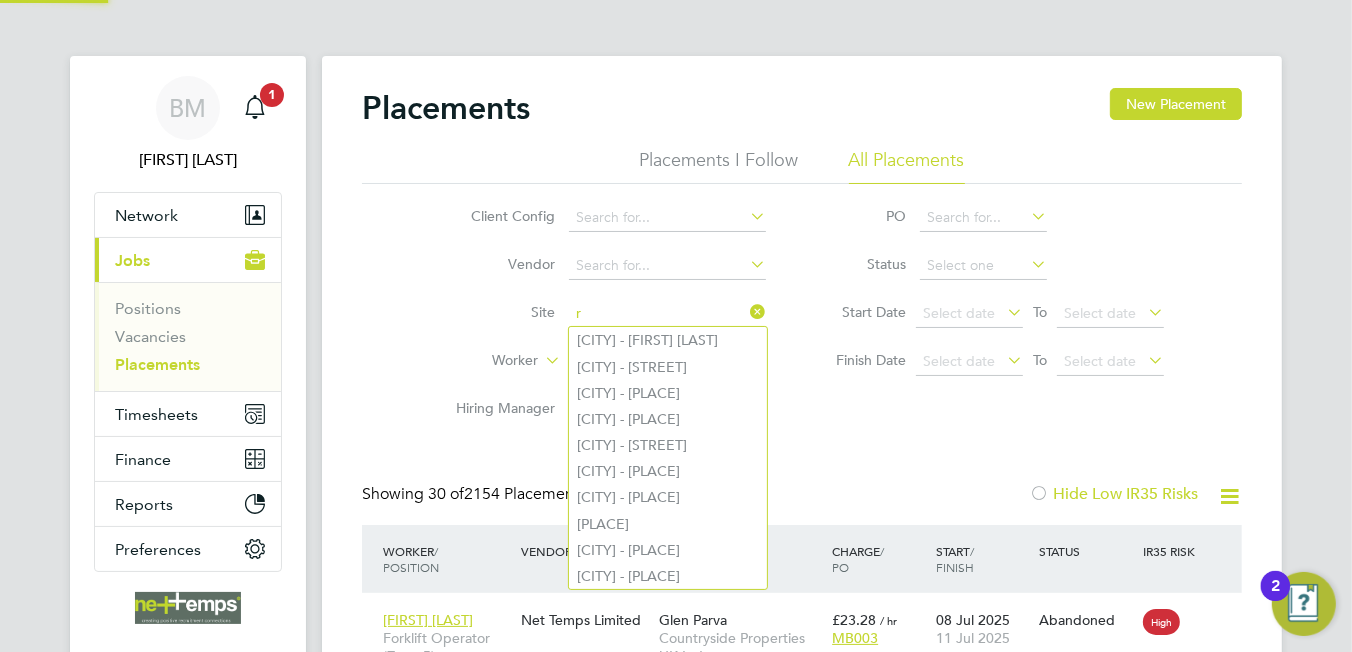 type 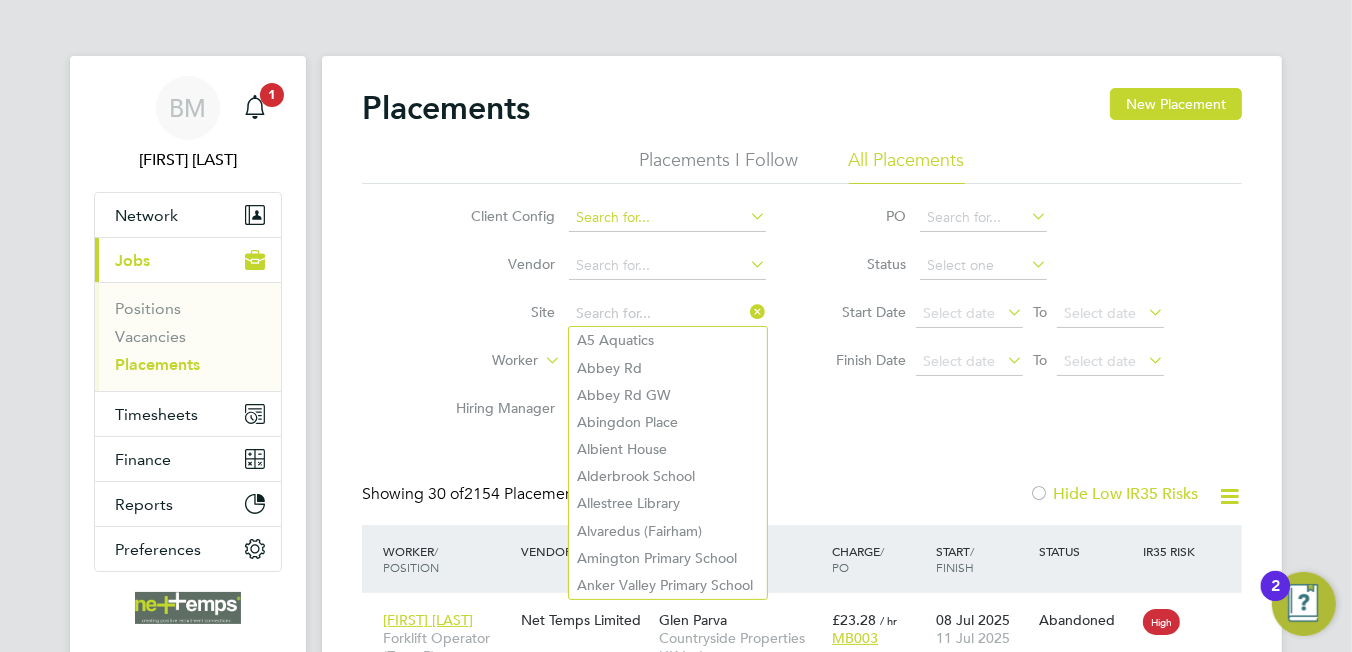 click 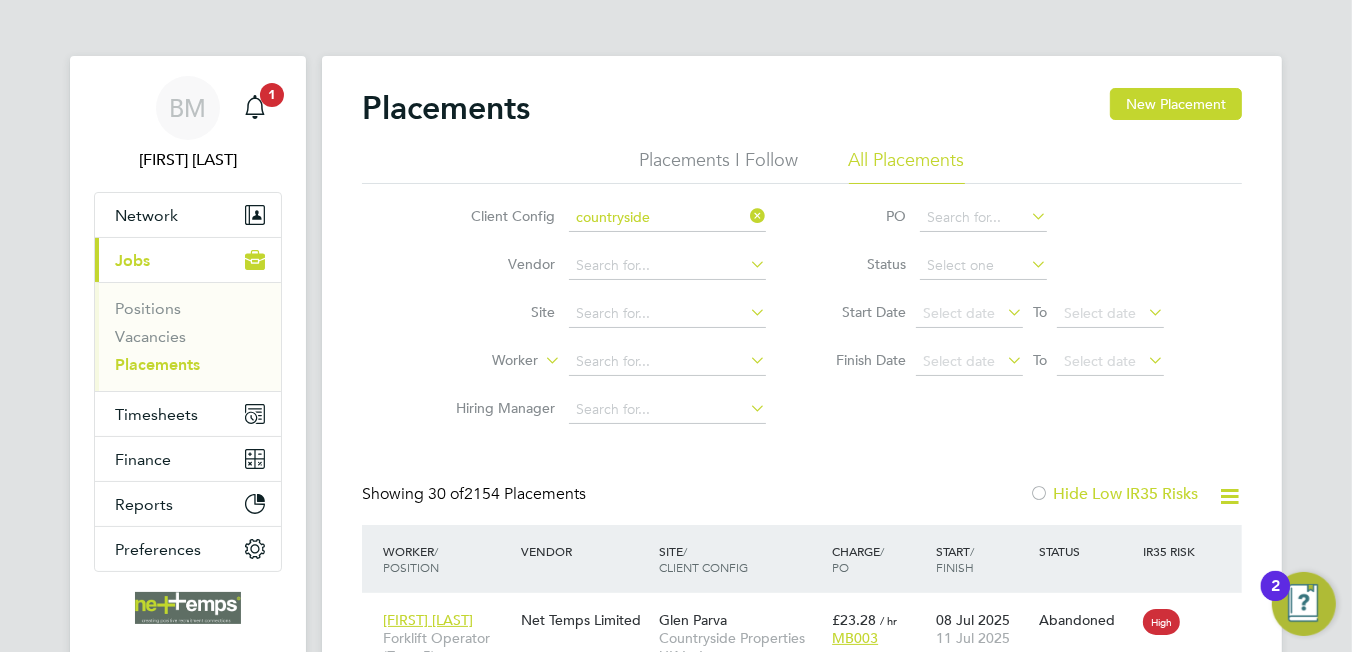 click on "Countryside" 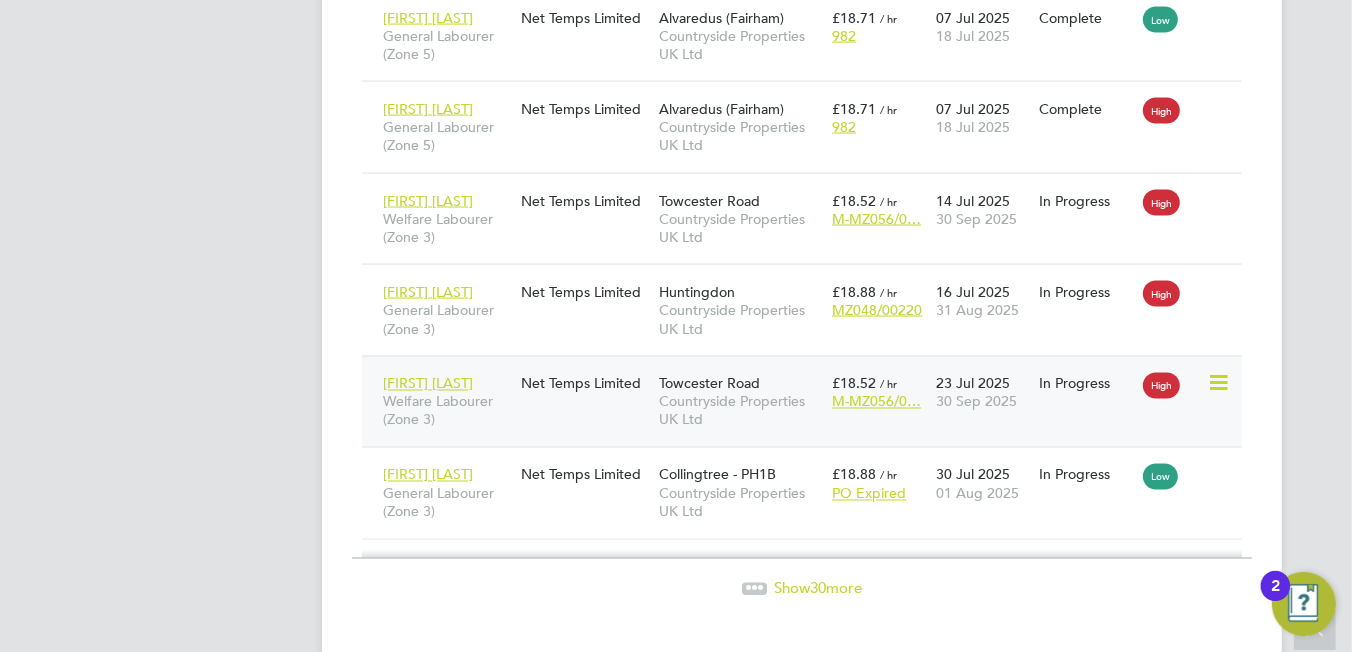 click 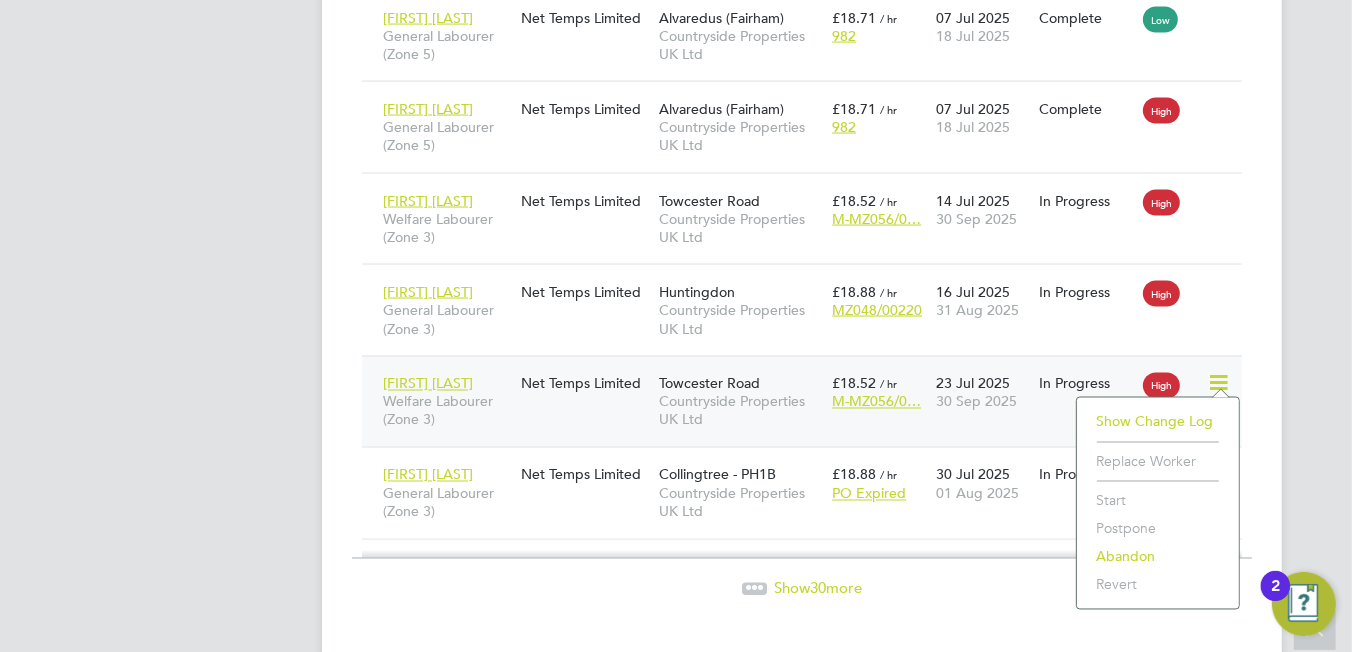 click 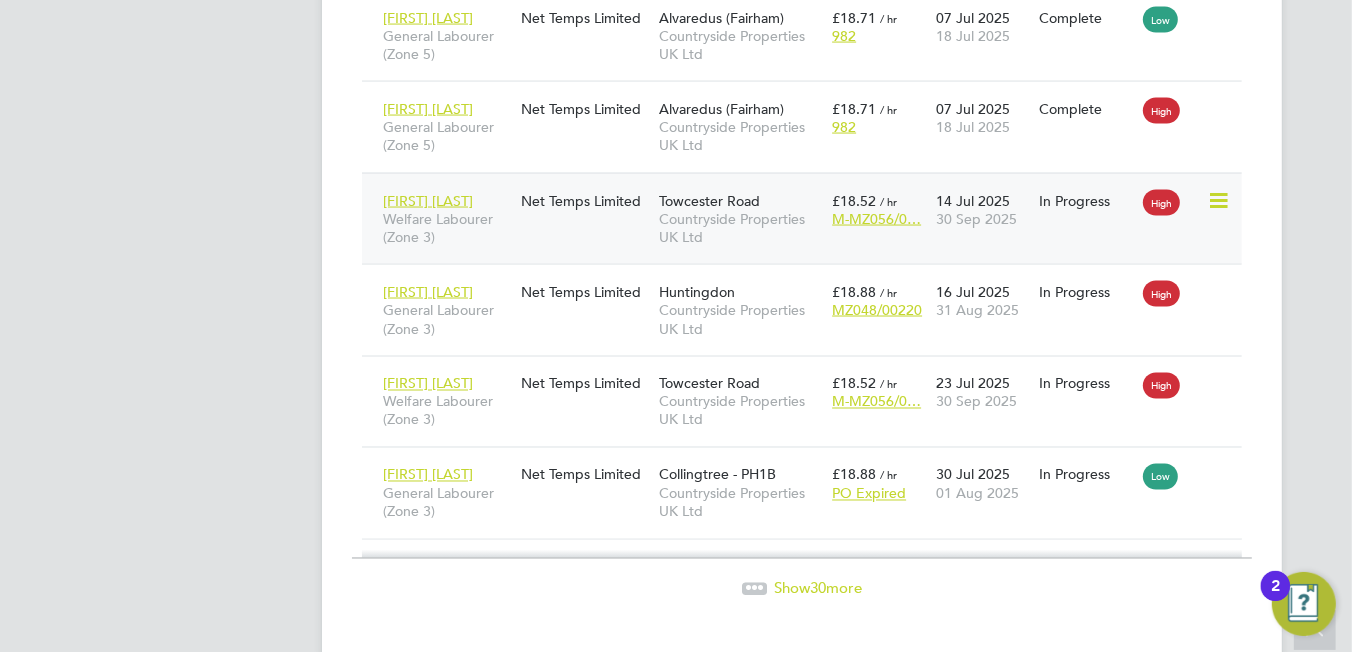 click 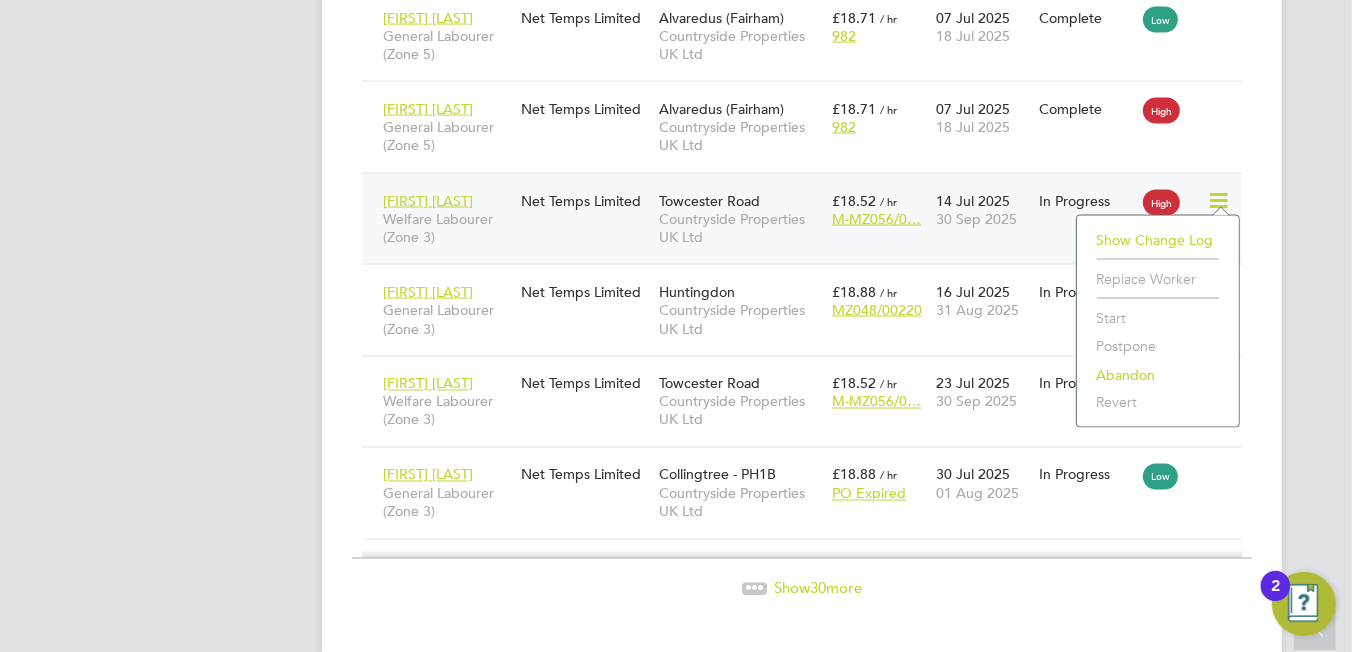 click 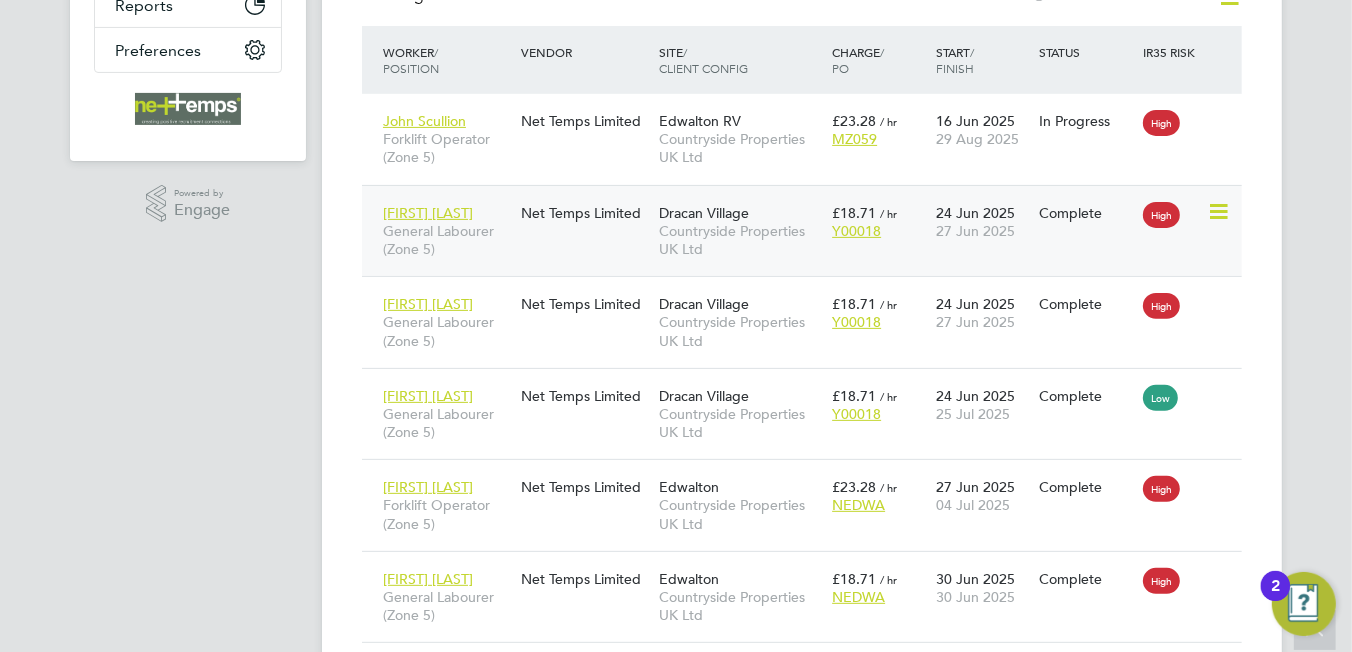 click 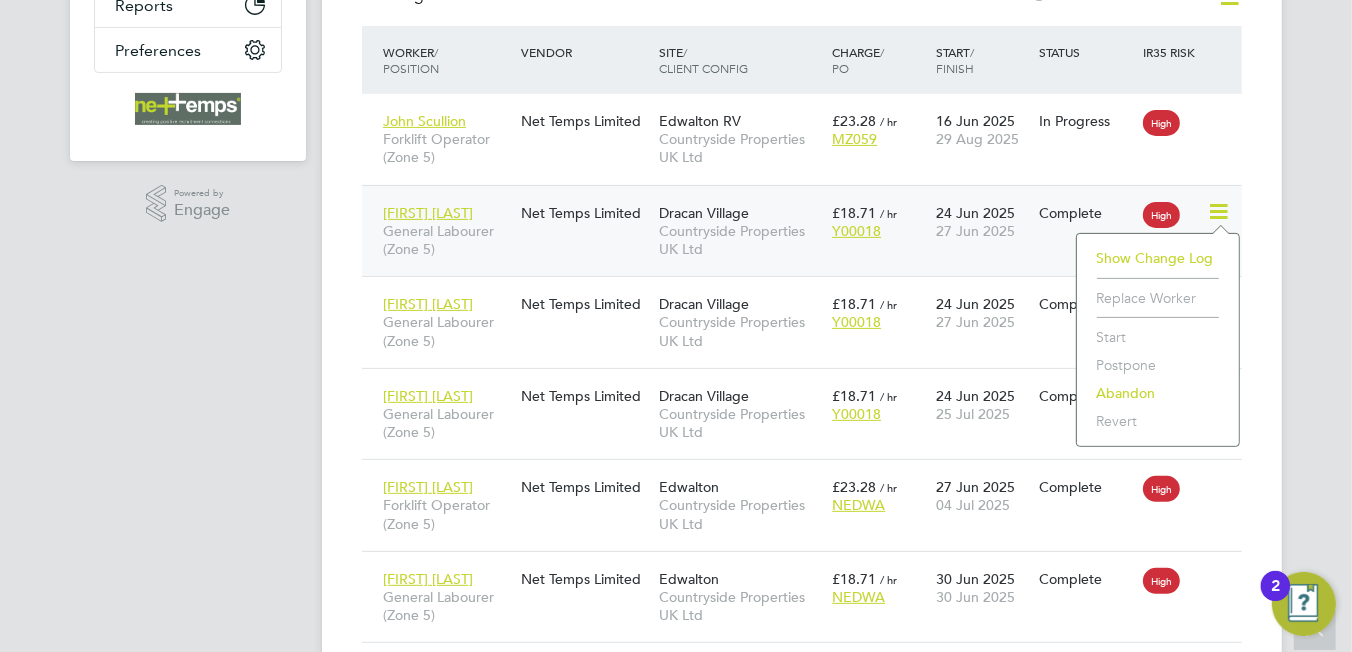click on "Abandon" 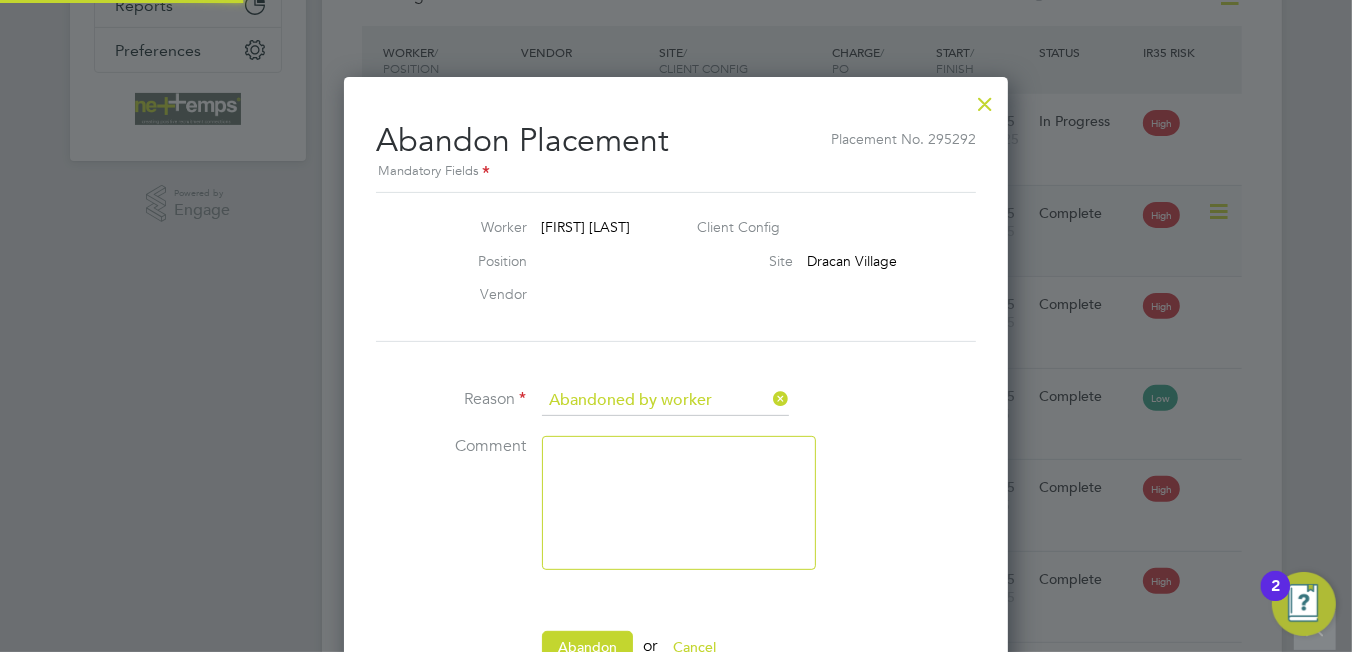 scroll, scrollTop: 9, scrollLeft: 9, axis: both 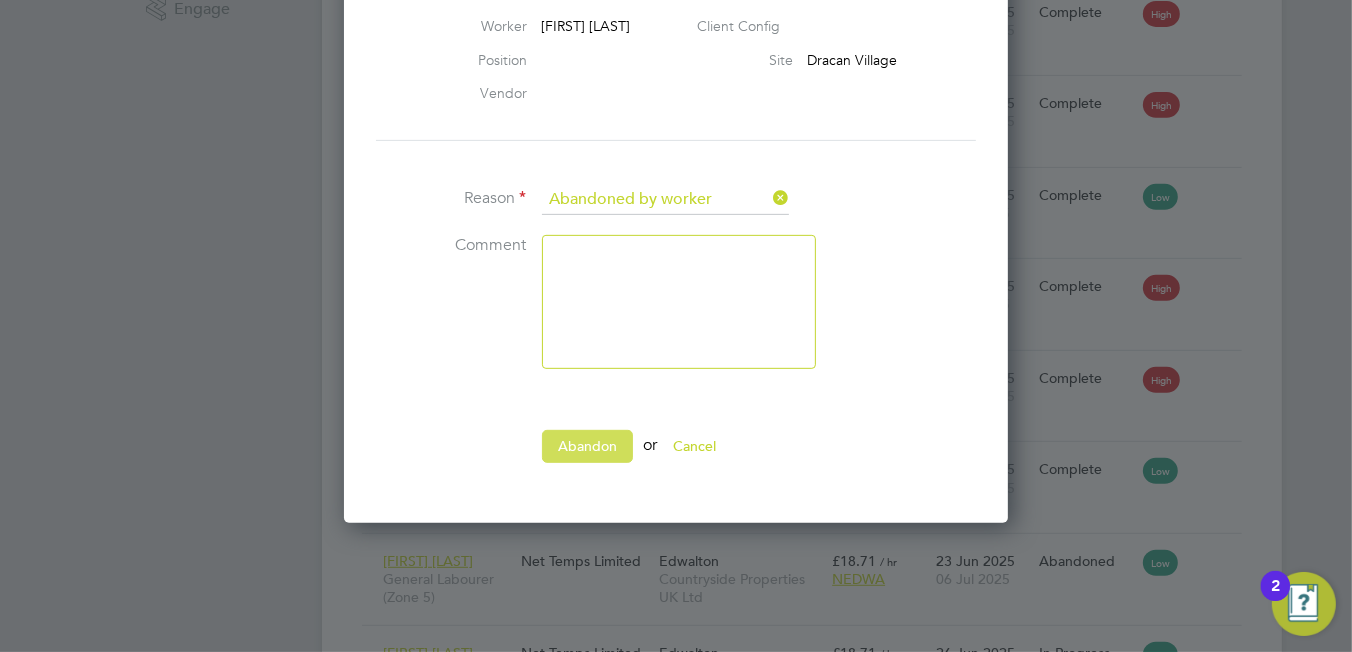 click on "Abandon" at bounding box center (587, 446) 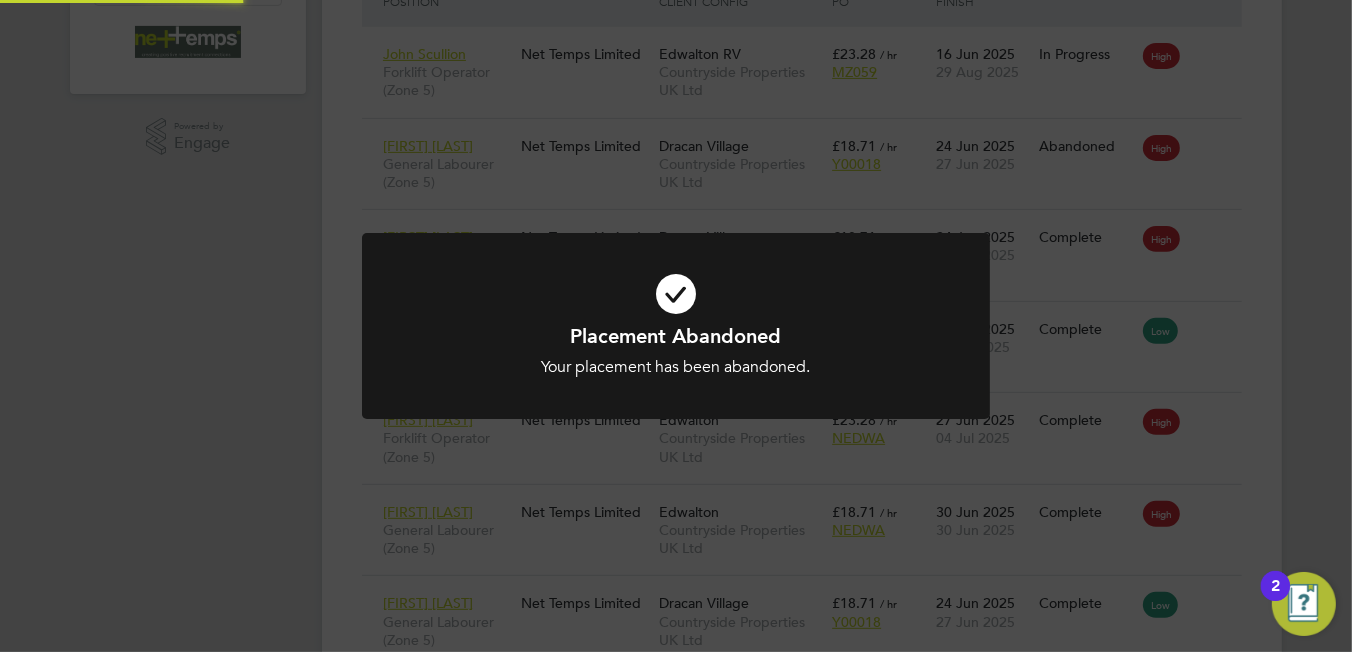 scroll, scrollTop: 499, scrollLeft: 0, axis: vertical 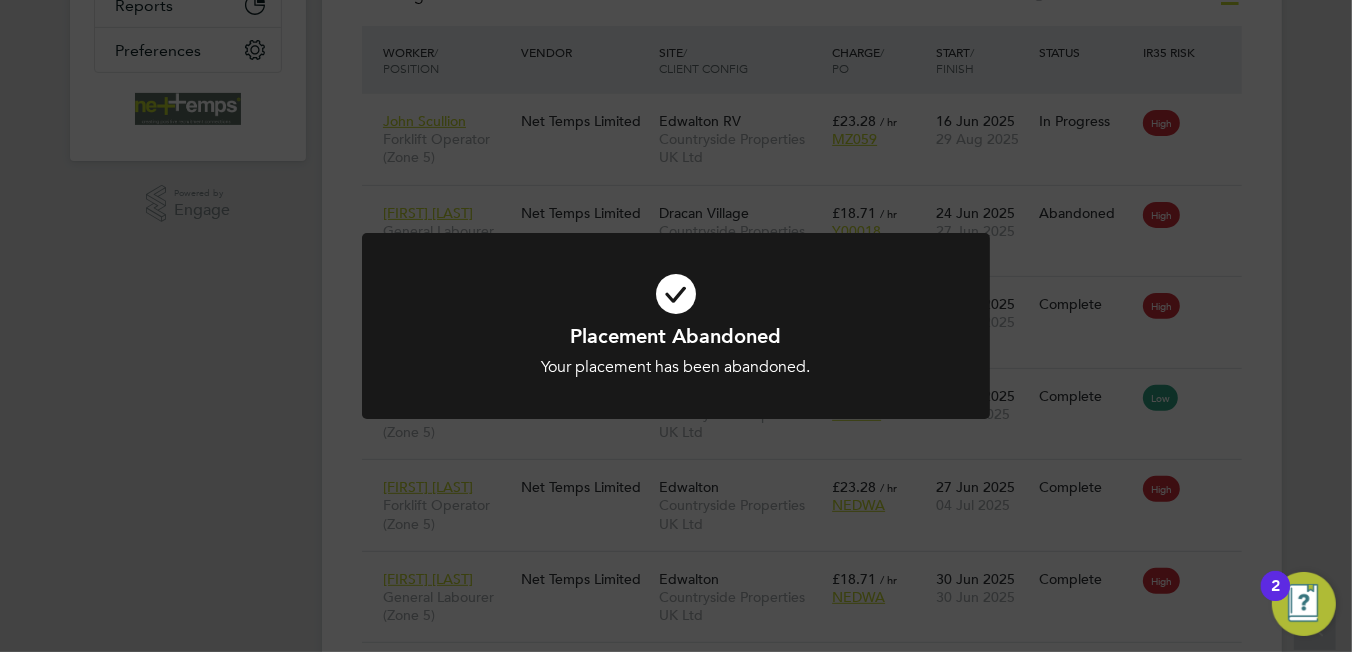 click at bounding box center (676, 294) 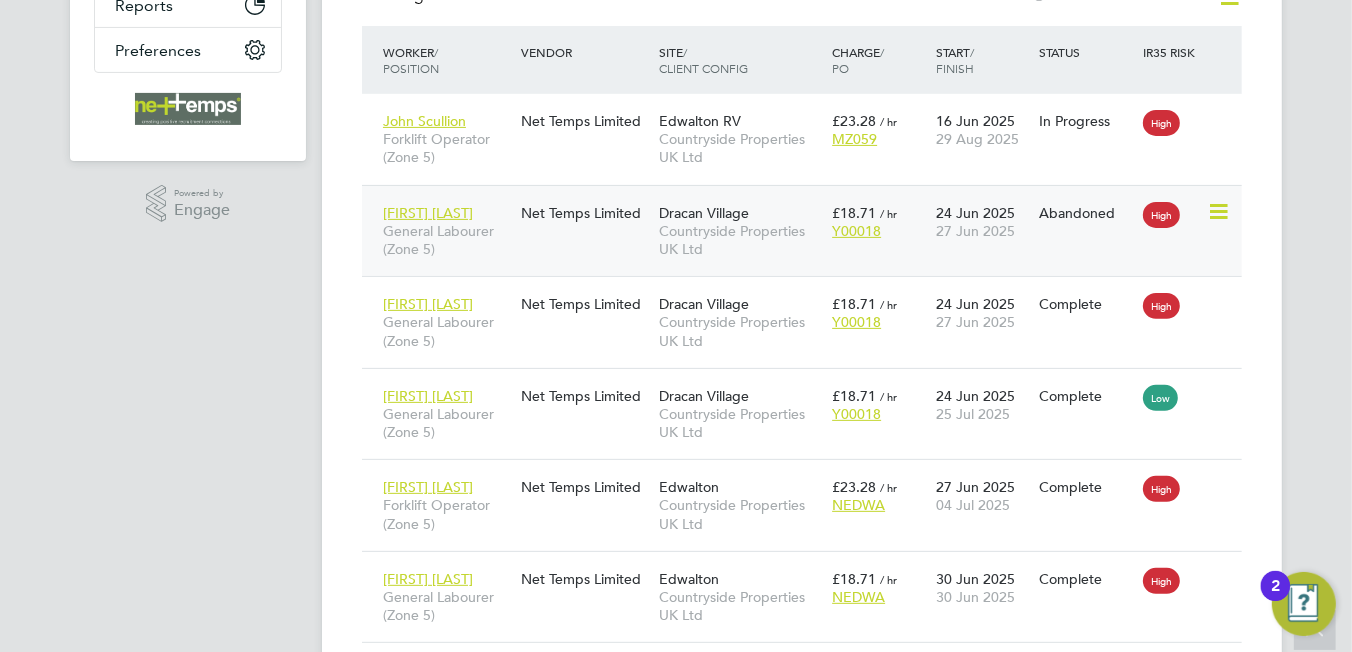 click 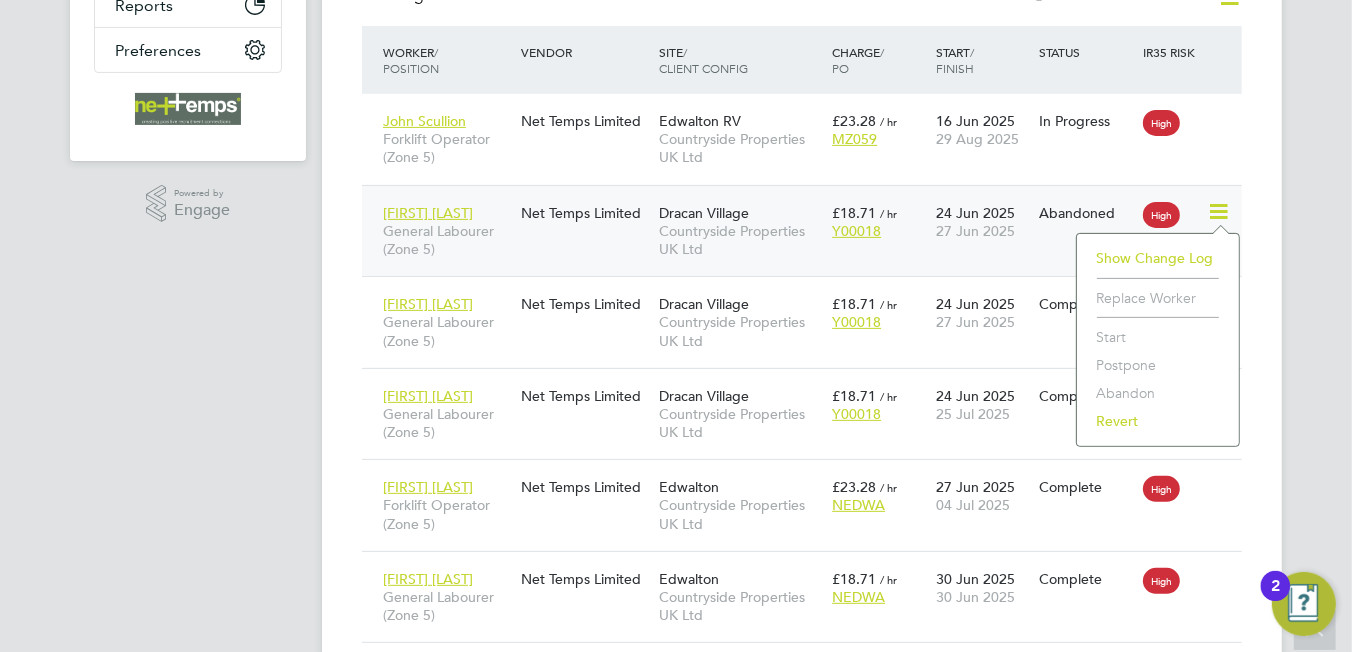 click 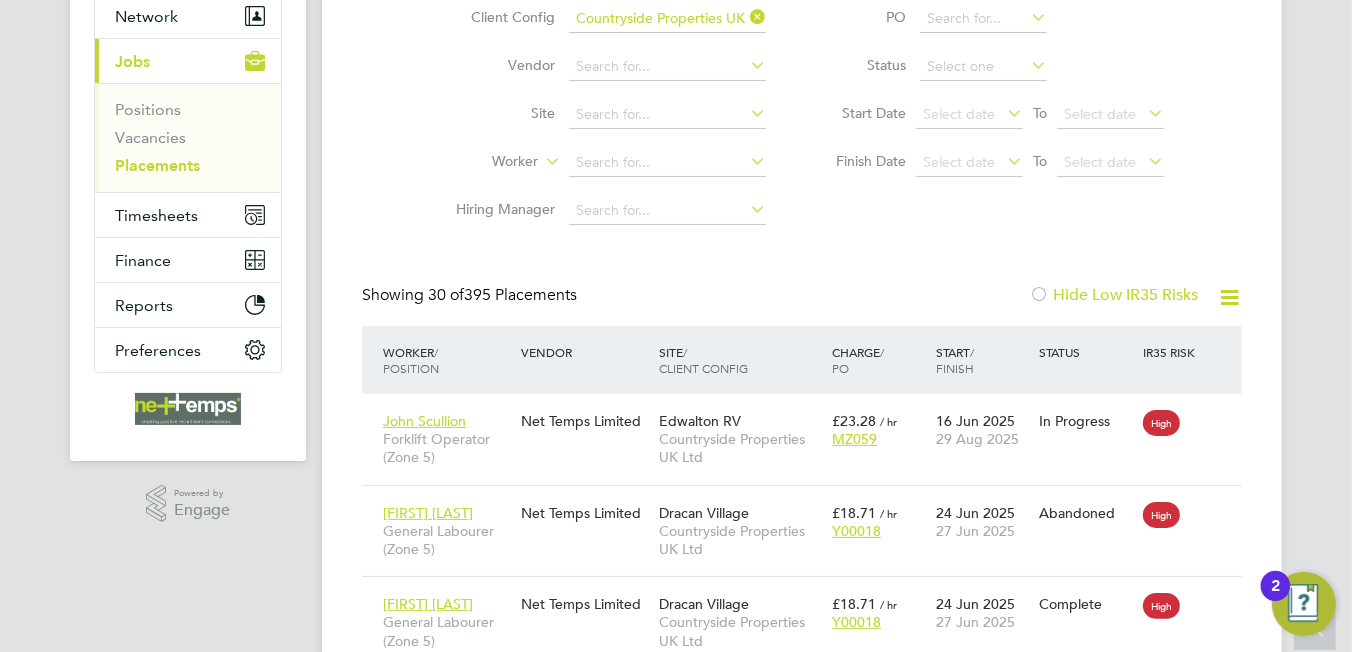 scroll, scrollTop: 0, scrollLeft: 0, axis: both 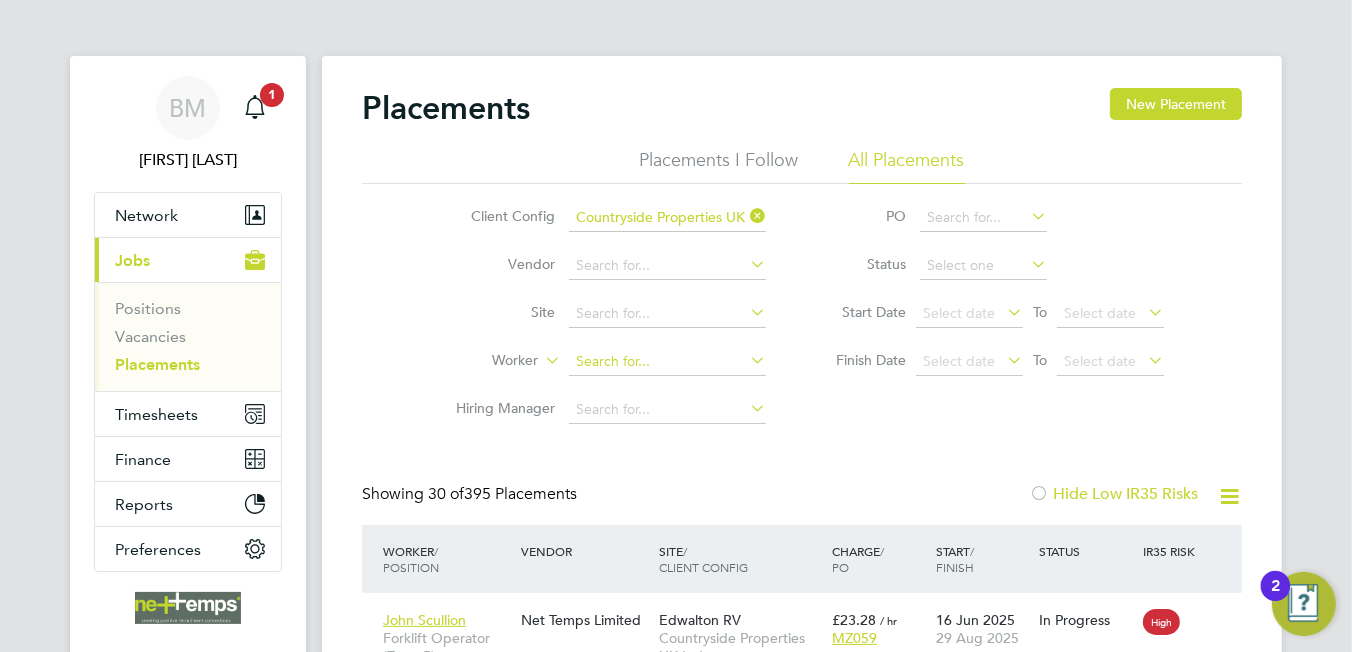 click 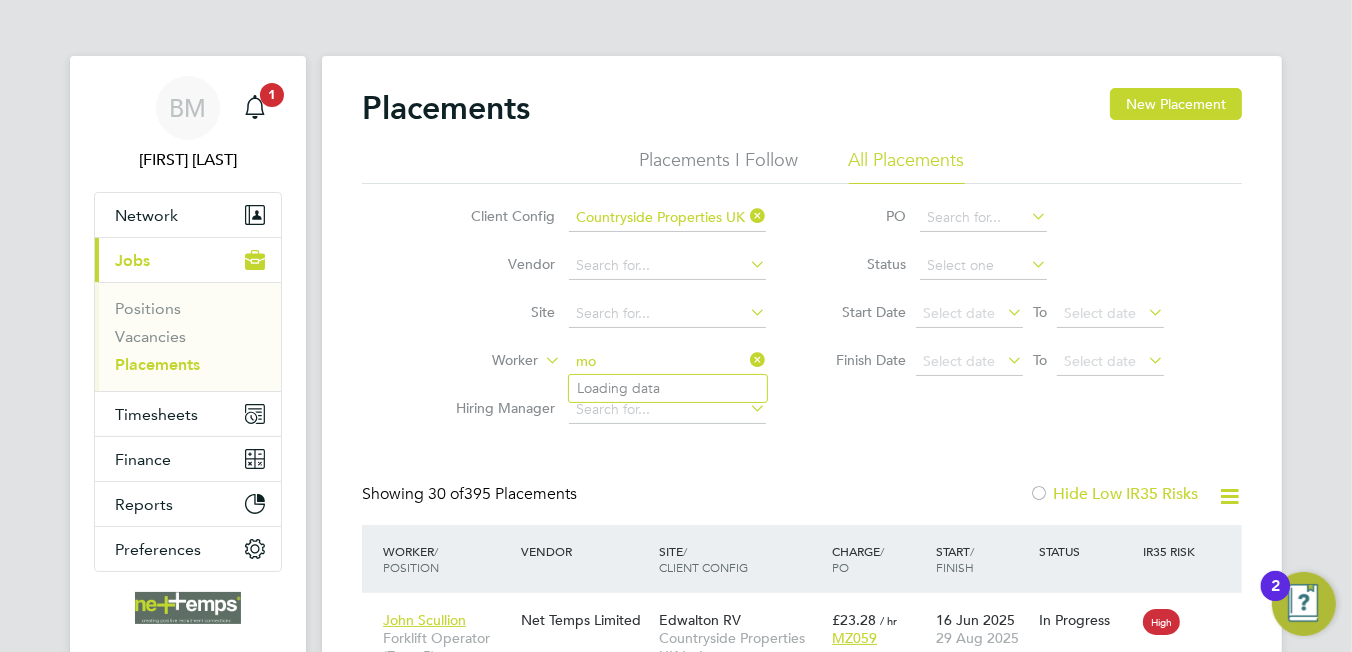 type on "m" 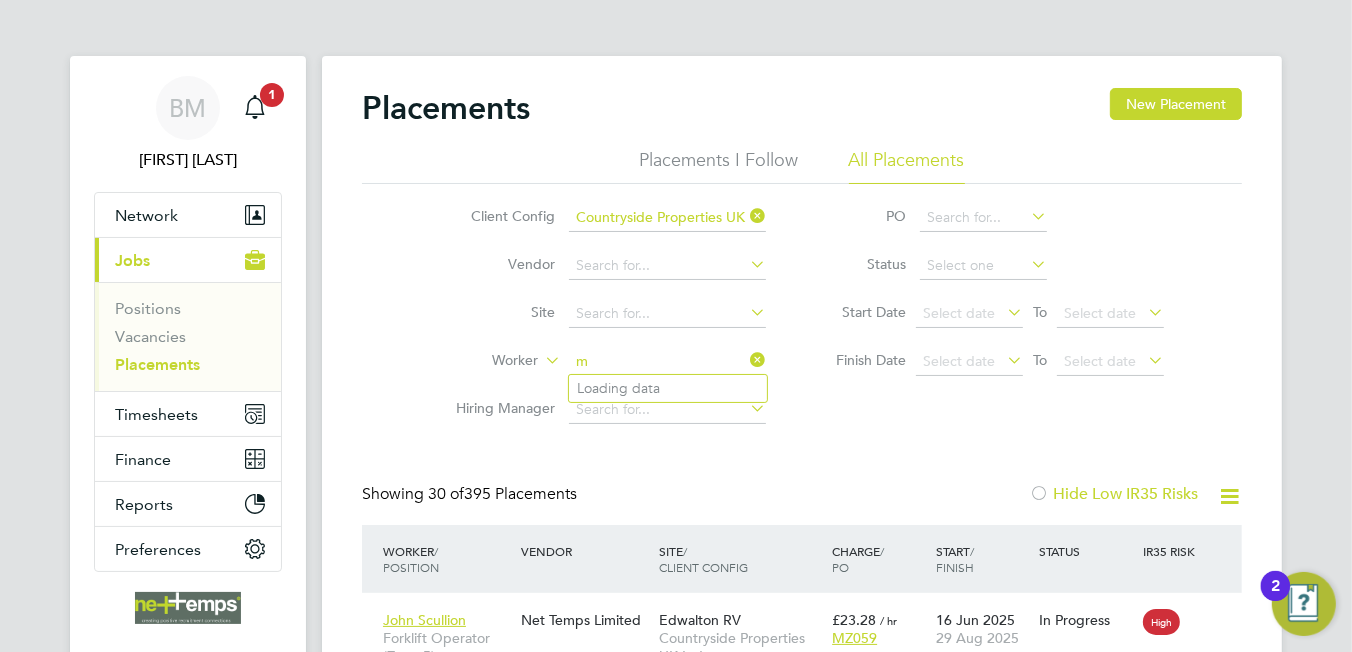 type 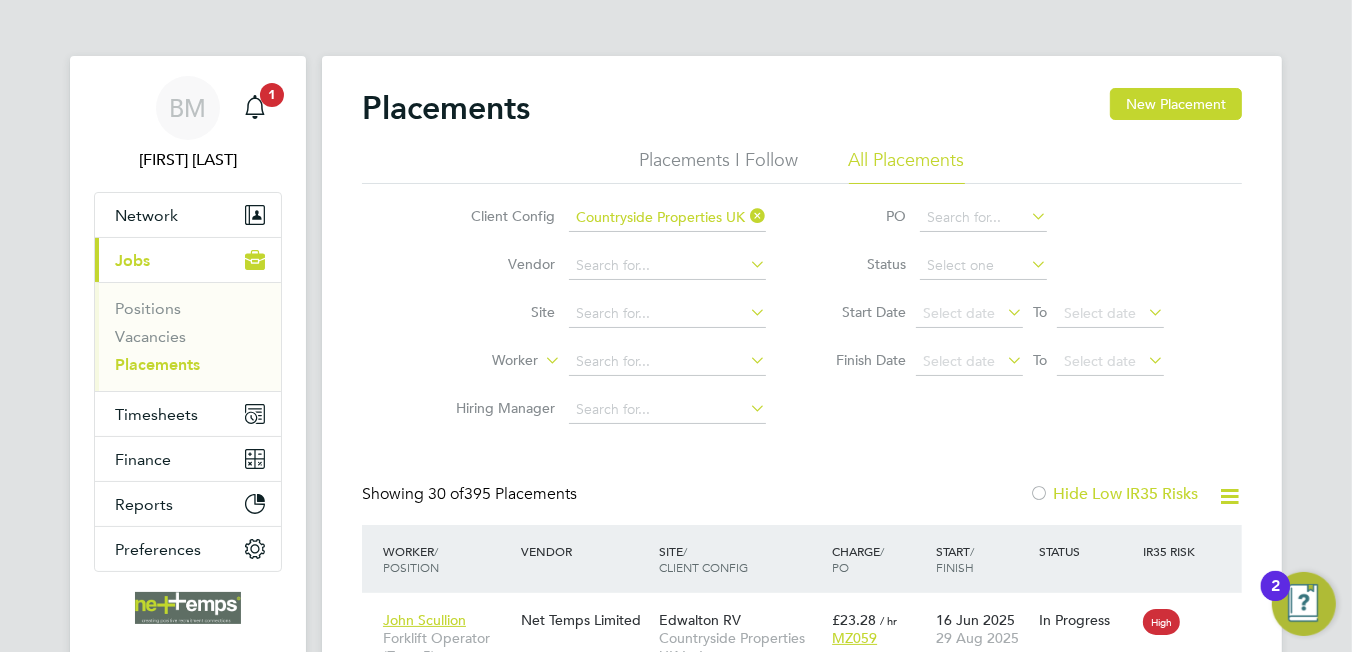 scroll, scrollTop: 99, scrollLeft: 0, axis: vertical 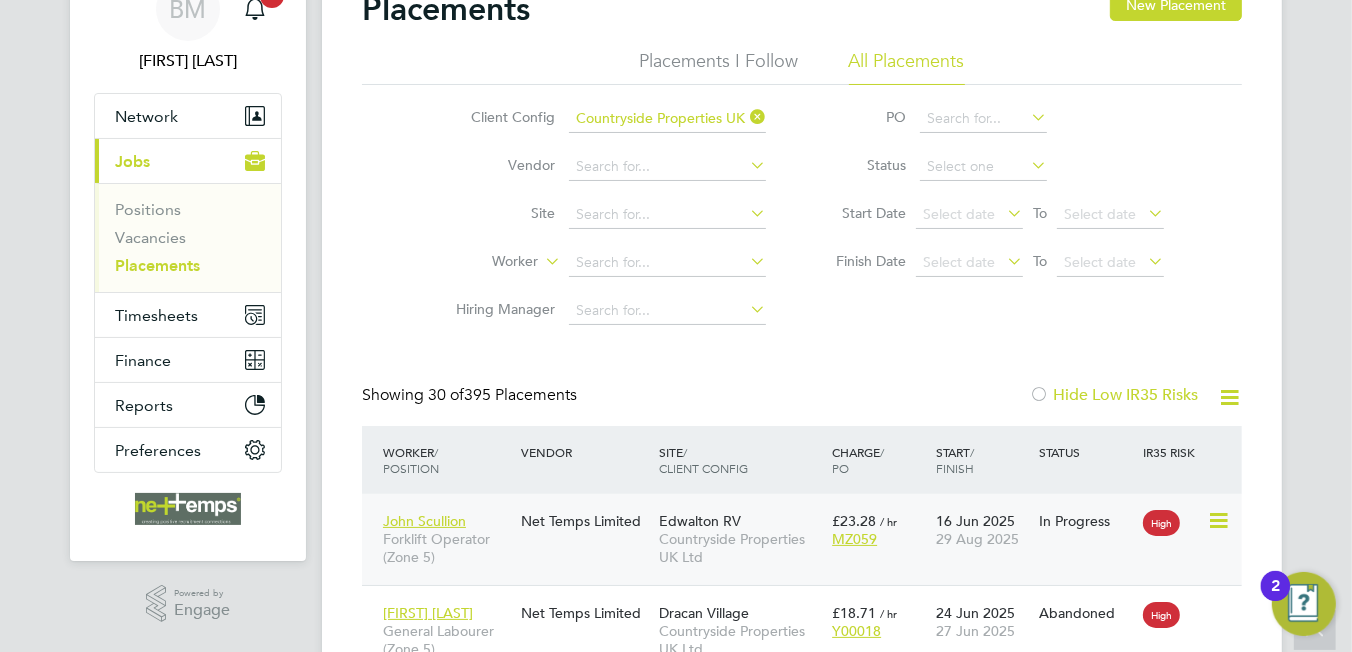 click 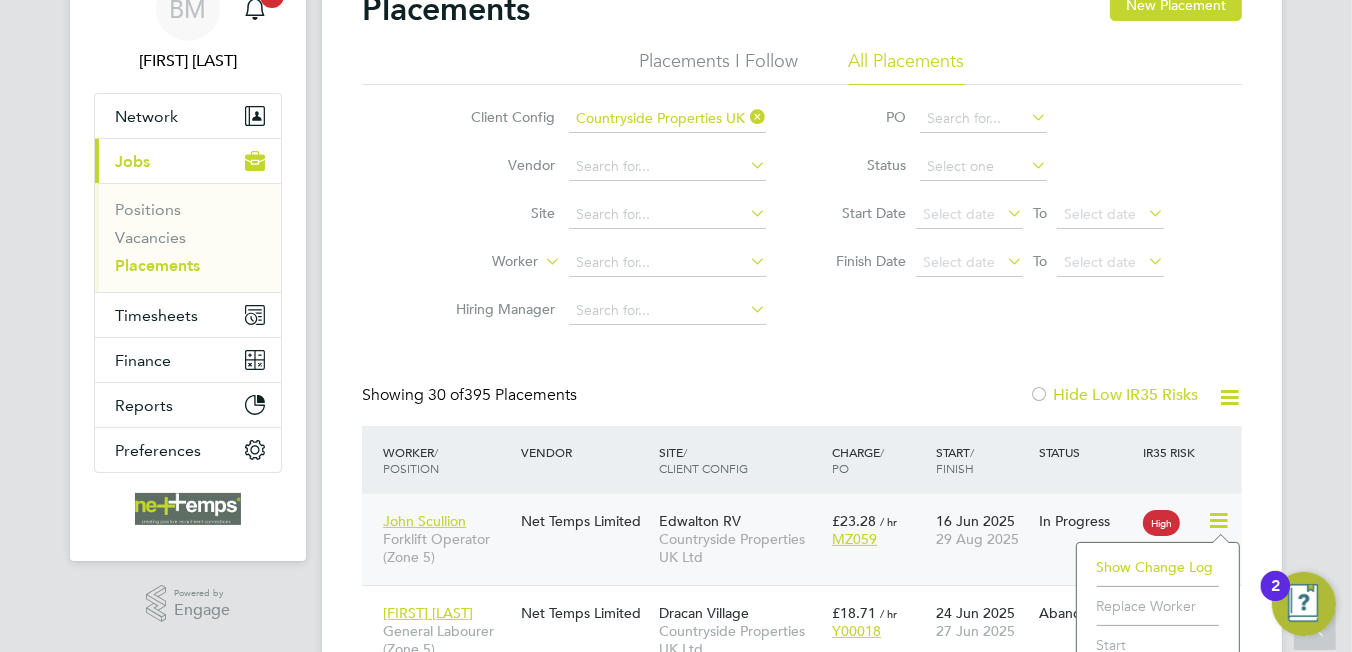 scroll, scrollTop: 300, scrollLeft: 0, axis: vertical 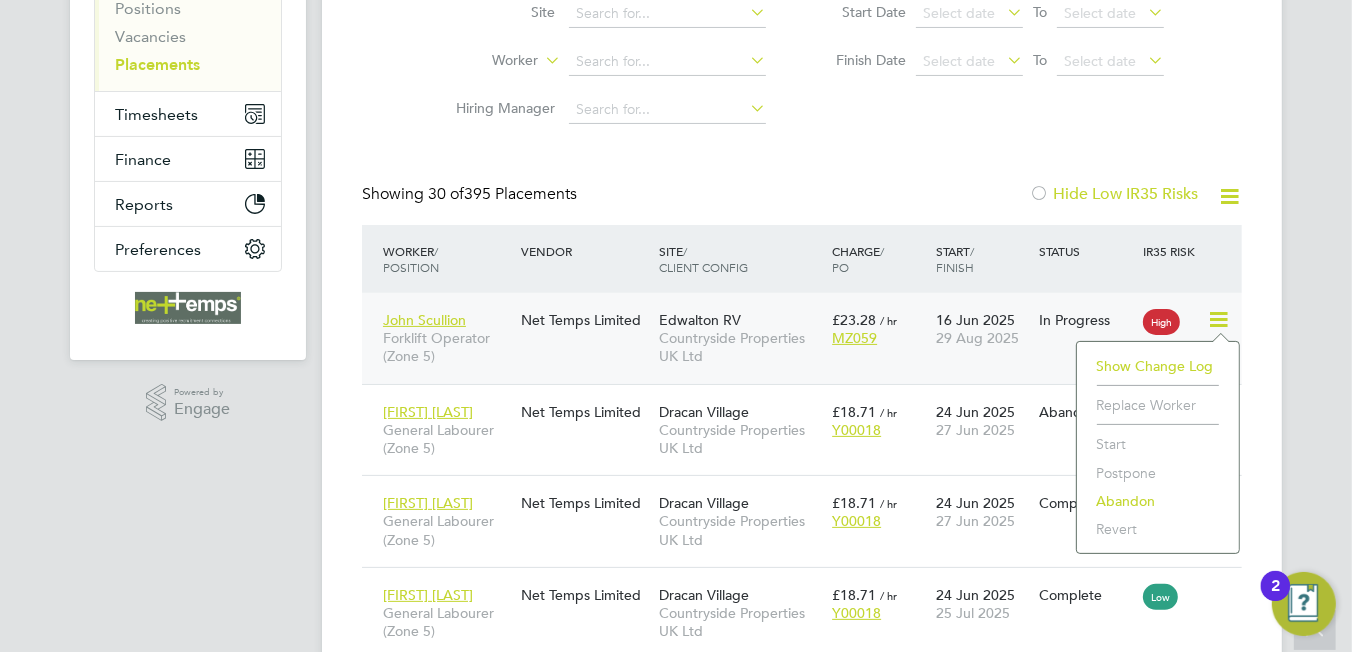 click on "Placements New Placement Placements I Follow All Placements Client Config   Countryside Properties UK Ltd Vendor     Site     Worker     Hiring Manager   PO   Status   Start Date
Select date
To
Select date
Finish Date
Select date
To
Select date
Showing   30 of  395 Placements Hide Low IR35 Risks Worker  / Position Vendor Site / Client Config Charge  / PO Start  / Finish Status IR35 Risk [FIRST] [LAST] Forklift Operator (Zone 5) Net Temps Limited Edwalton RV Countryside Properties UK Ltd £23.28   / hr MZ059 [DD] [MON] [YYYY] [DD] [MON] [YYYY] In Progress High [FIRST] [LAST] General Labourer (Zone 5) Net Temps Limited Dracan Village Countryside Properties UK Ltd £18.71   / hr Y00018 [DD] [MON] [YYYY] [DD] [MON] [YYYY] Abandoned High [FIRST] [LAST] General Labourer (Zone 5) Net Temps Limited Dracan Village Countryside Properties UK Ltd £18.71   / hr Y00018" 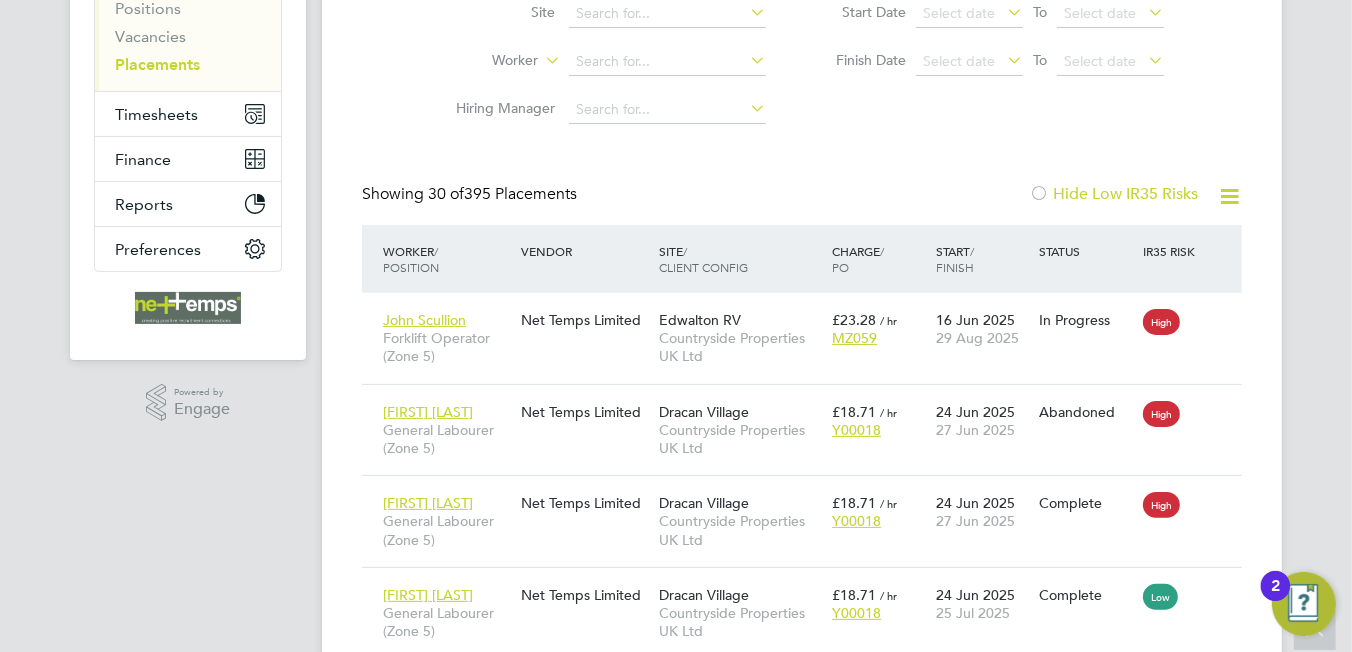 scroll, scrollTop: 0, scrollLeft: 0, axis: both 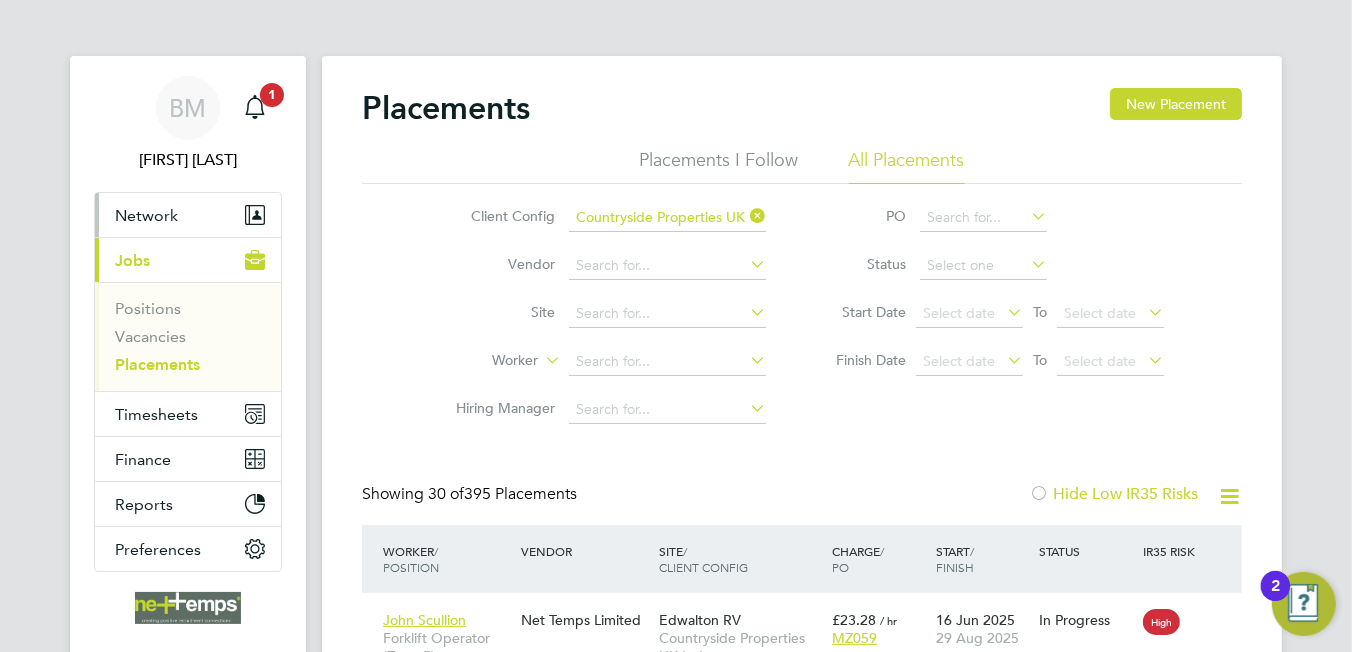 click on "Network" at bounding box center (146, 215) 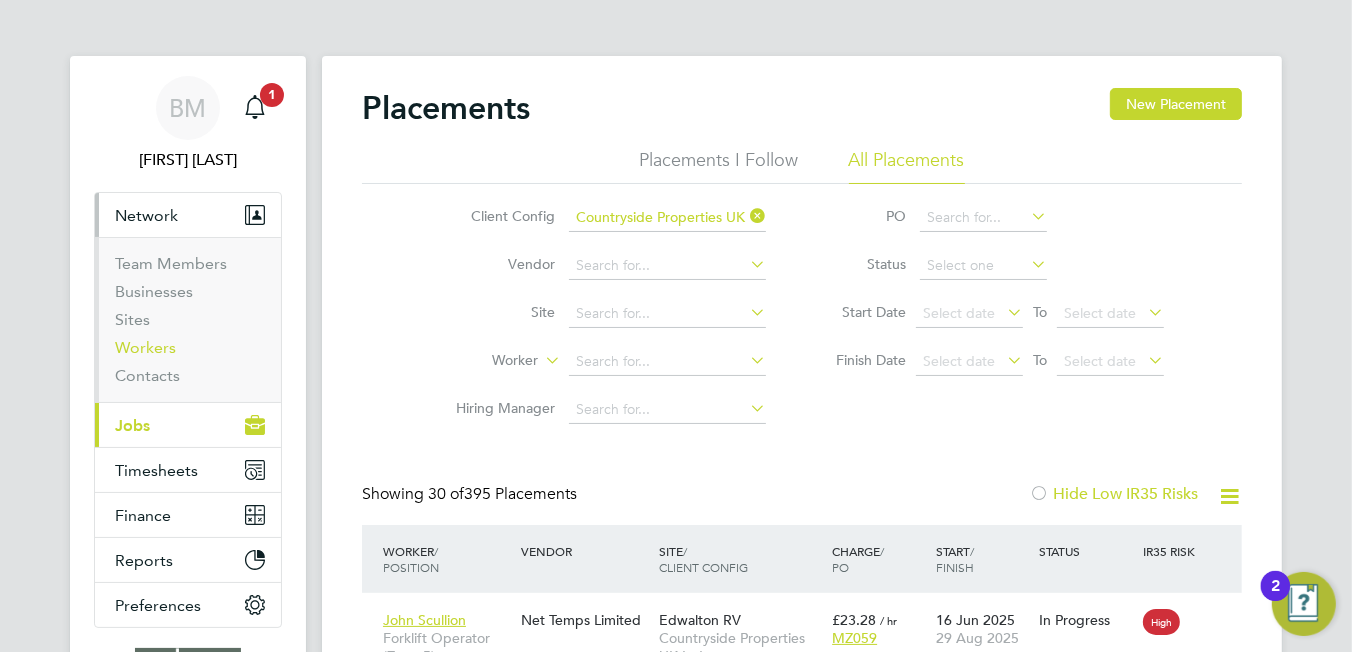 click on "Workers" at bounding box center (145, 347) 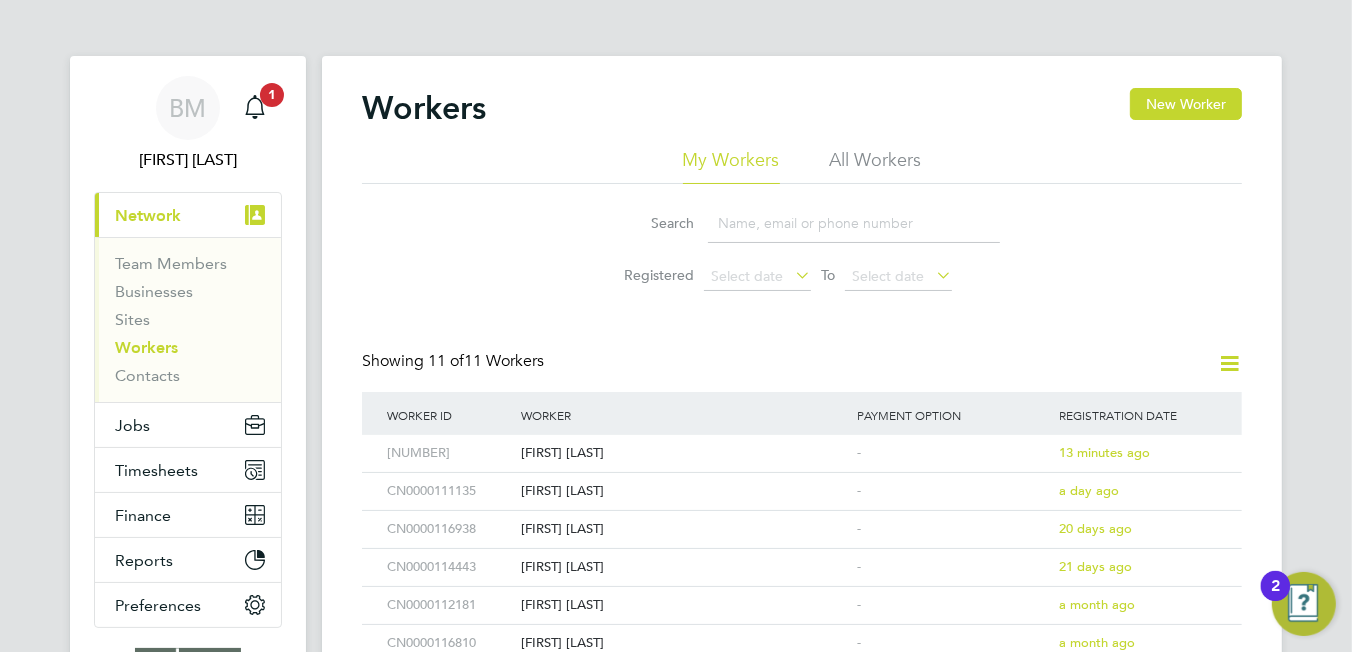 click on "All Workers" 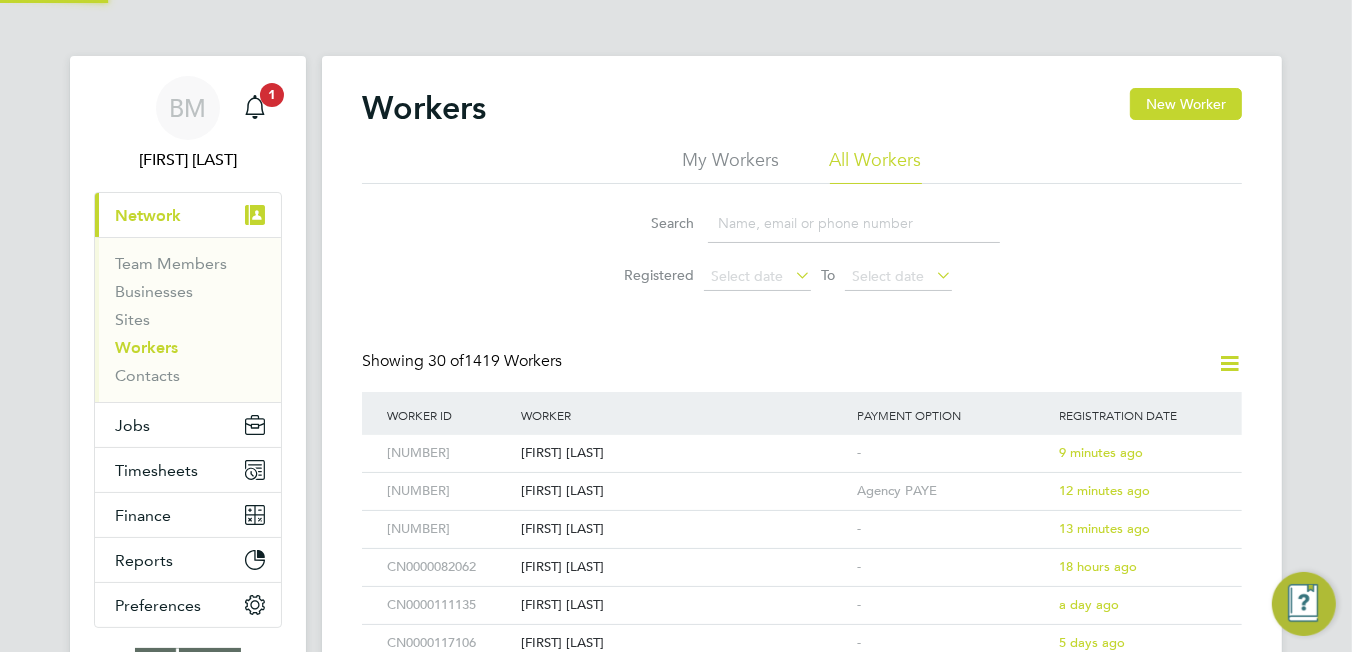 click 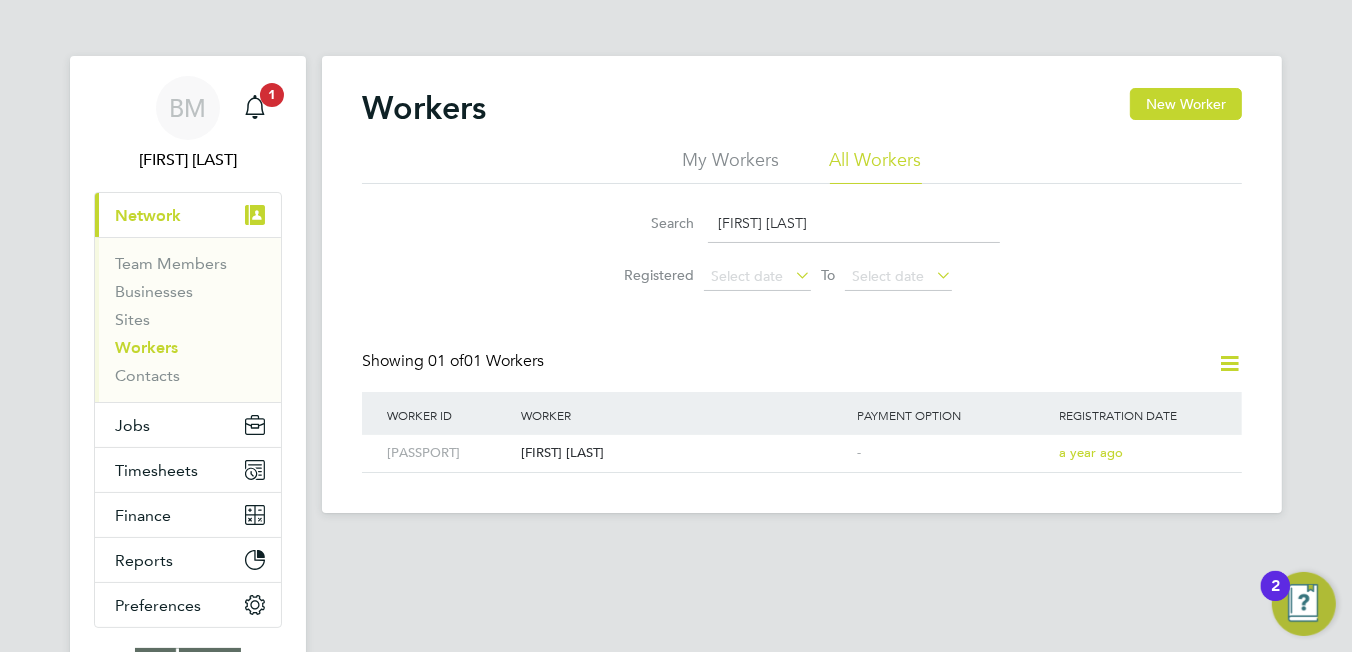 type on "[FIRST] [LAST]" 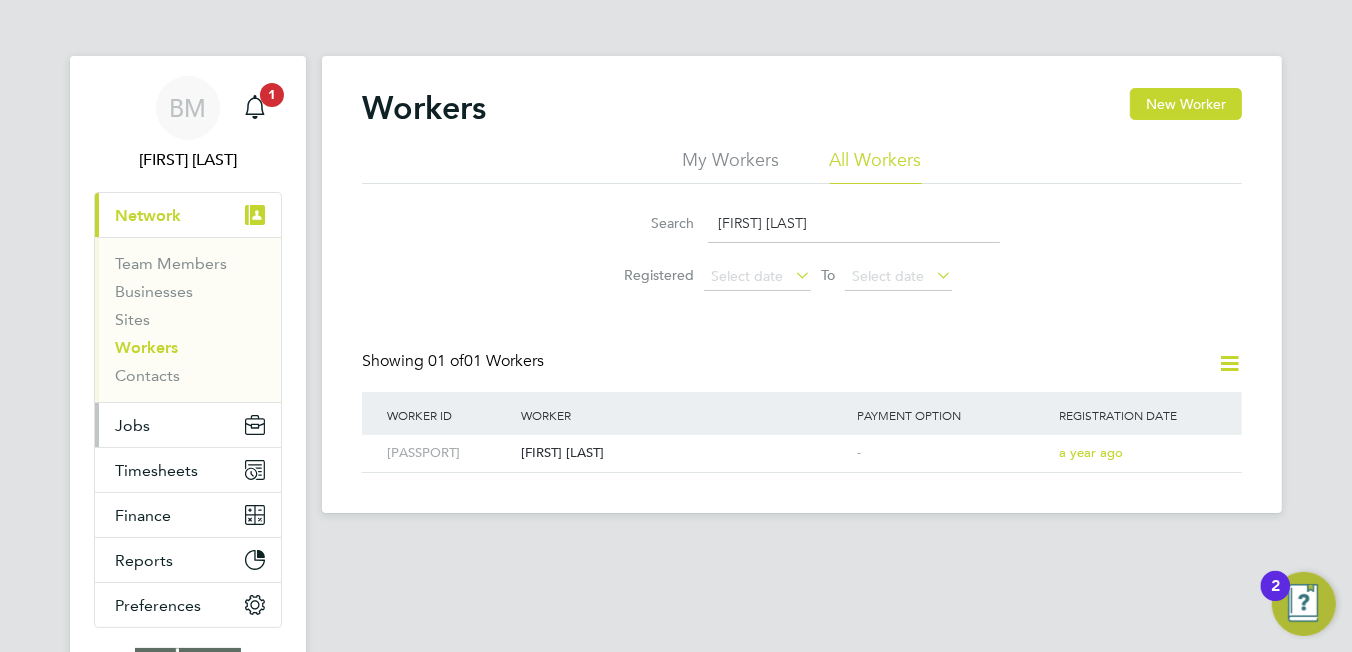 click on "Jobs" at bounding box center [188, 425] 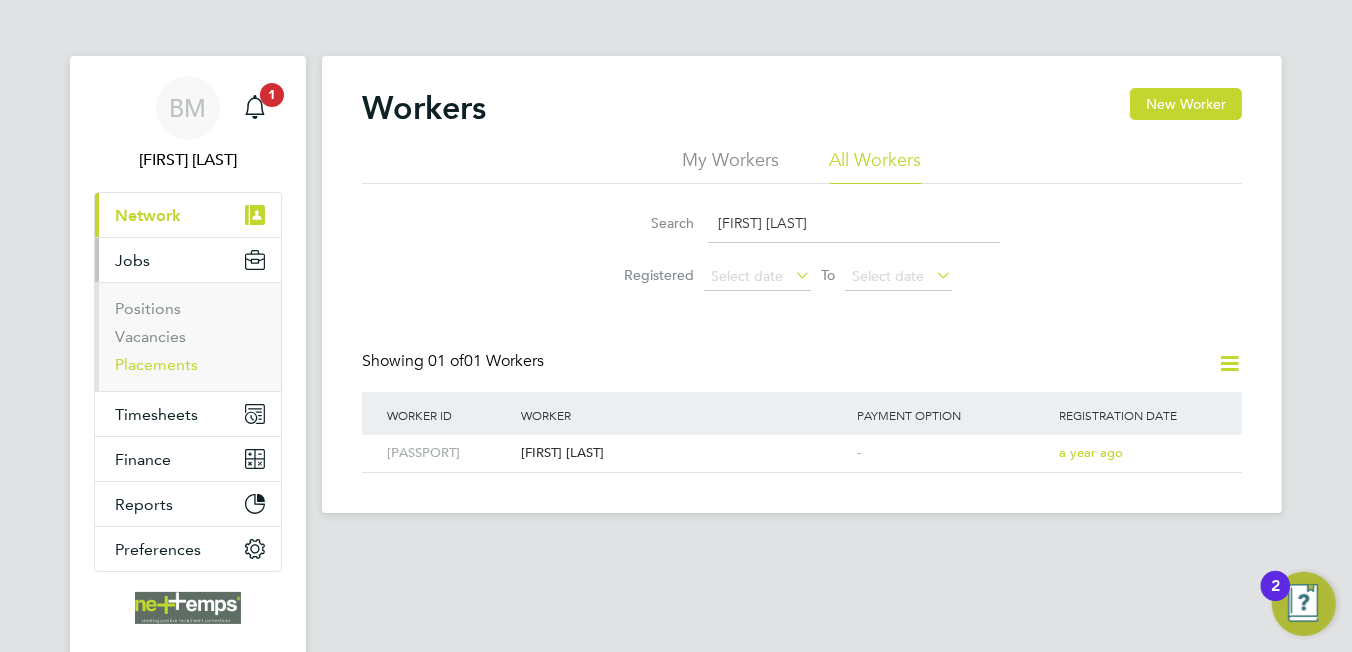 click on "Placements" at bounding box center (156, 364) 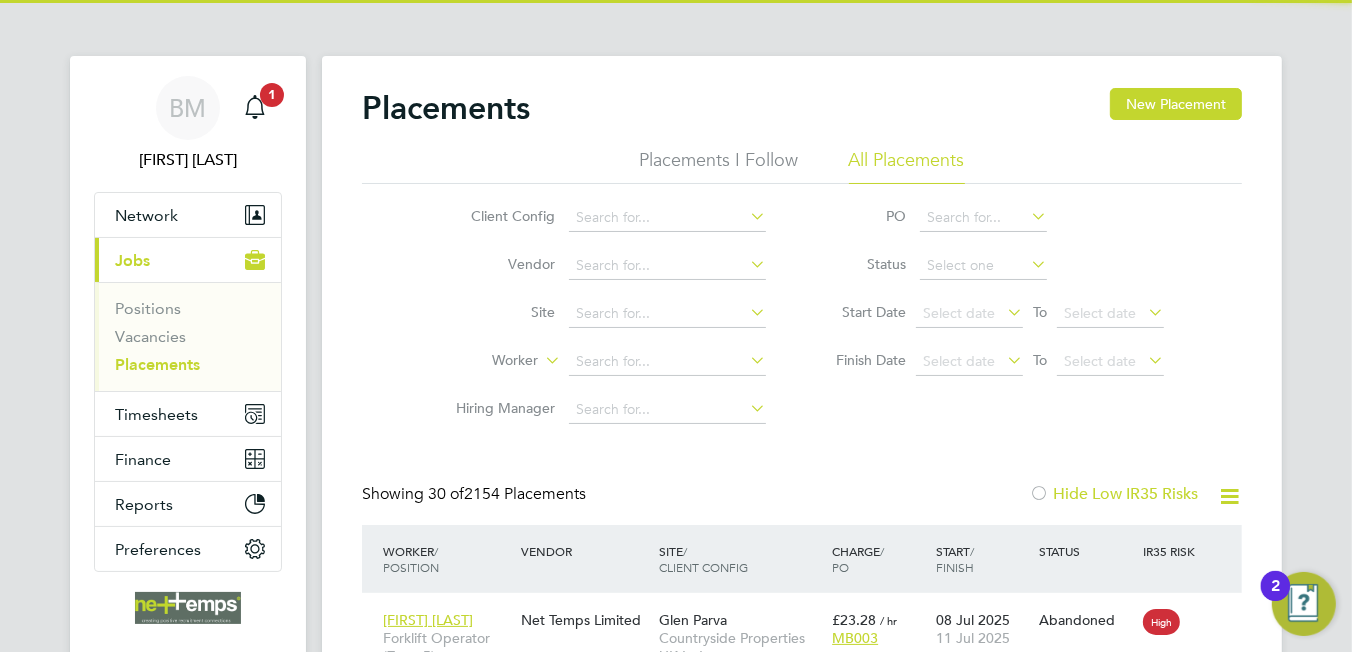scroll, scrollTop: 9, scrollLeft: 9, axis: both 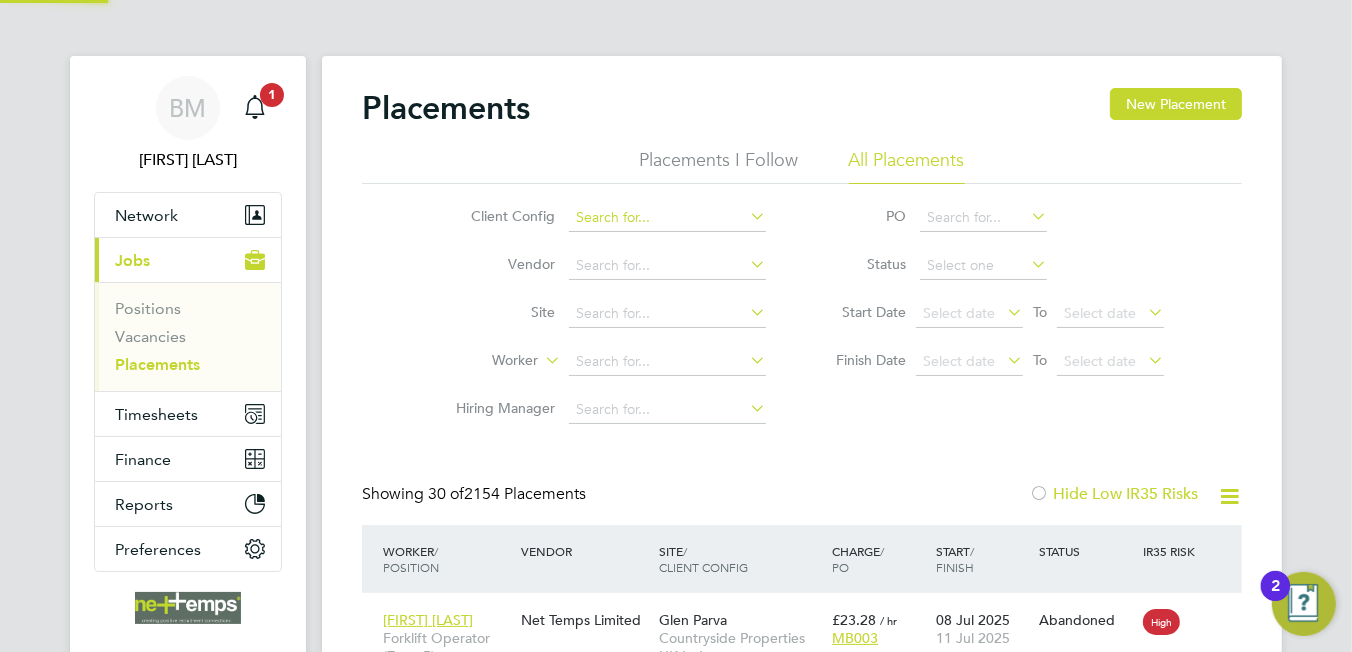 click 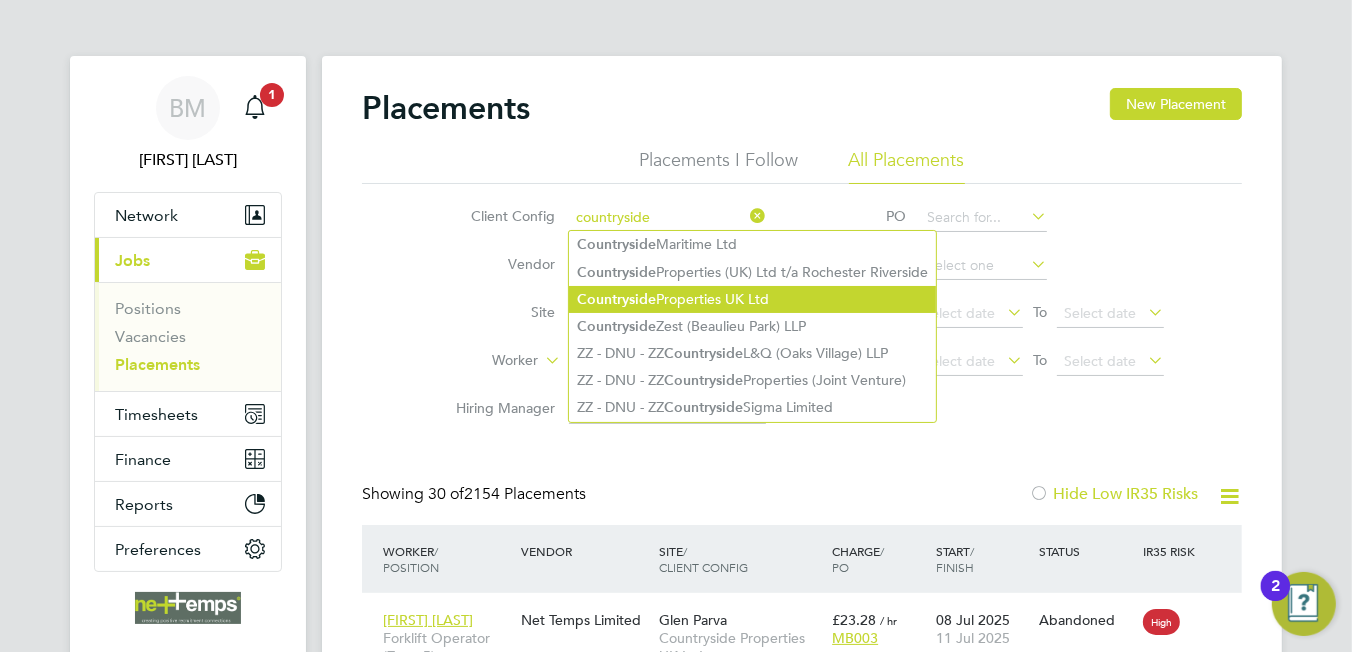 click on "Countryside  Properties UK Ltd" 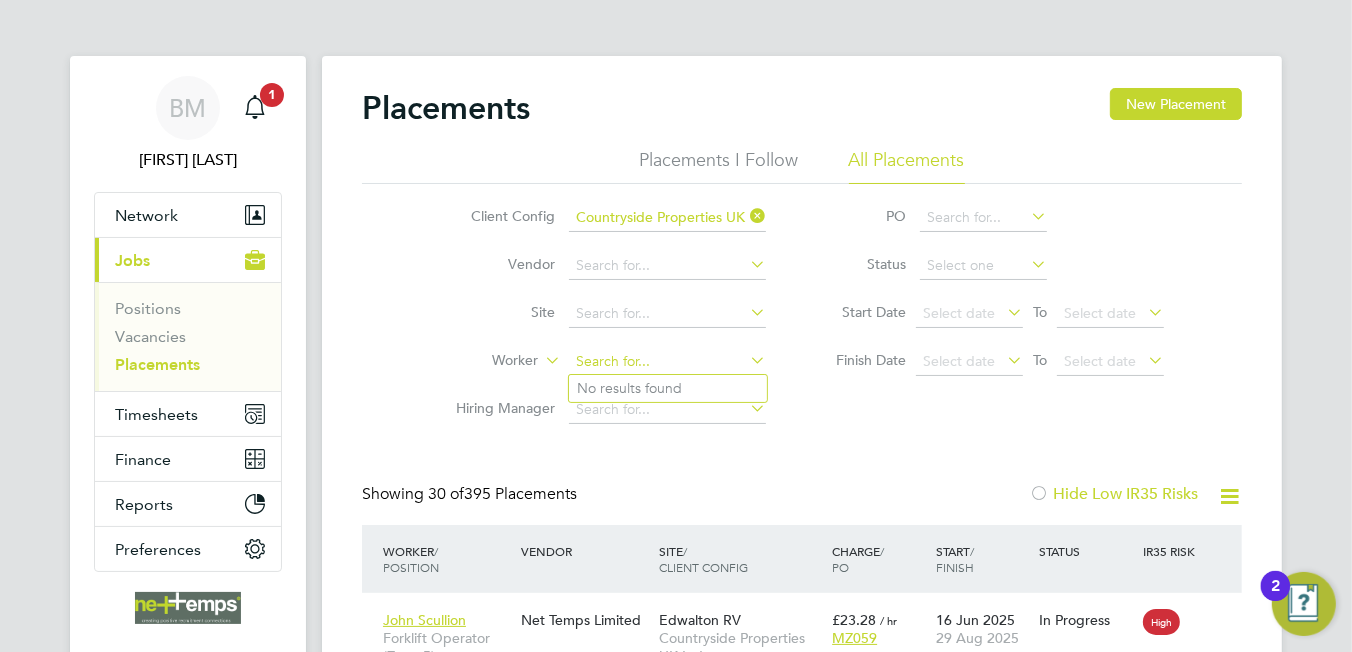 click 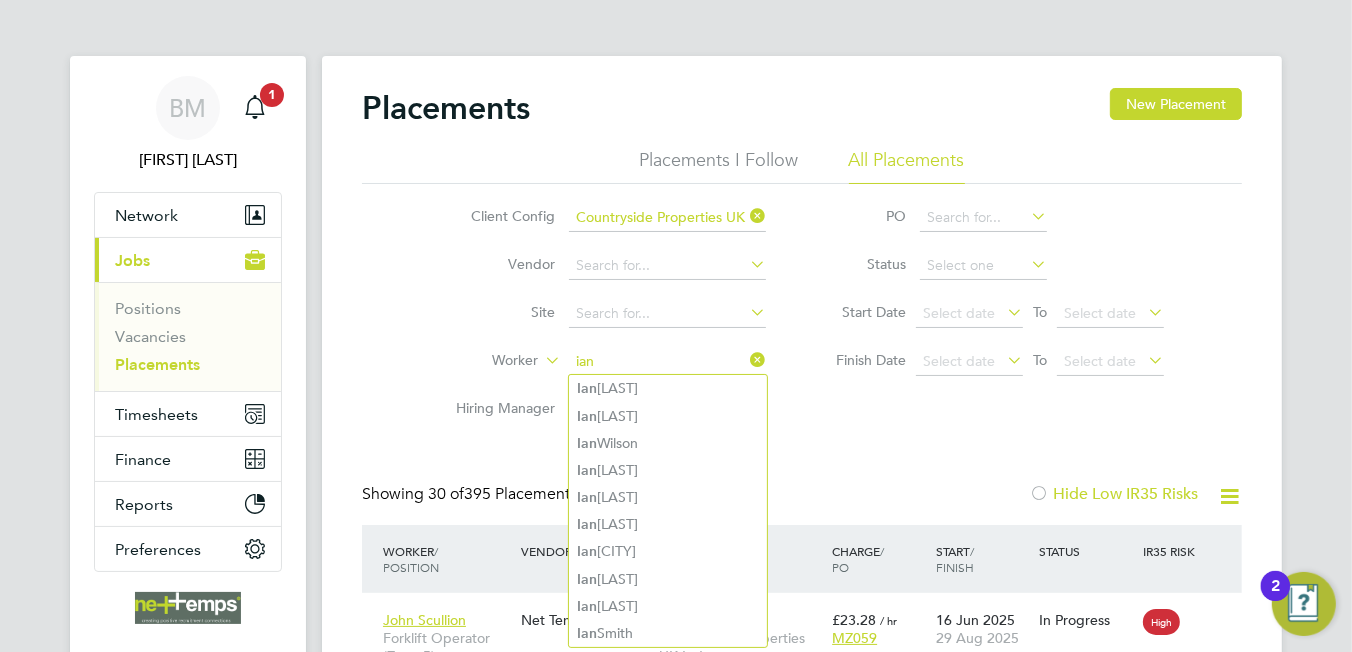 type on "ian" 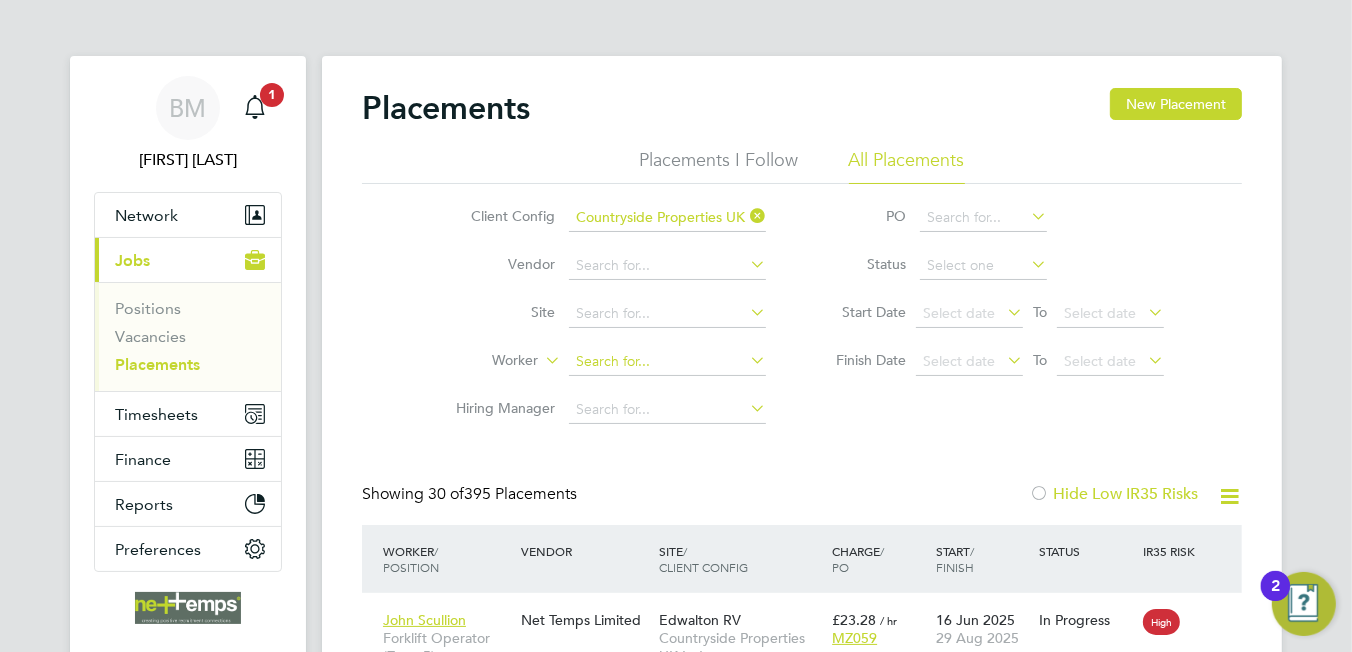 click 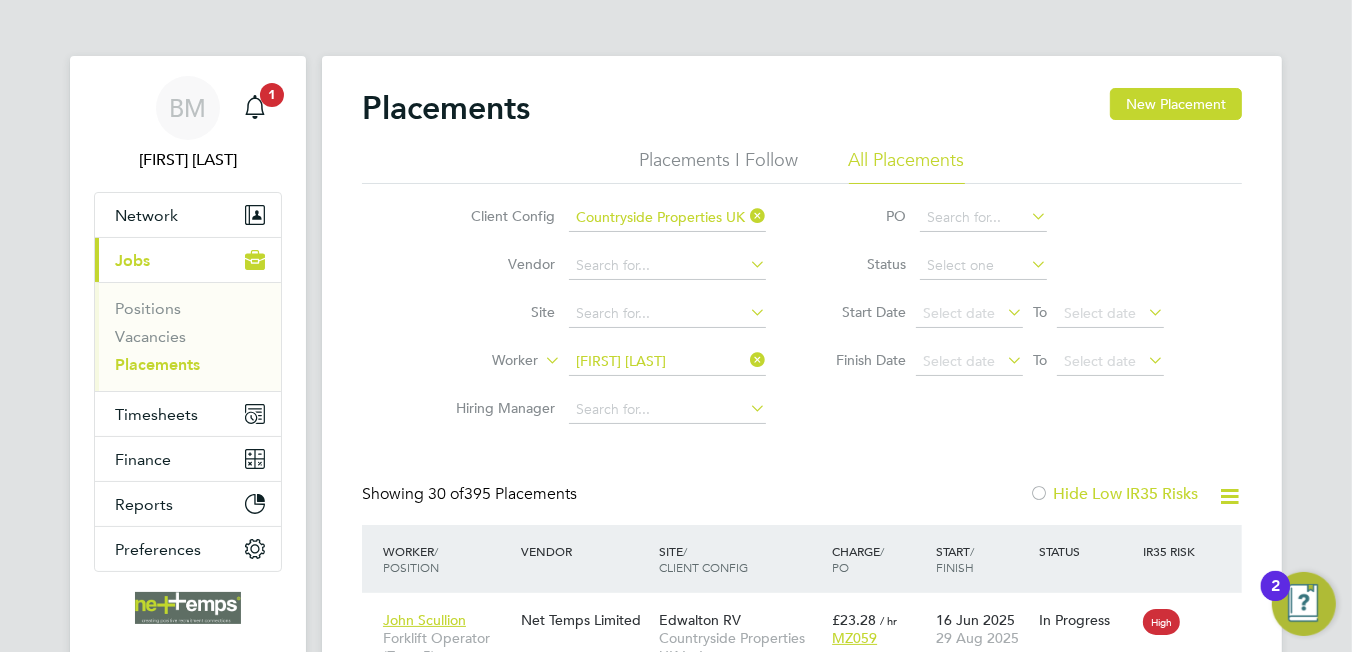 click on "[FIRST] [LAST]" 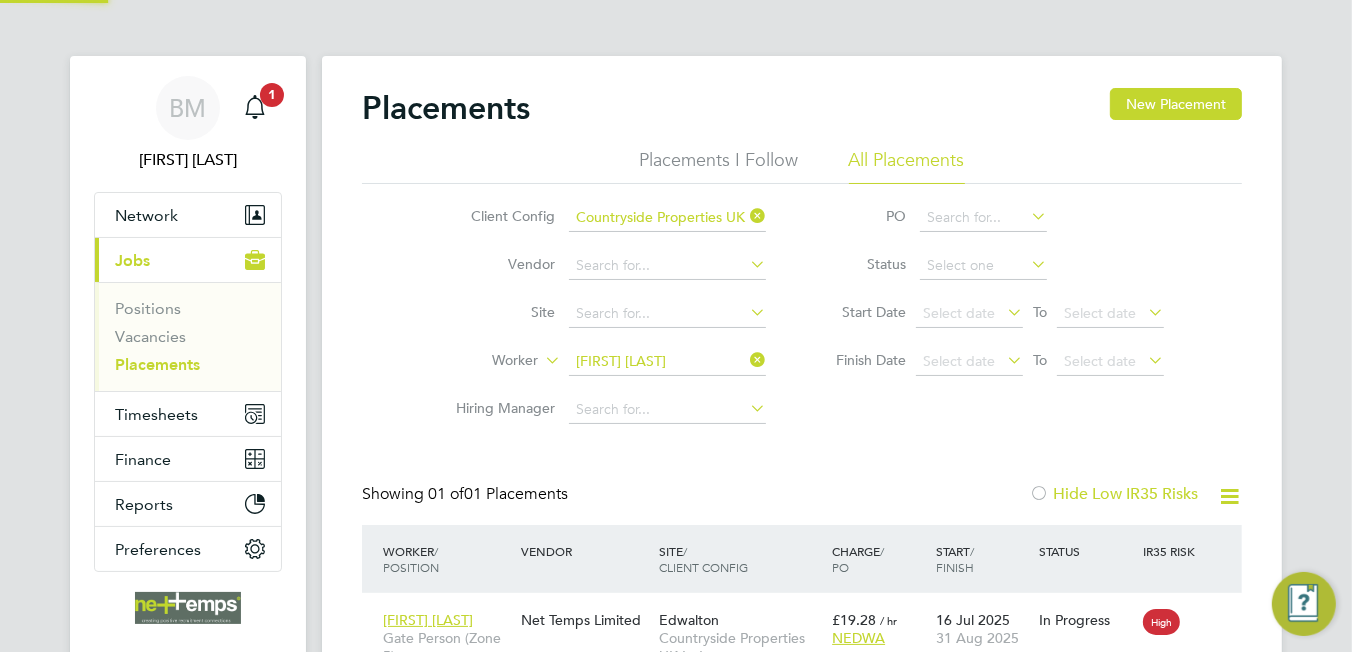 scroll, scrollTop: 9, scrollLeft: 9, axis: both 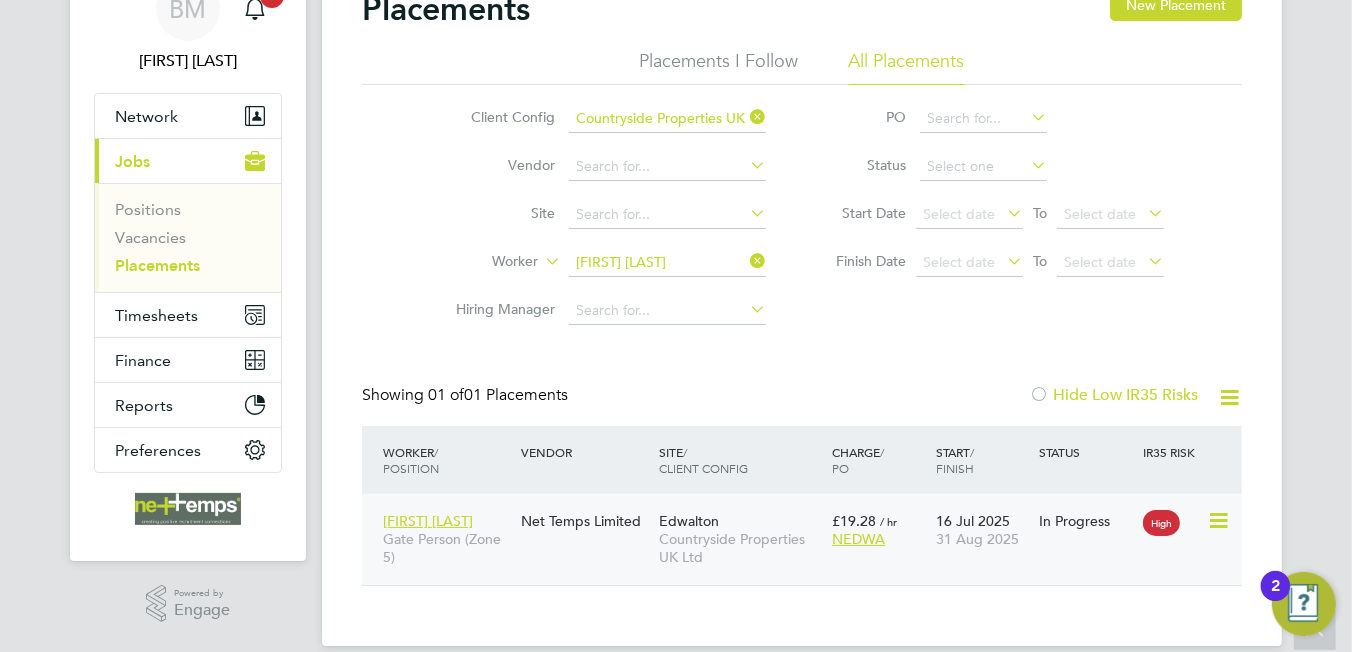 click 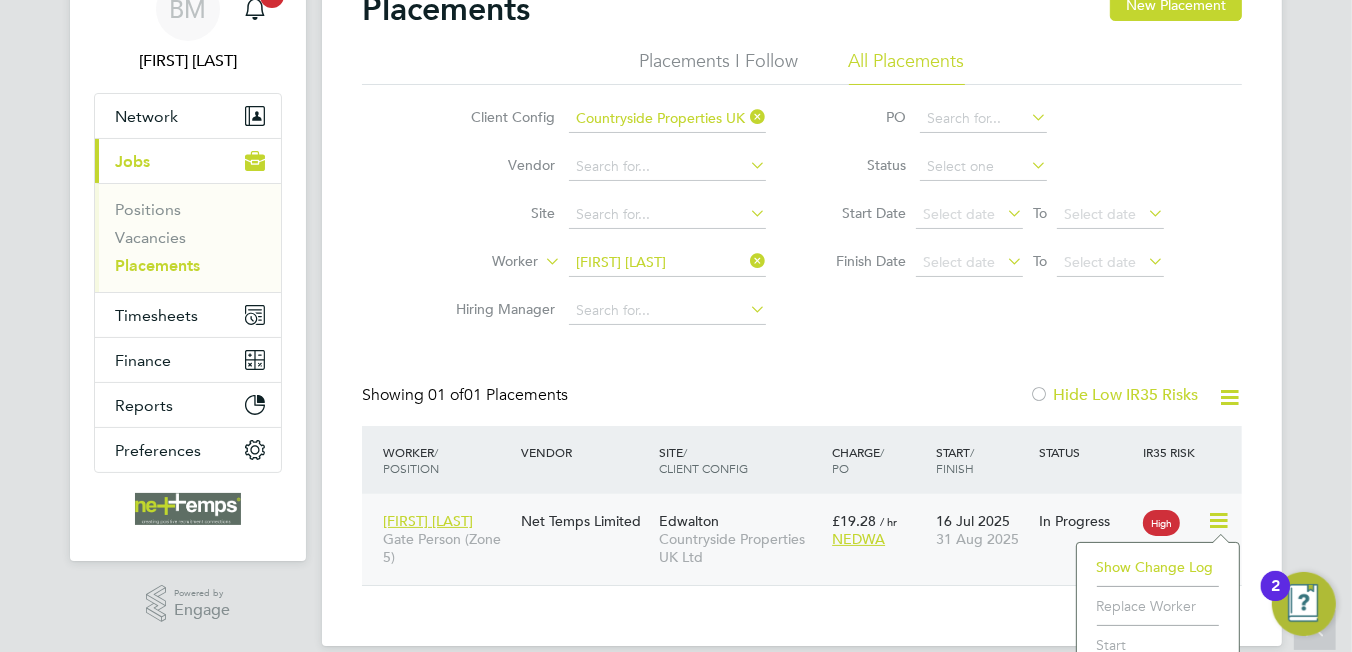 scroll, scrollTop: 201, scrollLeft: 0, axis: vertical 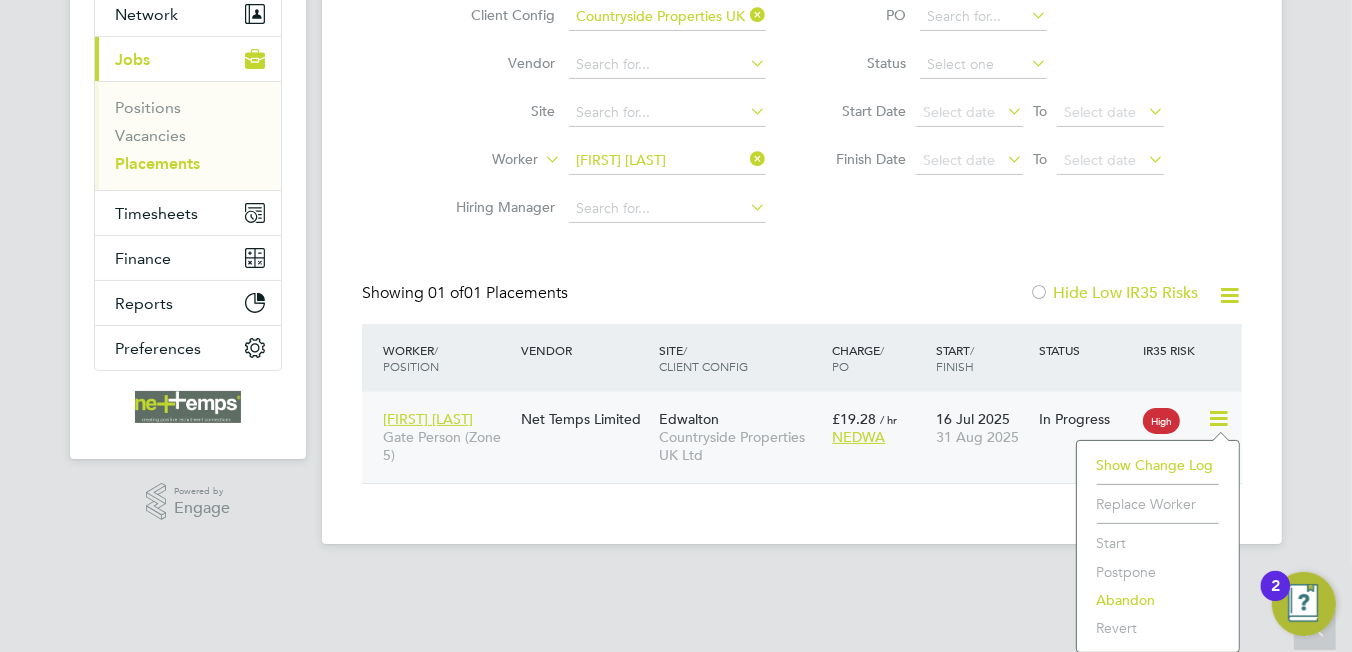click 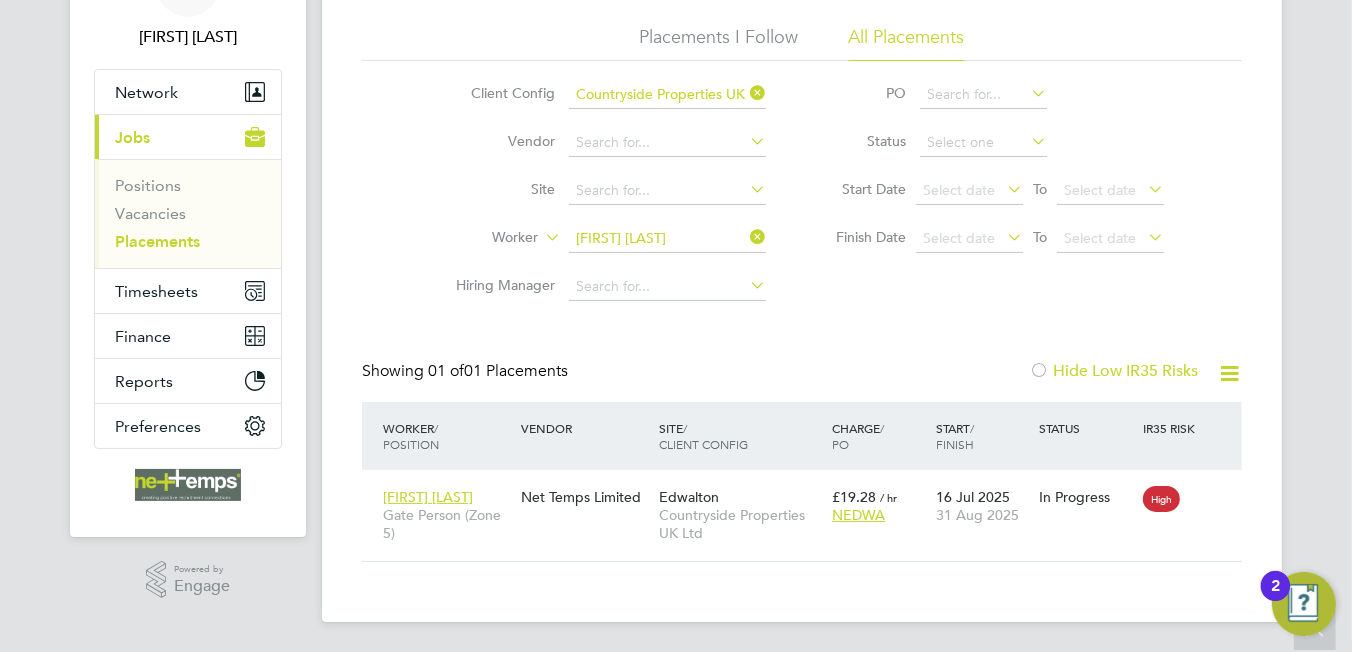 click 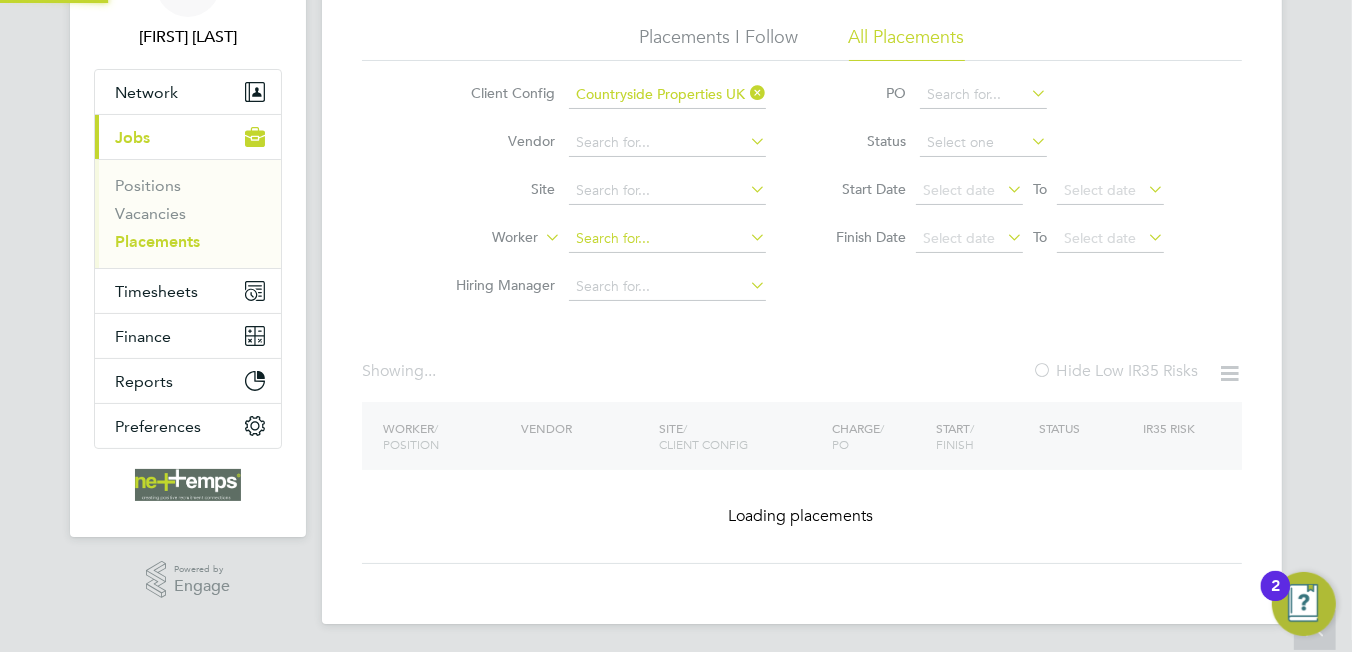 scroll, scrollTop: 126, scrollLeft: 0, axis: vertical 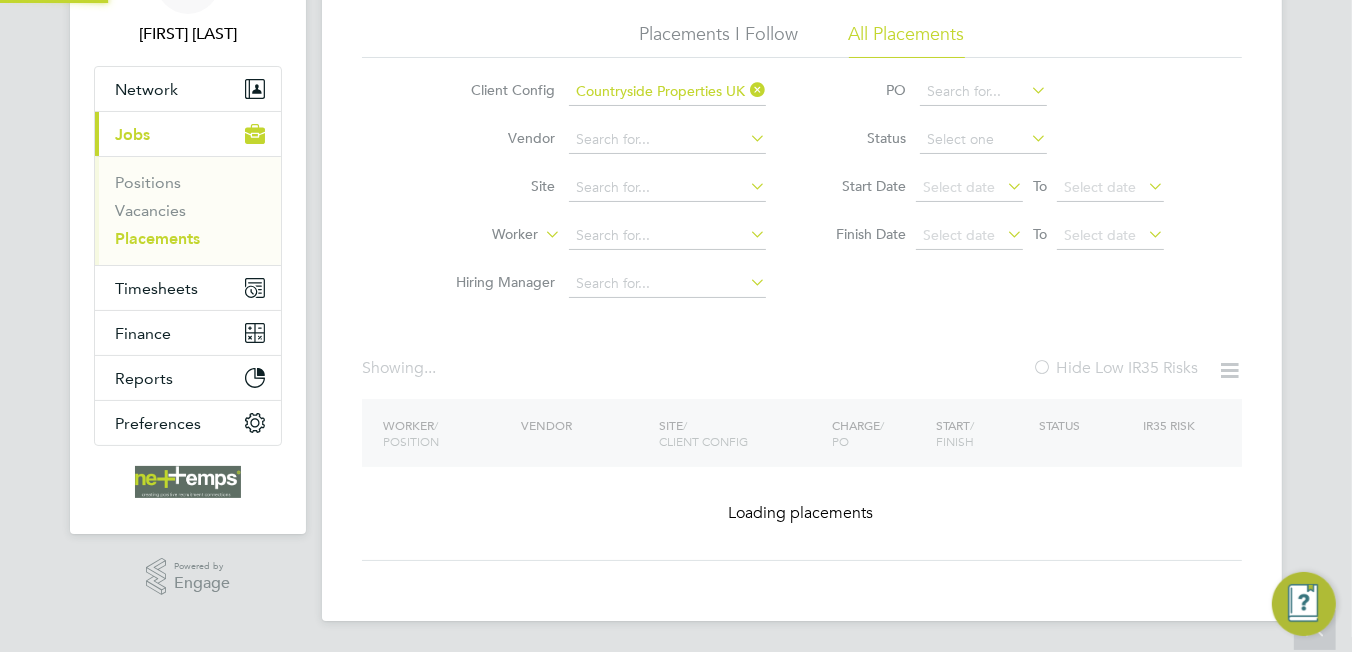 click on "Placements New Placement Placements I Follow All Placements Client Config   Countryside Properties UK Ltd Vendor     Site     Worker     Hiring Manager   PO   Status   Start Date
Select date
To
Select date
Finish Date
Select date
To
Select date
Showing ...   Hide Low IR35 Risks Worker  / Position Vendor Site / Client Config Charge  / PO Start  / Finish Status IR35 Risk Loading placements Show  30  more" 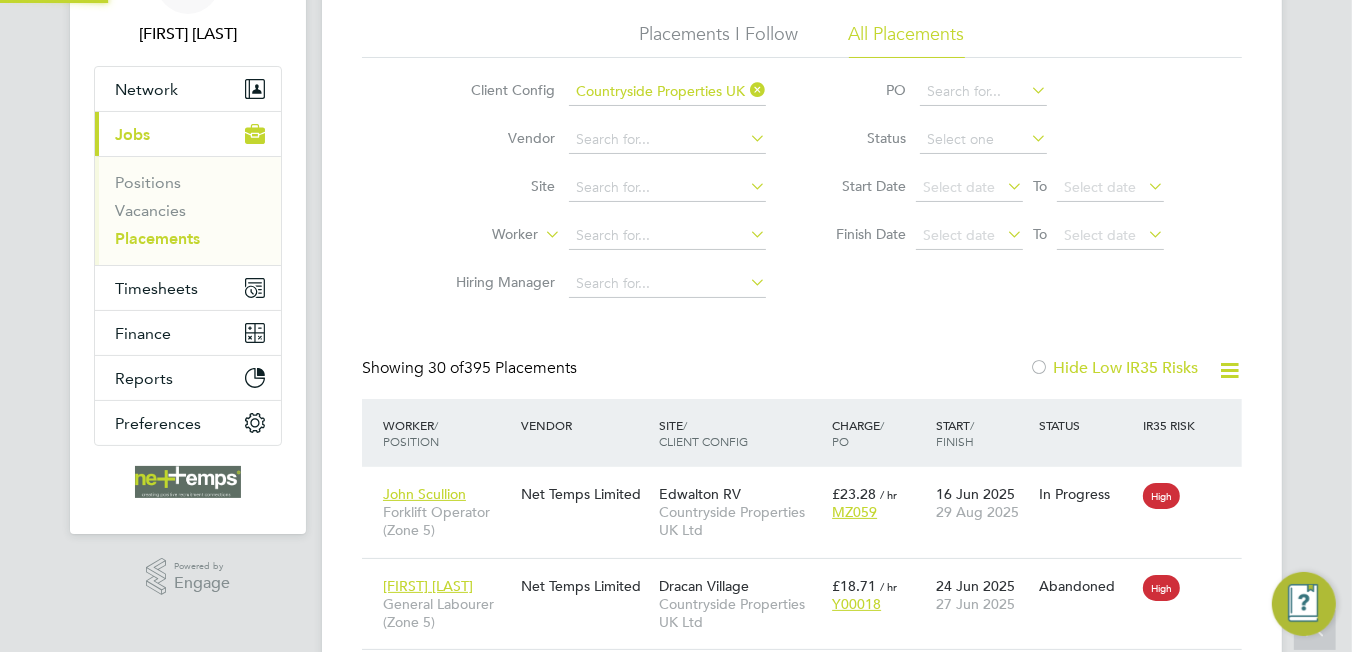 scroll, scrollTop: 201, scrollLeft: 0, axis: vertical 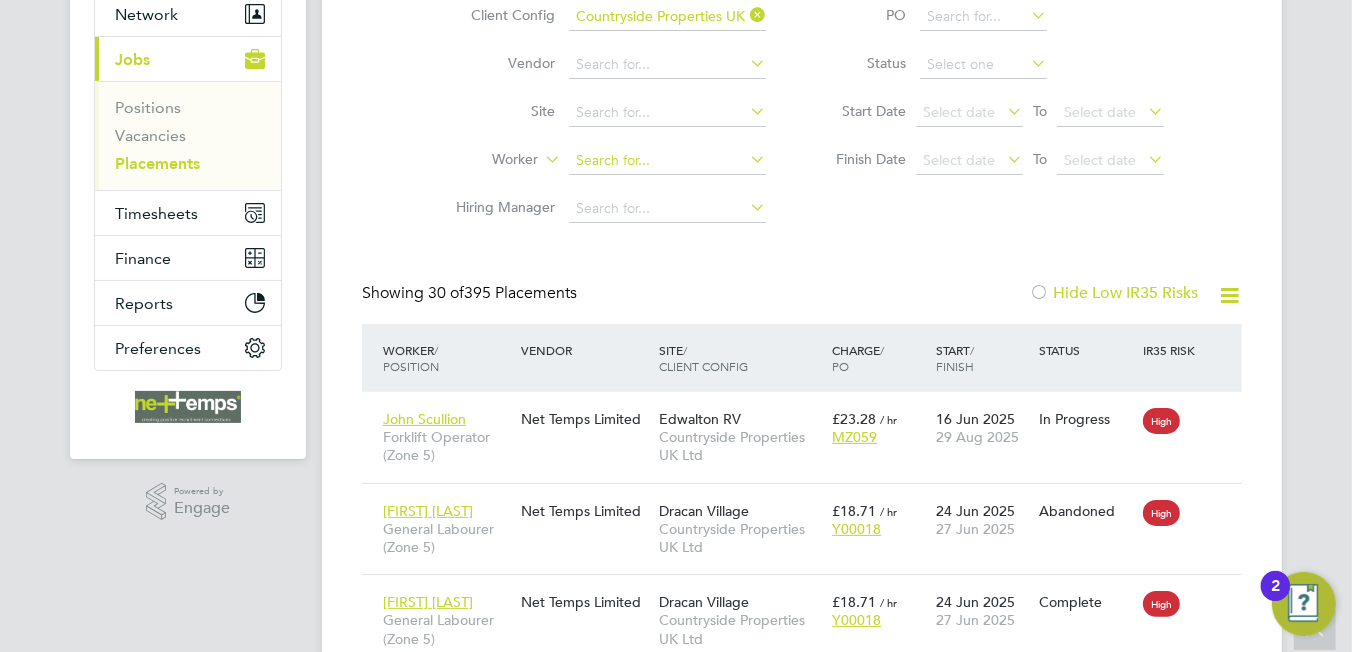 click 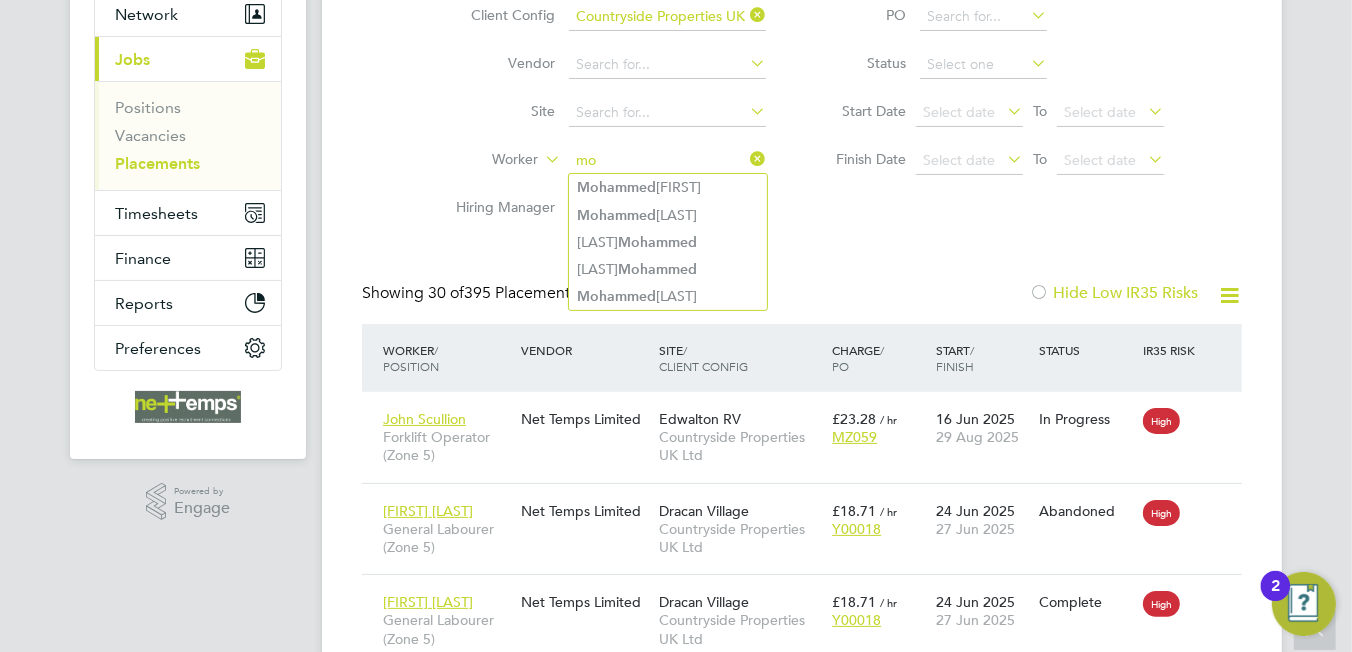 type on "m" 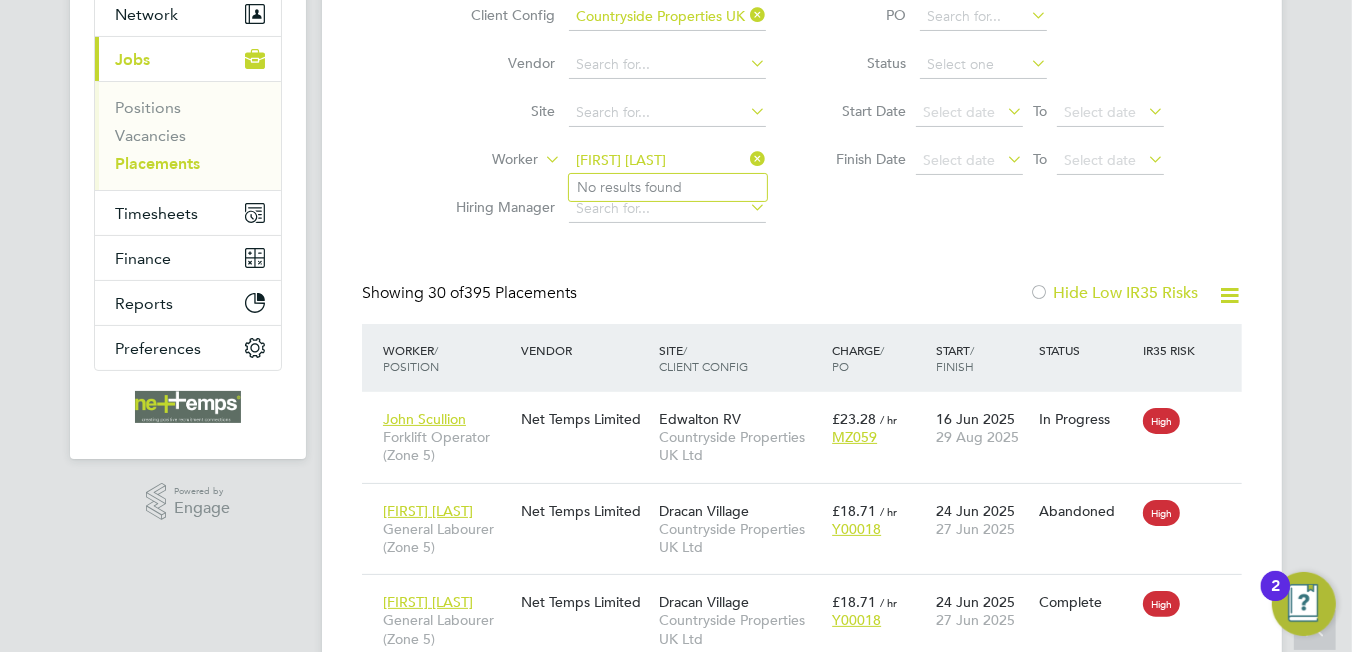 type on "[FIRST] [LAST]" 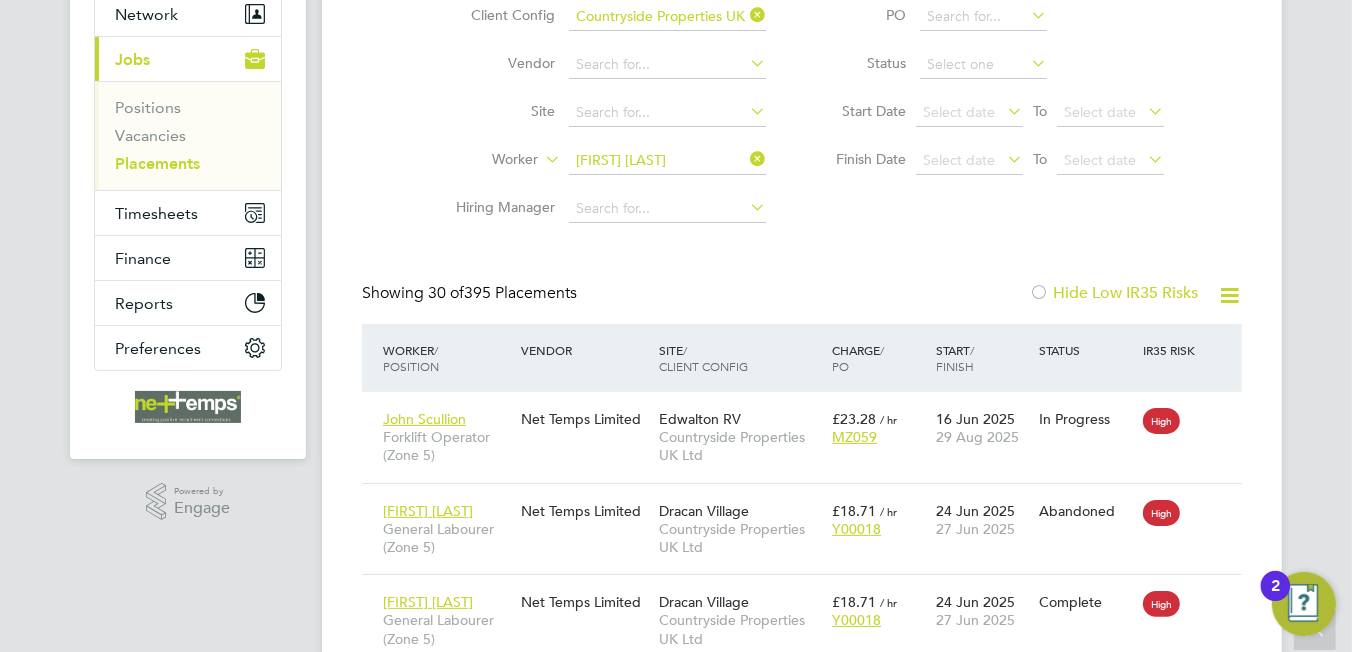 type 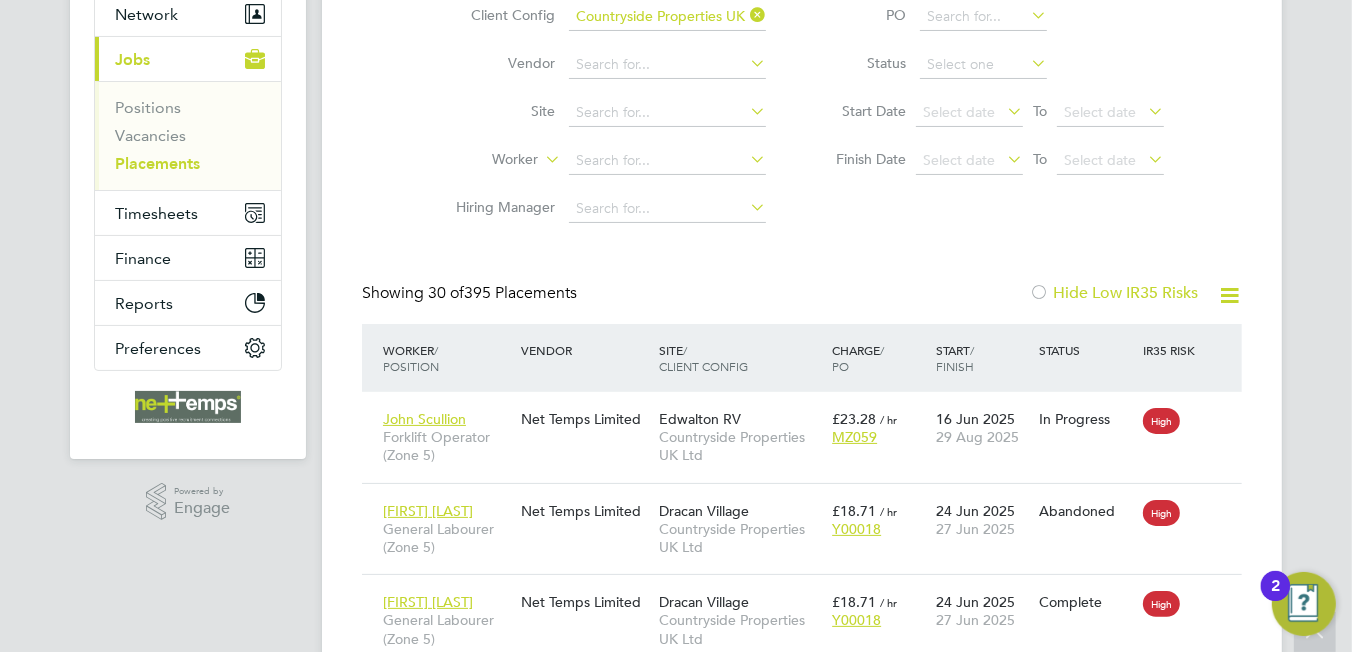 scroll, scrollTop: 0, scrollLeft: 0, axis: both 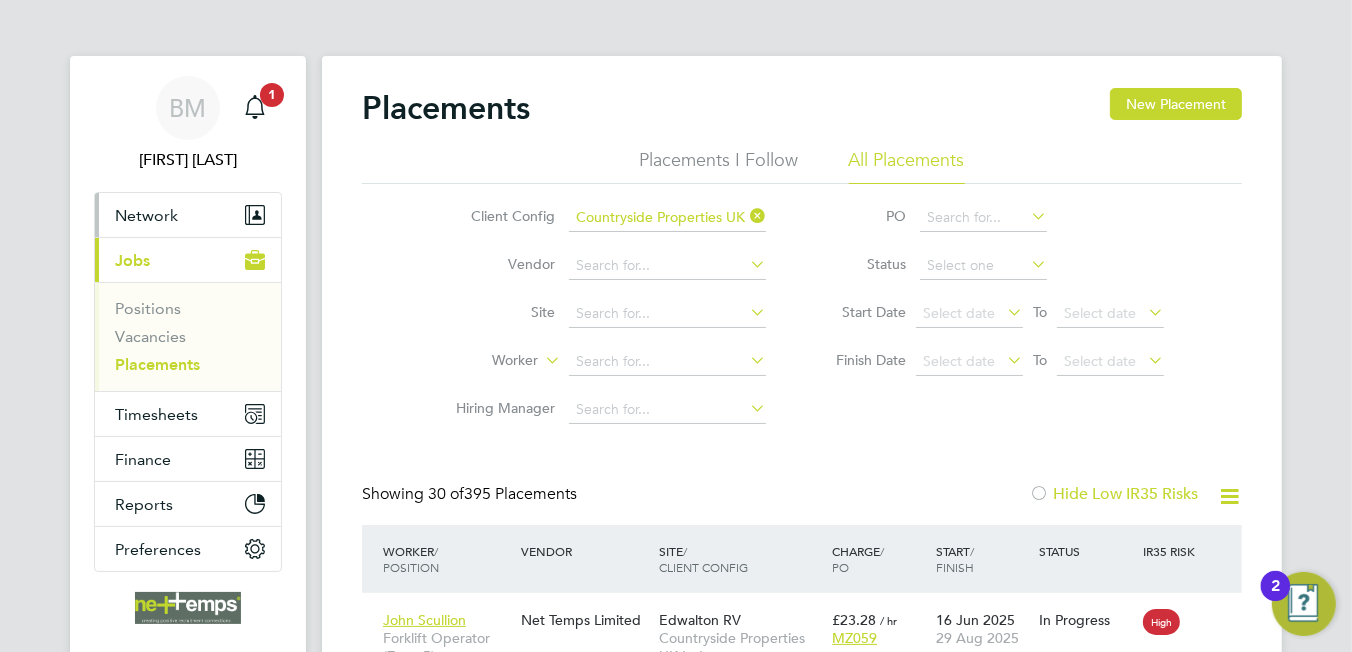 click on "Network" at bounding box center [146, 215] 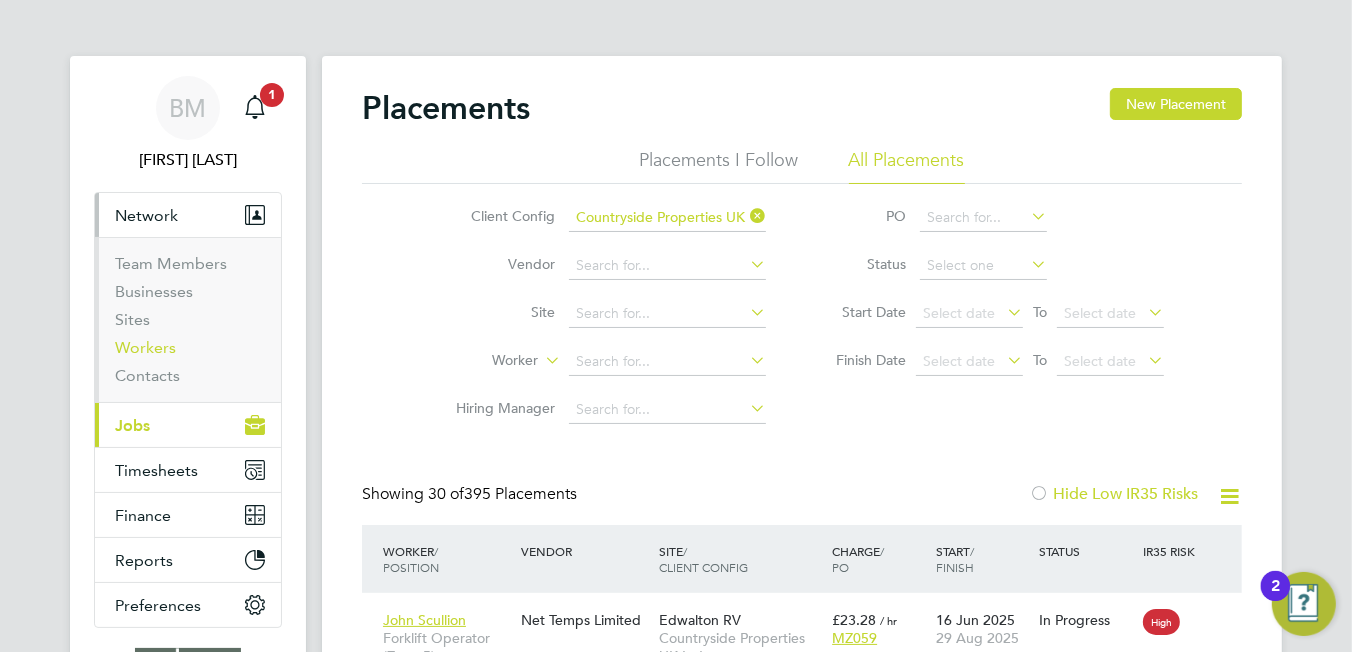 click on "Workers" at bounding box center [145, 347] 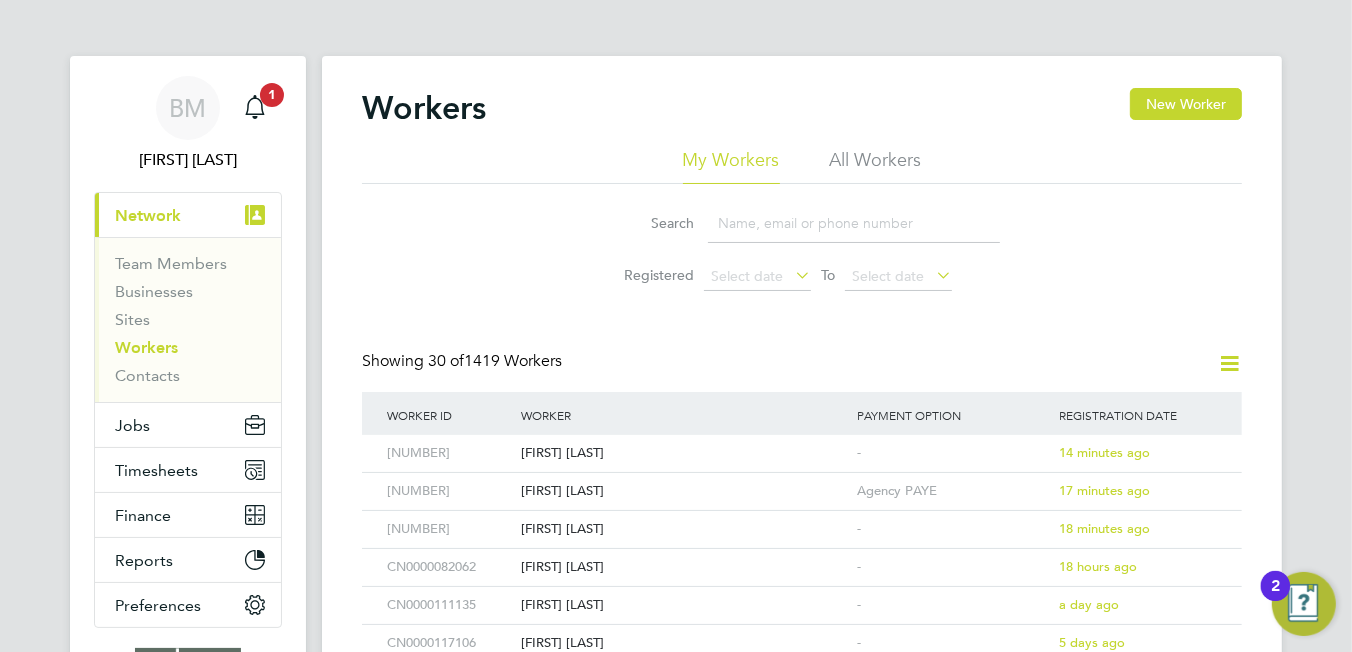 click on "All Workers" 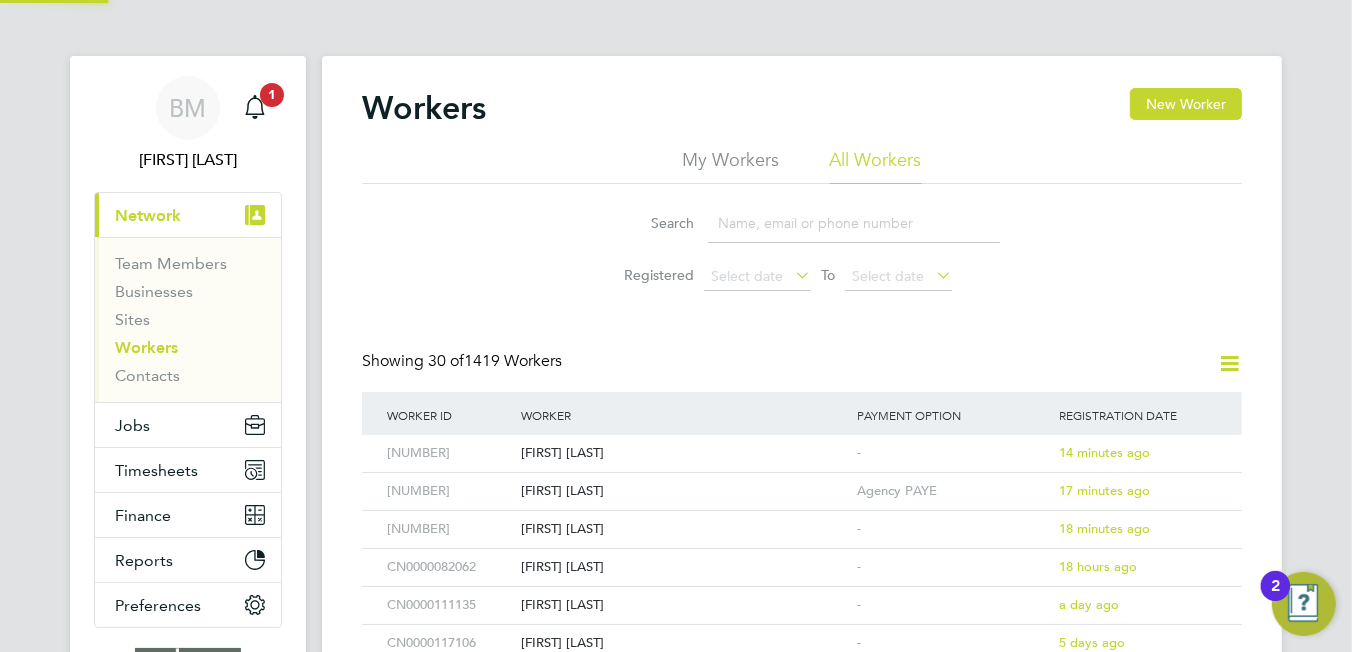 click 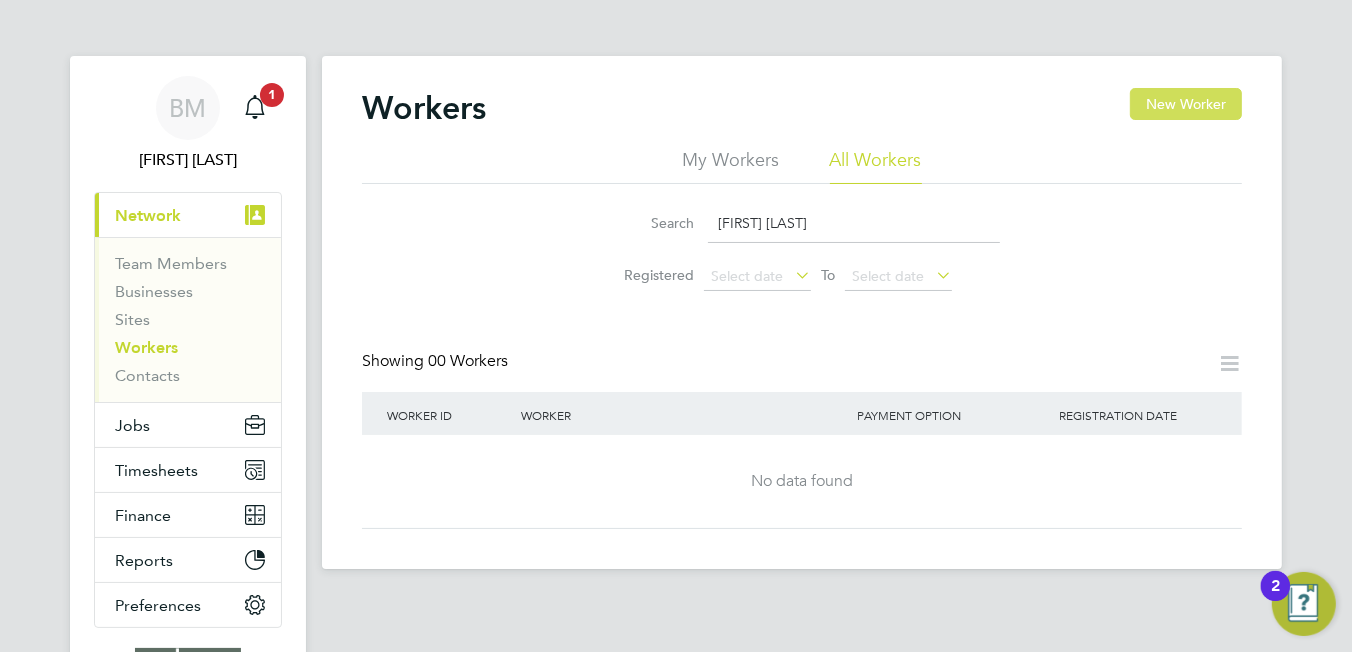 type on "[FIRST] [LAST]" 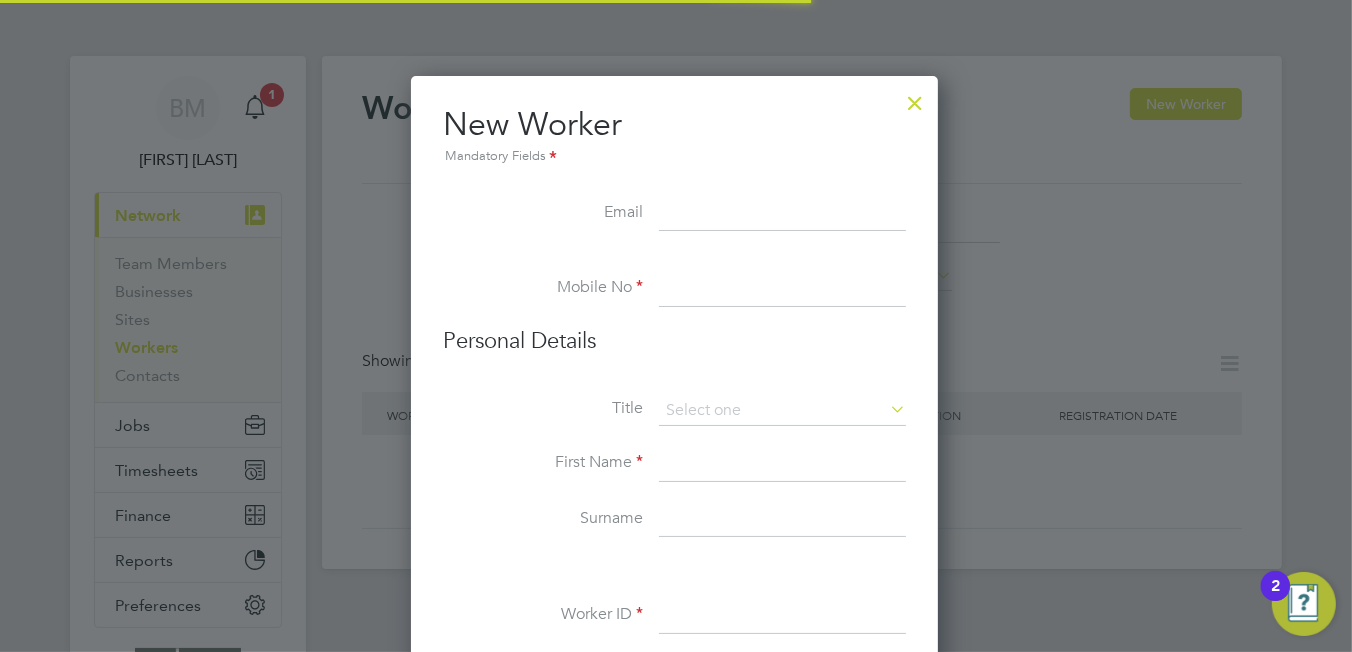 scroll, scrollTop: 9, scrollLeft: 9, axis: both 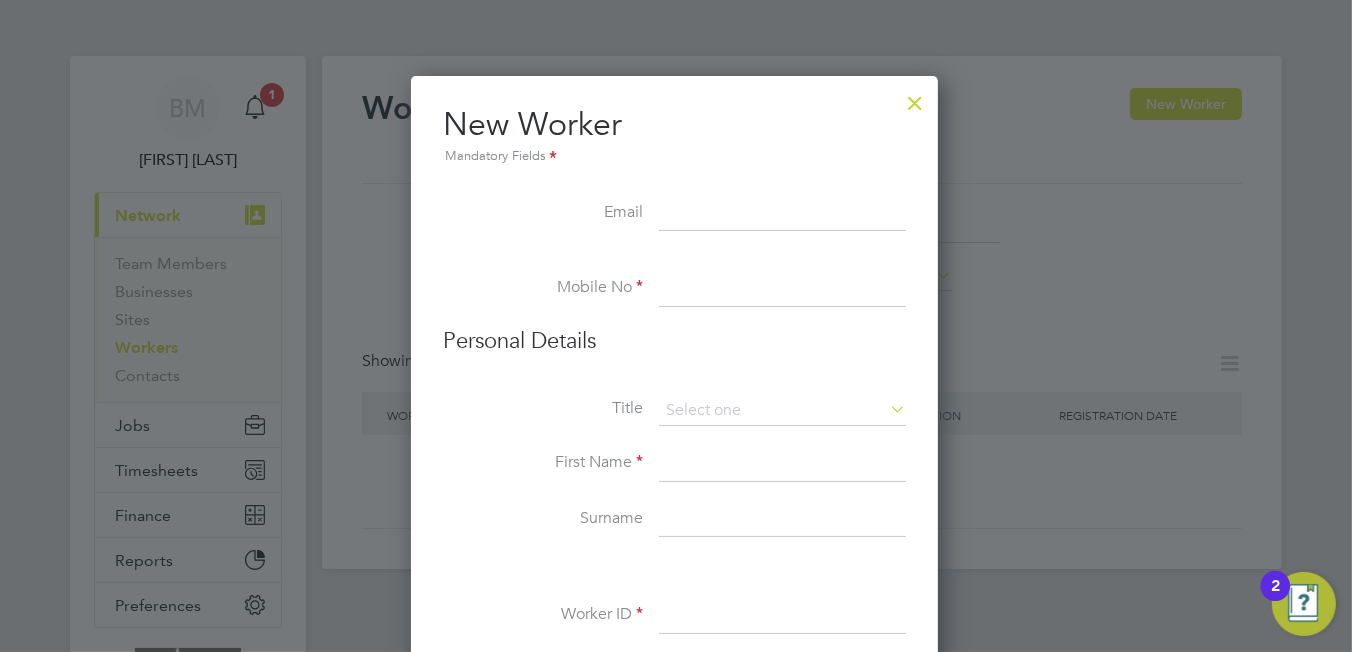 click at bounding box center [782, 214] 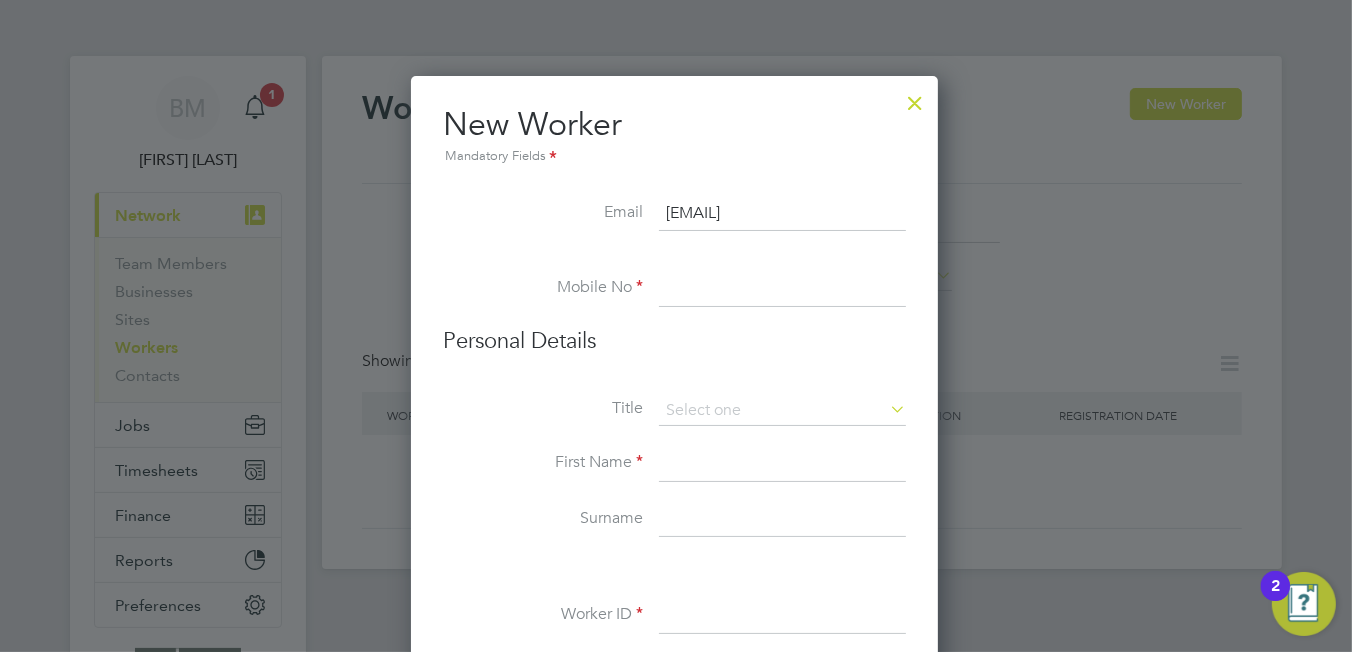 type on "[EMAIL]" 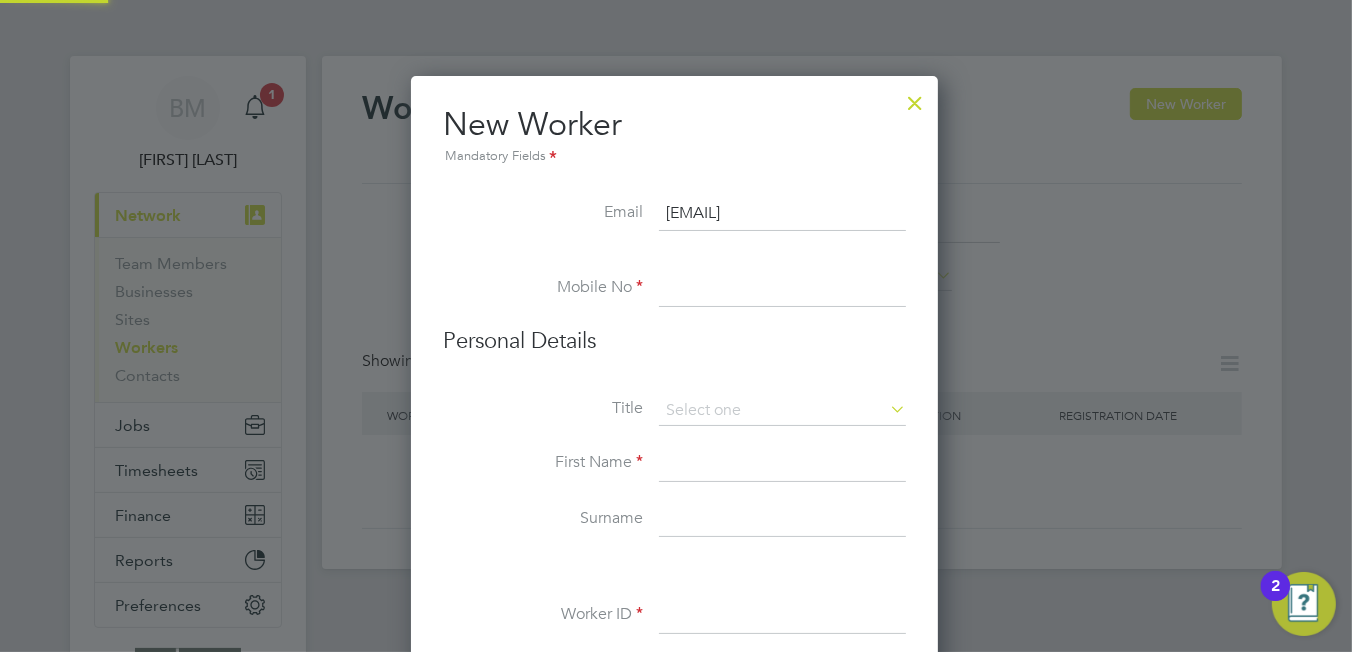 paste on "[PHONE]" 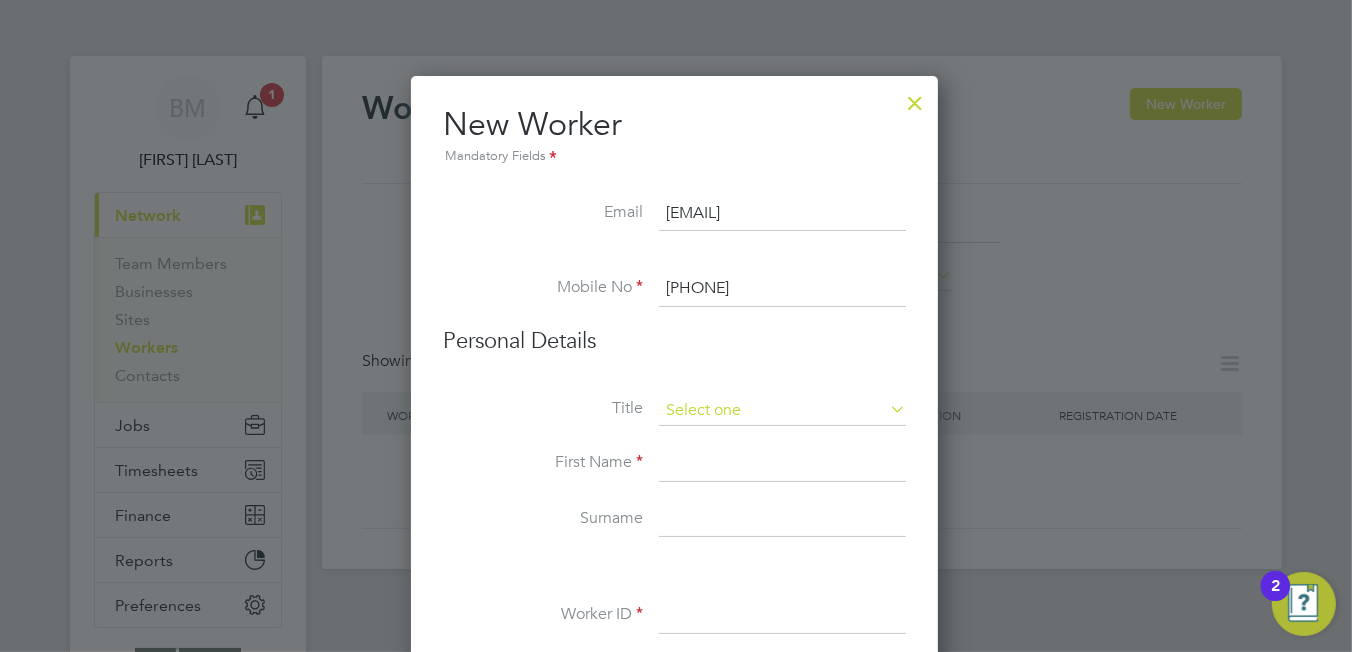 type on "[PHONE]" 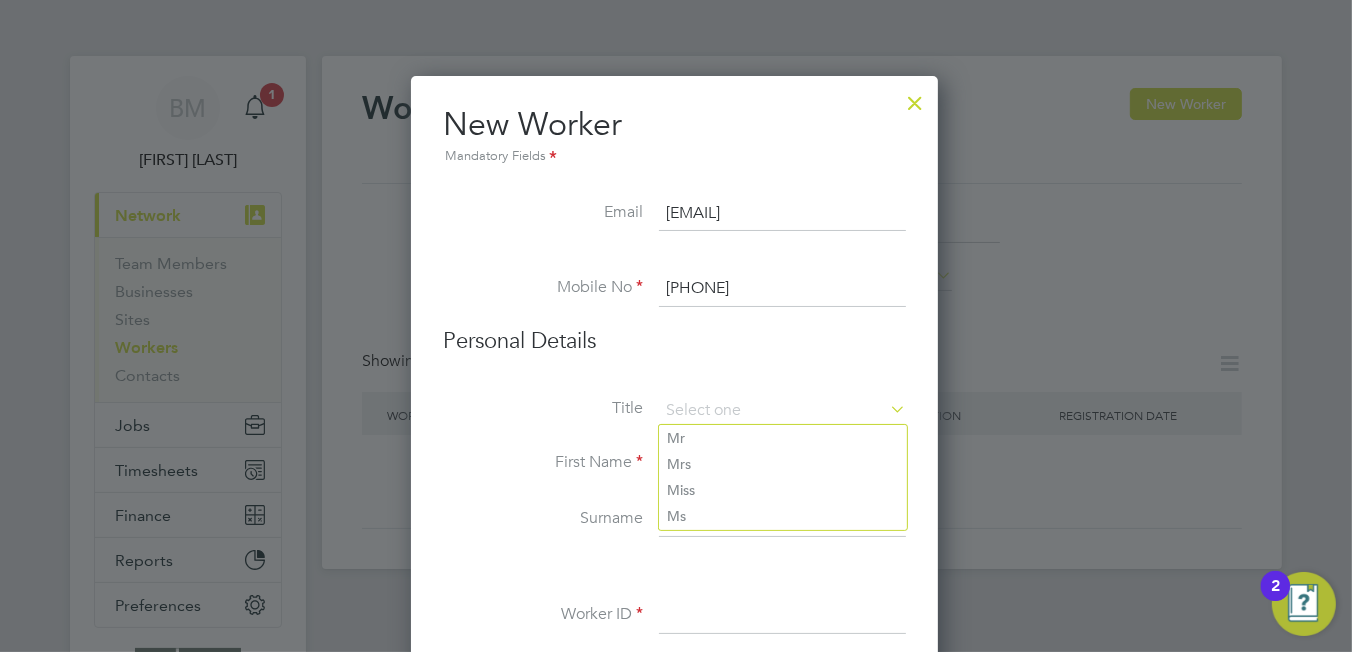 click at bounding box center [782, 411] 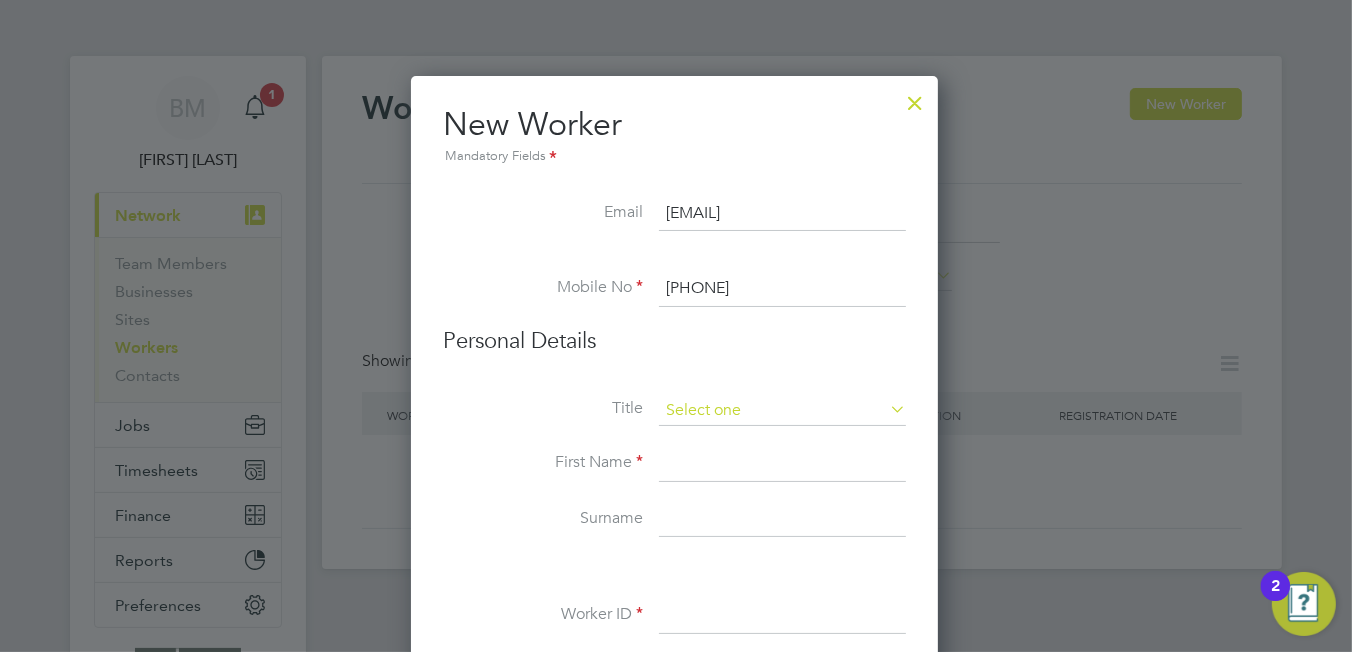 click at bounding box center (782, 411) 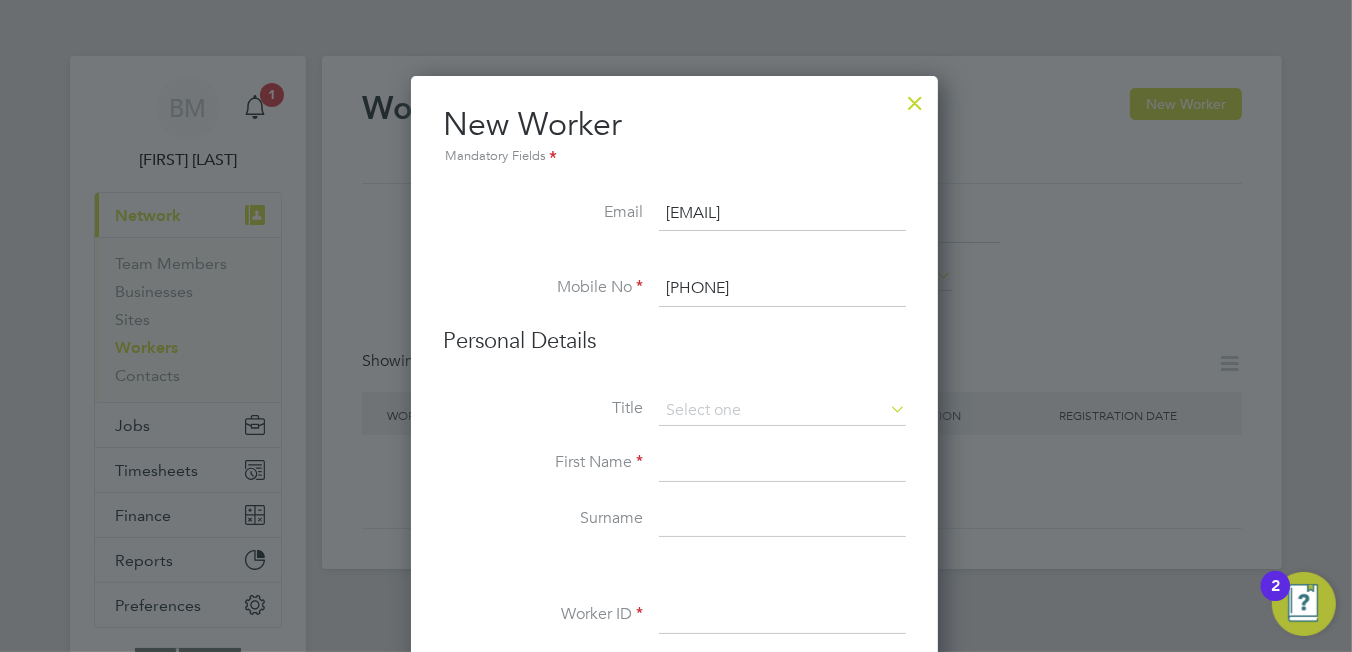 click on "Mr" 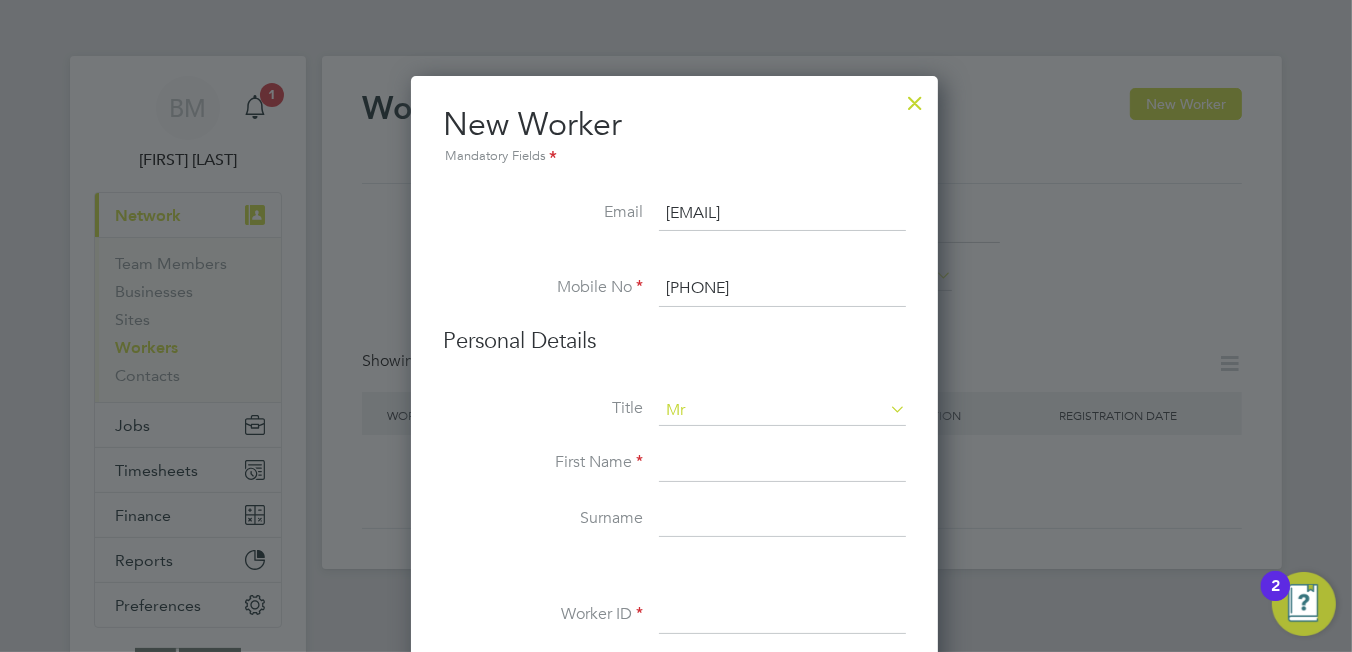 scroll, scrollTop: 1694, scrollLeft: 528, axis: both 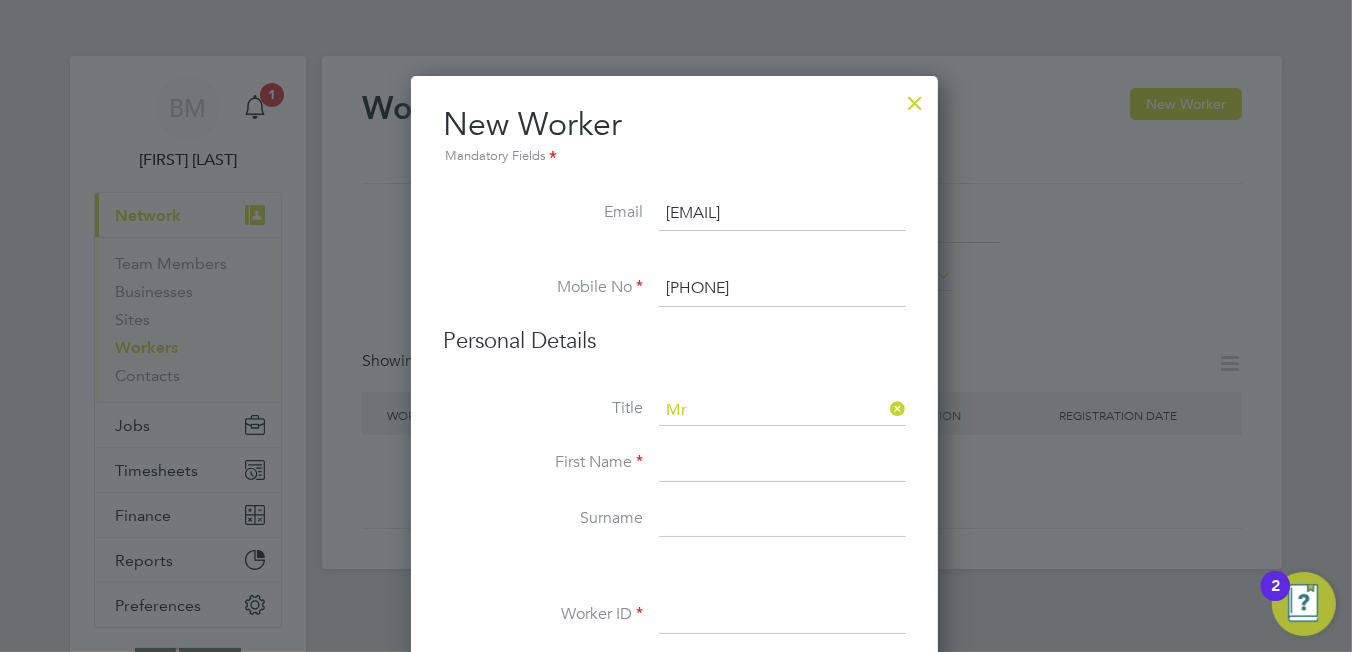 click at bounding box center [782, 464] 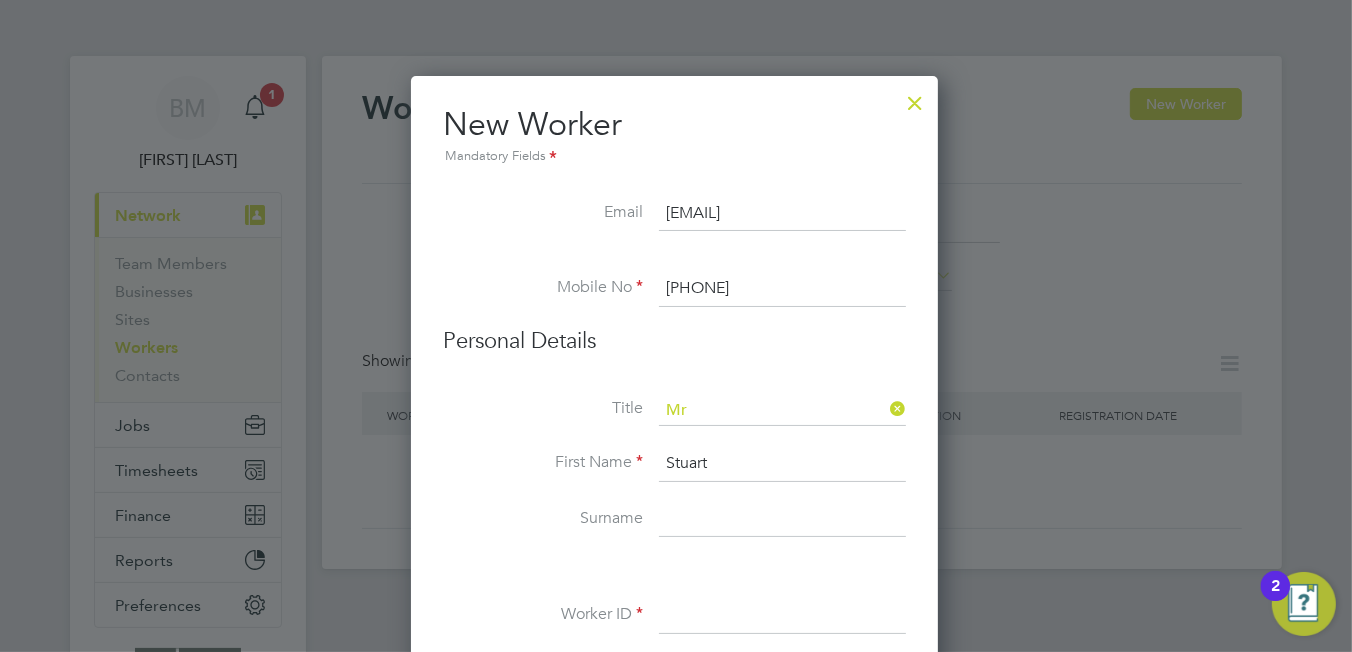 type on "Stuart" 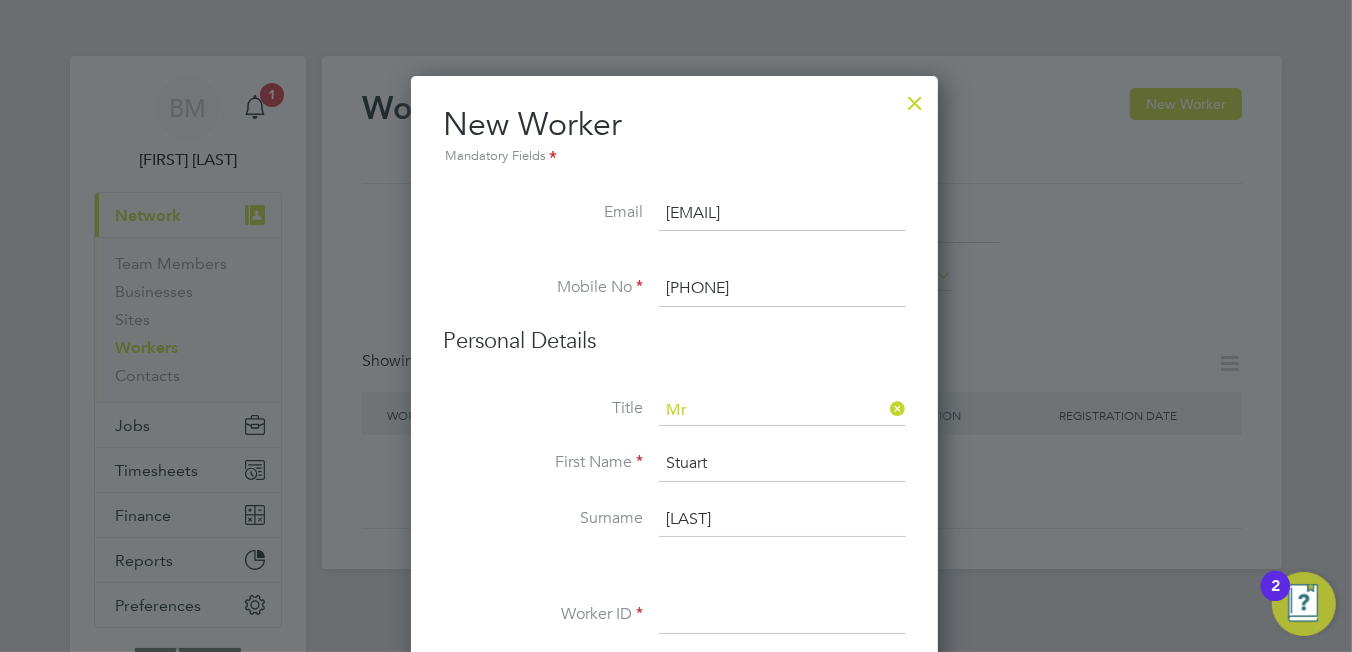 scroll, scrollTop: 99, scrollLeft: 0, axis: vertical 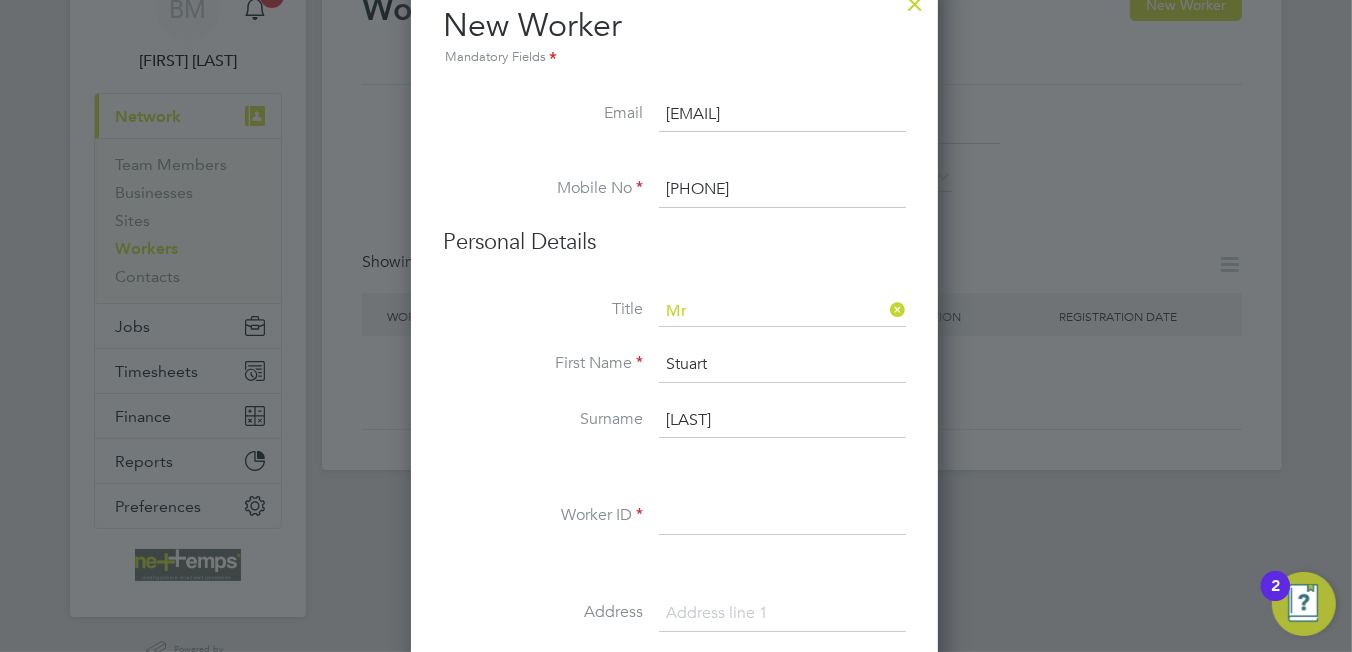 type on "[LAST]" 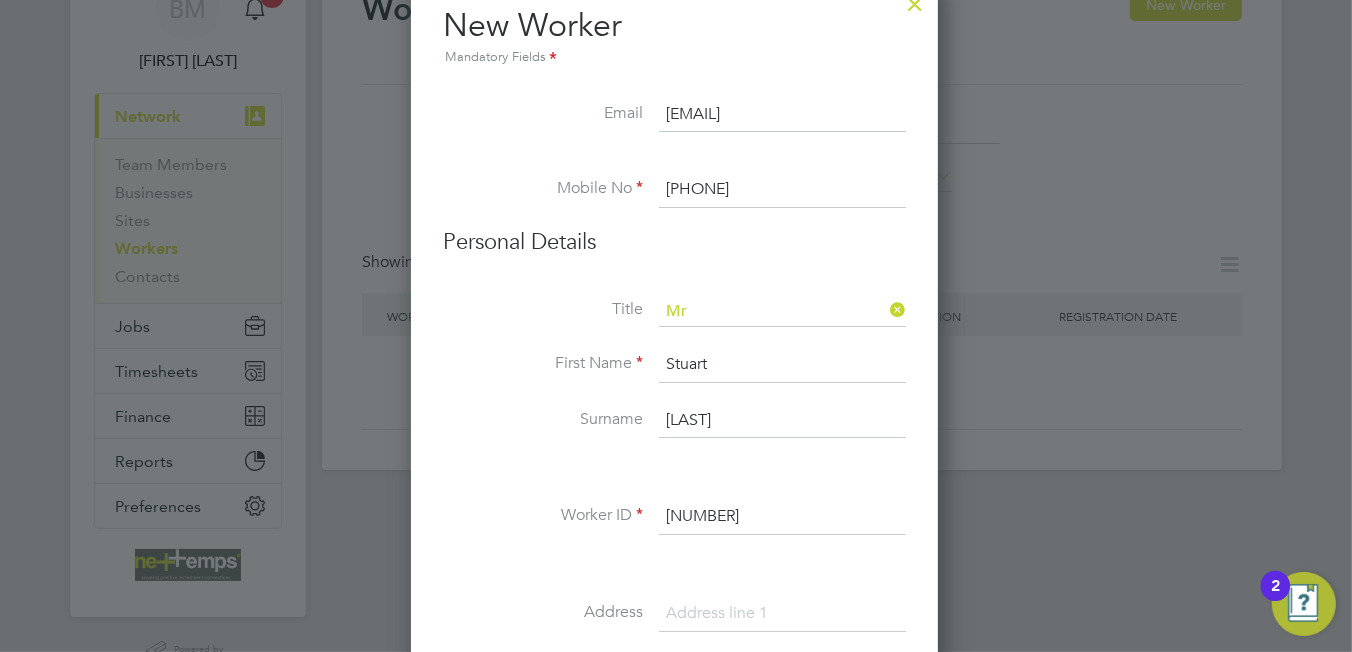 type on "[NUMBER]" 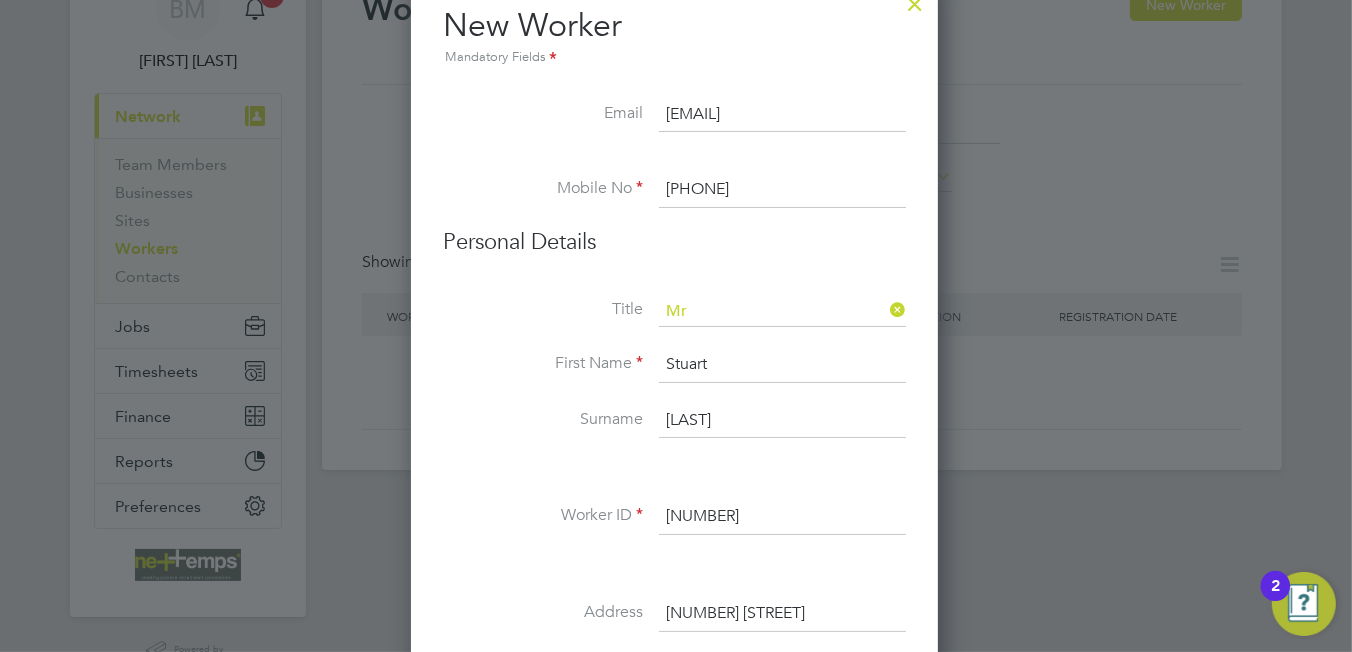 scroll, scrollTop: 300, scrollLeft: 0, axis: vertical 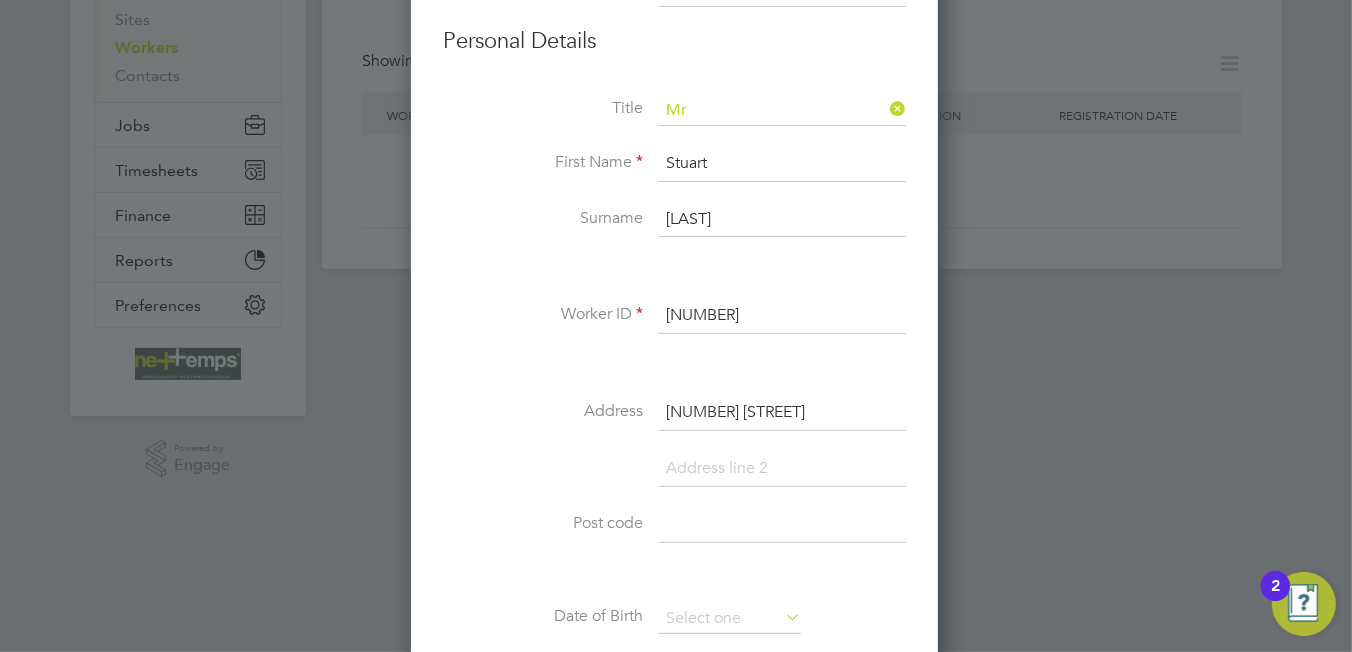 type on "[NUMBER] [STREET]" 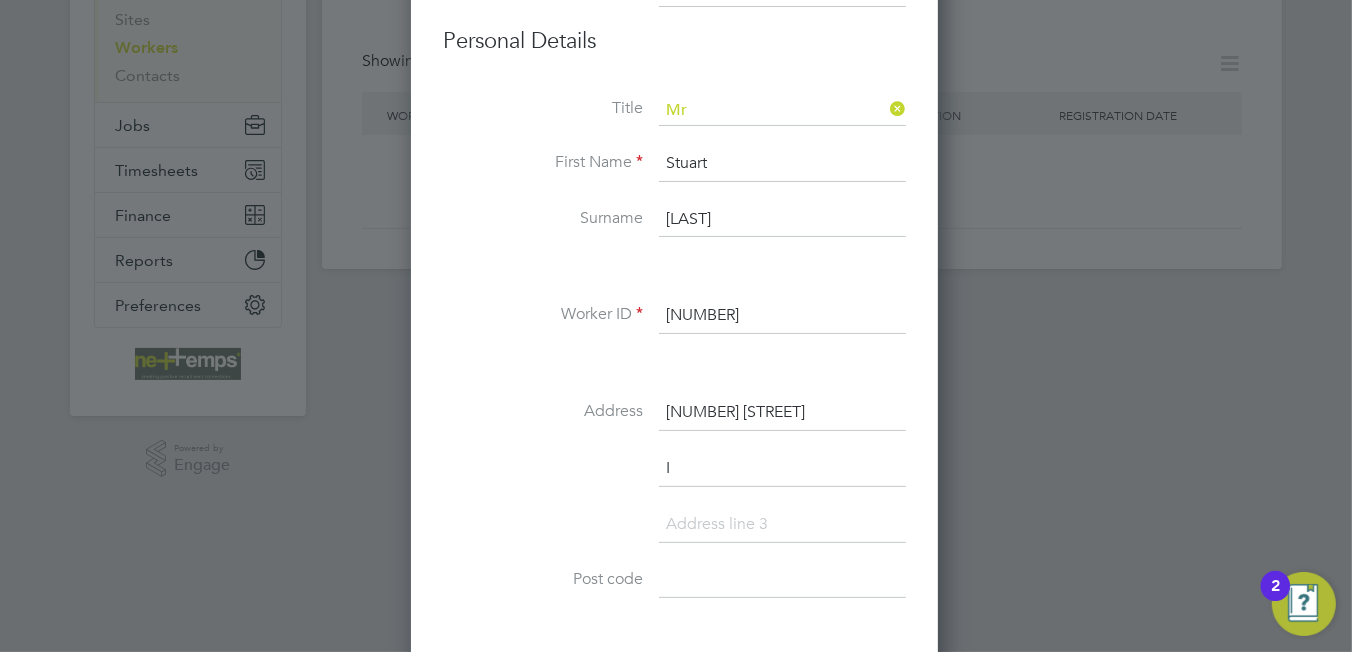 scroll, scrollTop: 9, scrollLeft: 9, axis: both 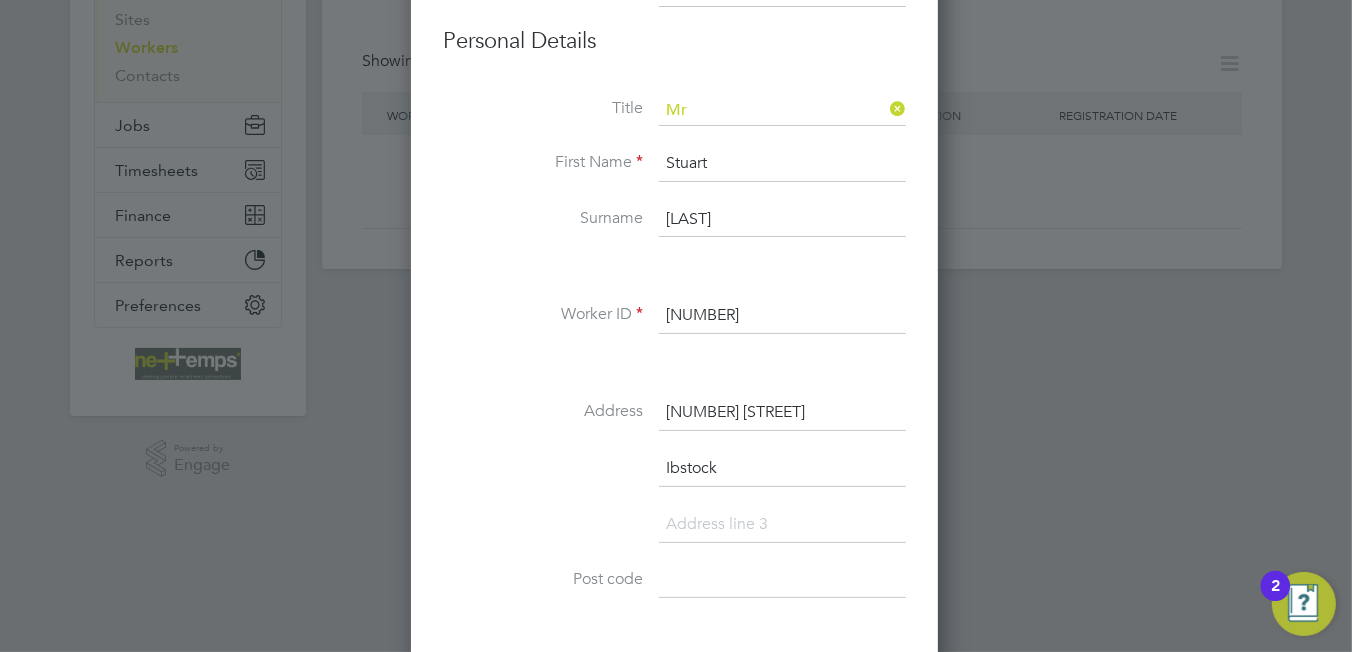 type on "Ibstock" 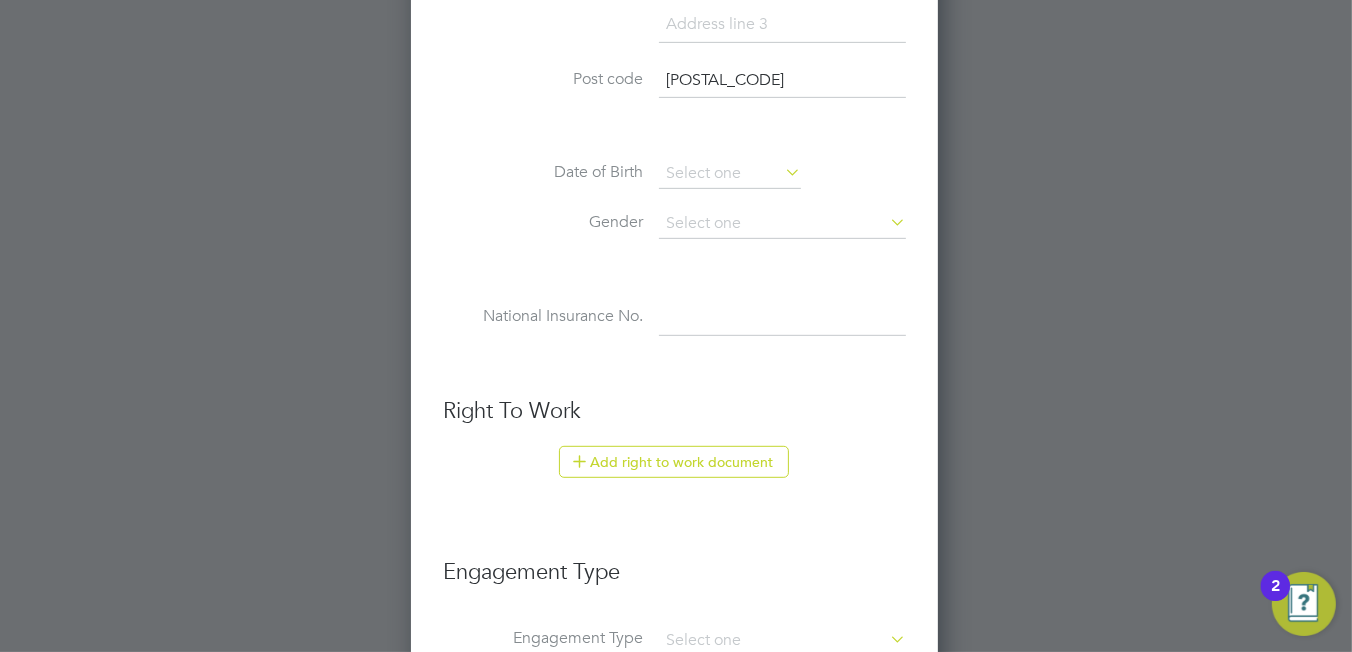 scroll, scrollTop: 1173, scrollLeft: 0, axis: vertical 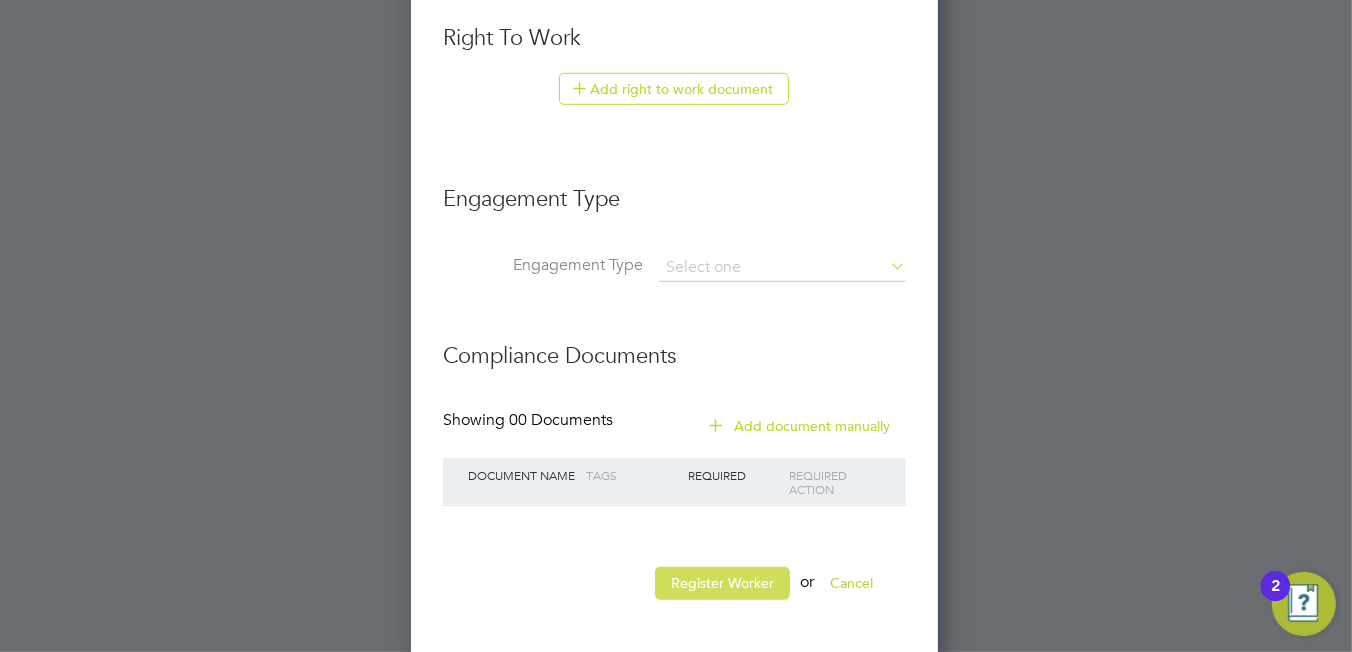 type on "[POSTAL_CODE]" 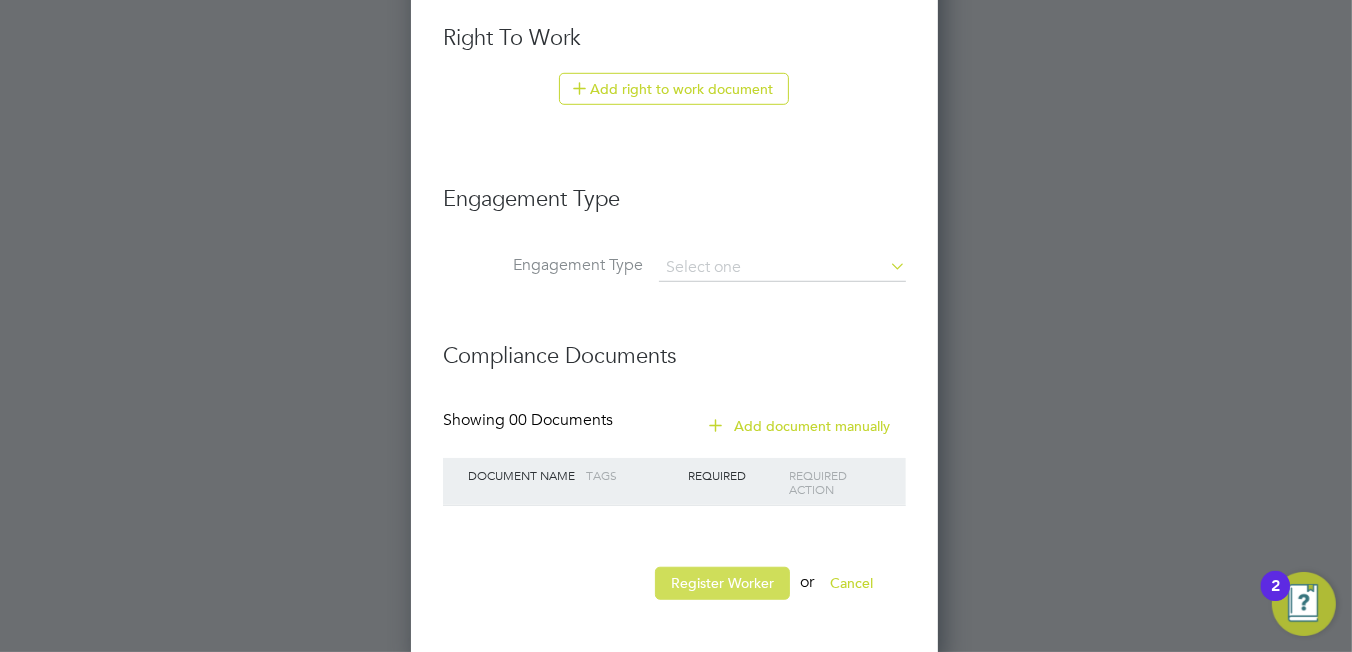 drag, startPoint x: 723, startPoint y: 578, endPoint x: 696, endPoint y: 570, distance: 28.160255 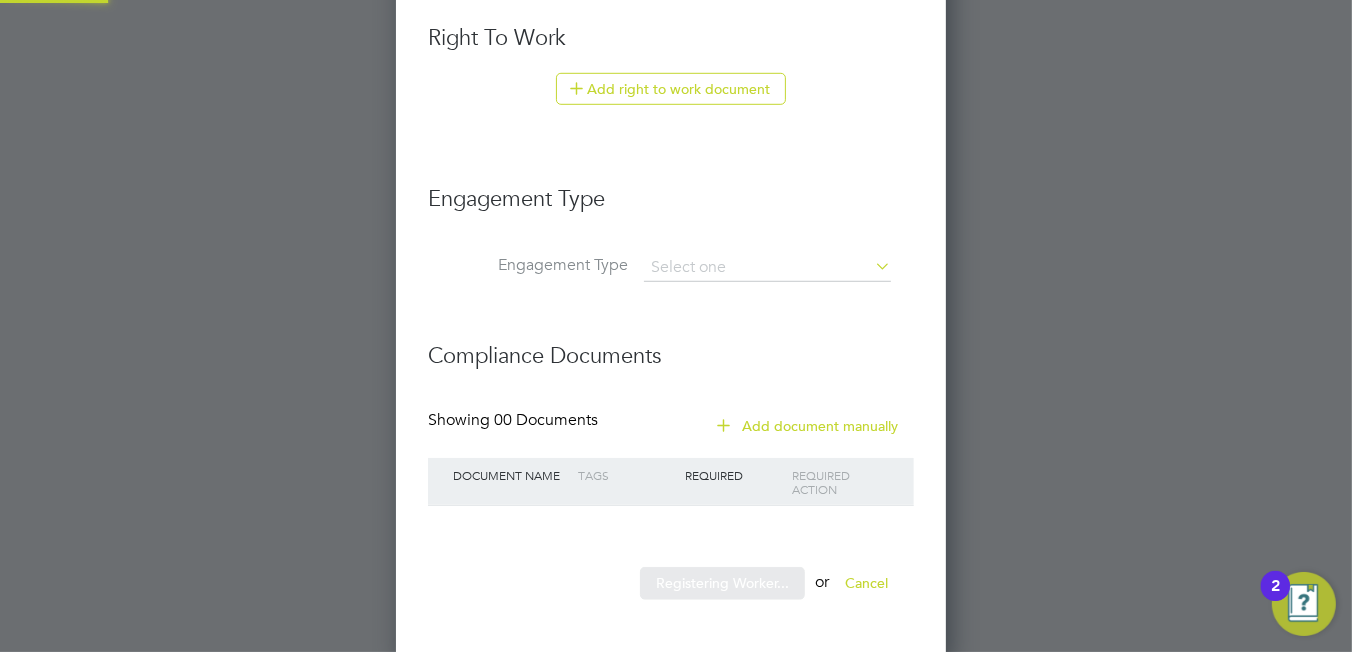 scroll, scrollTop: 9, scrollLeft: 9, axis: both 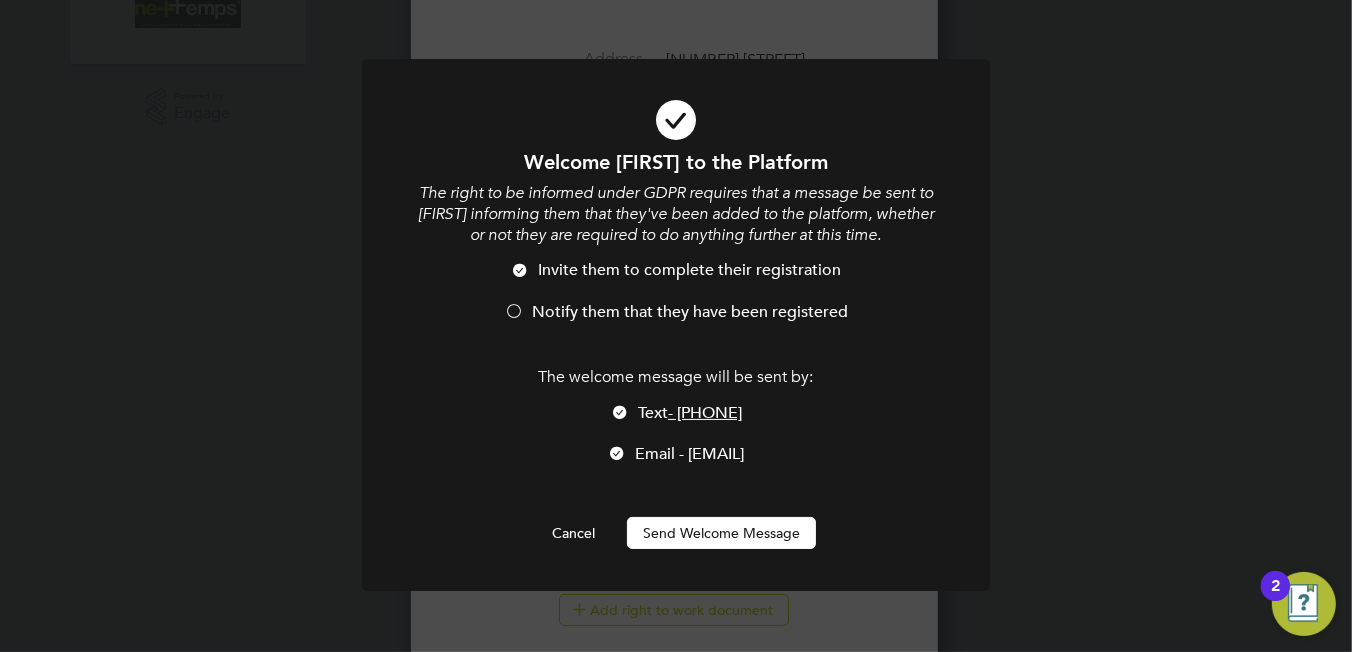 type 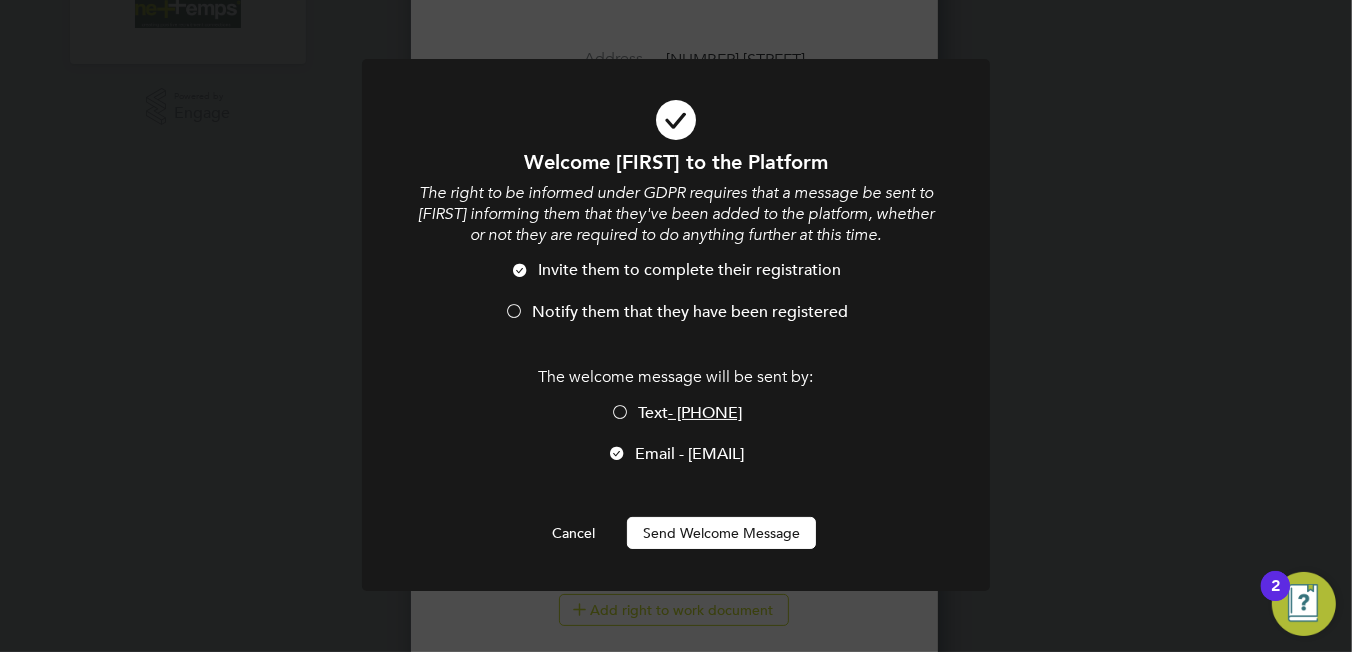 click at bounding box center [514, 313] 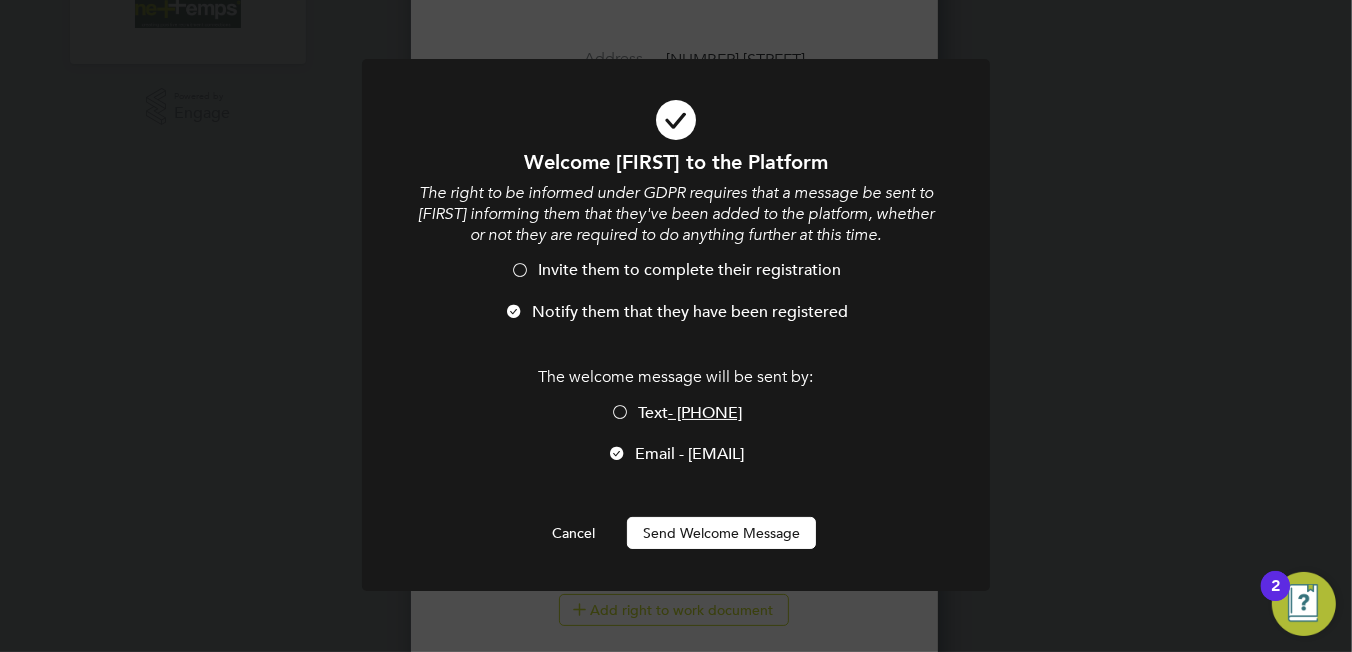 click on "Send Welcome Message" at bounding box center [721, 533] 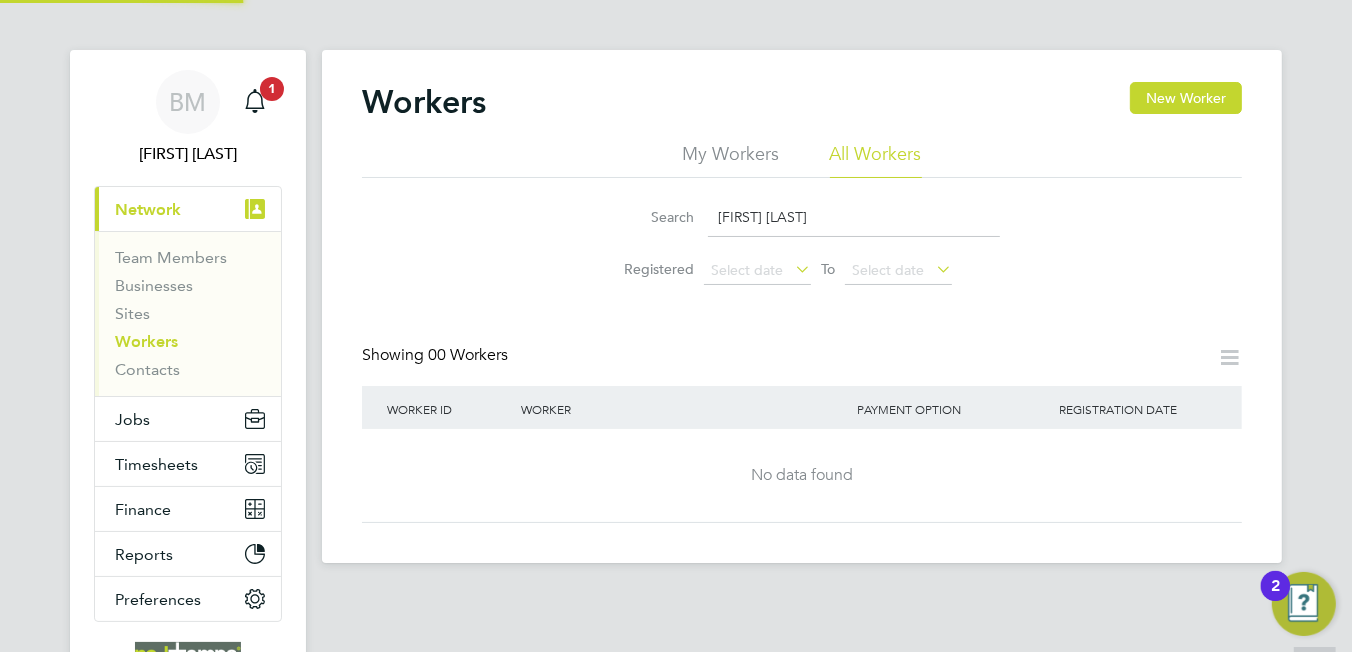 scroll, scrollTop: 0, scrollLeft: 0, axis: both 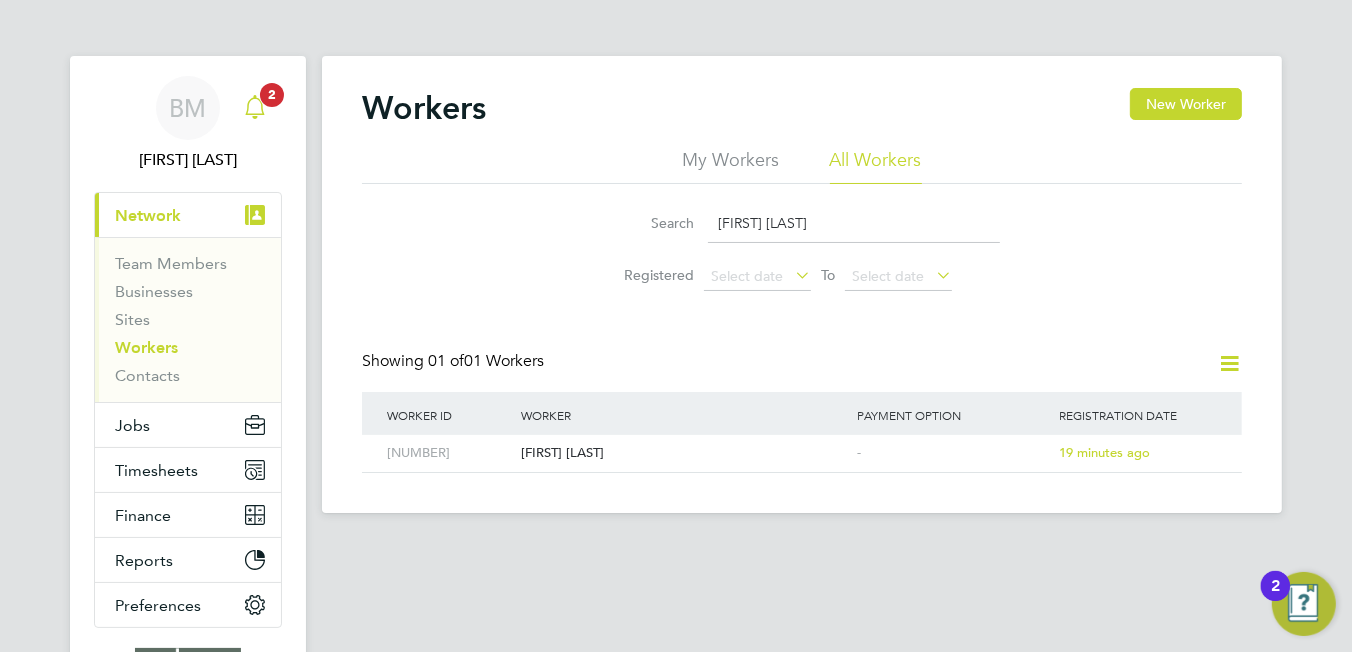 click 